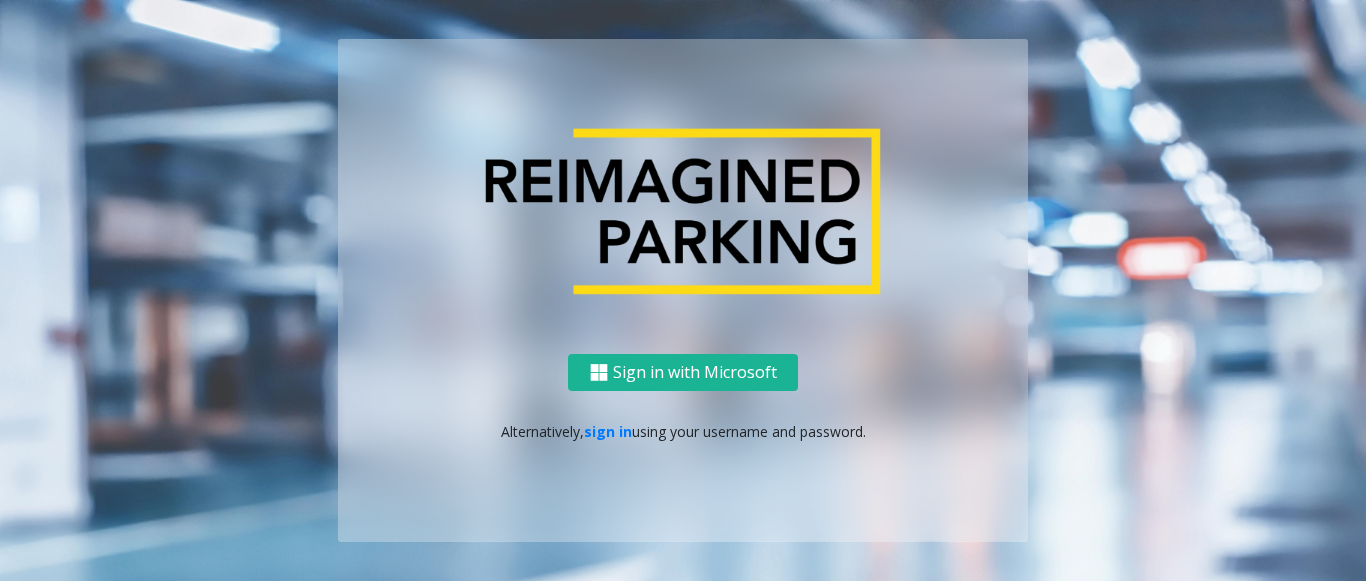 scroll, scrollTop: 0, scrollLeft: 0, axis: both 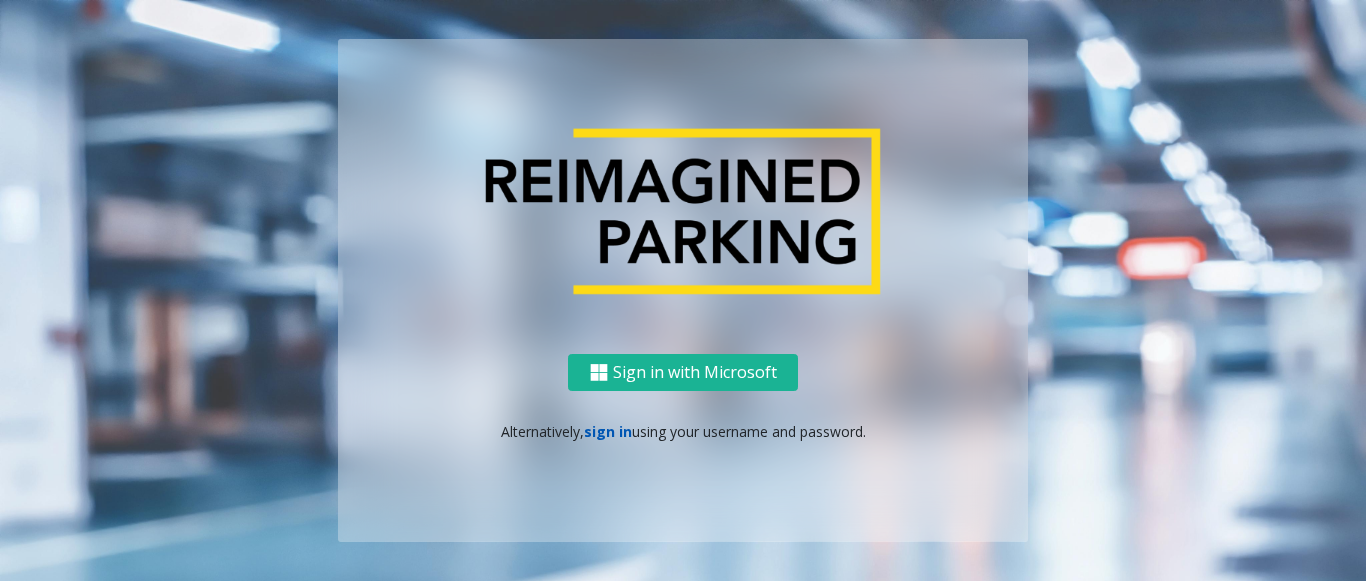 click on "sign in" 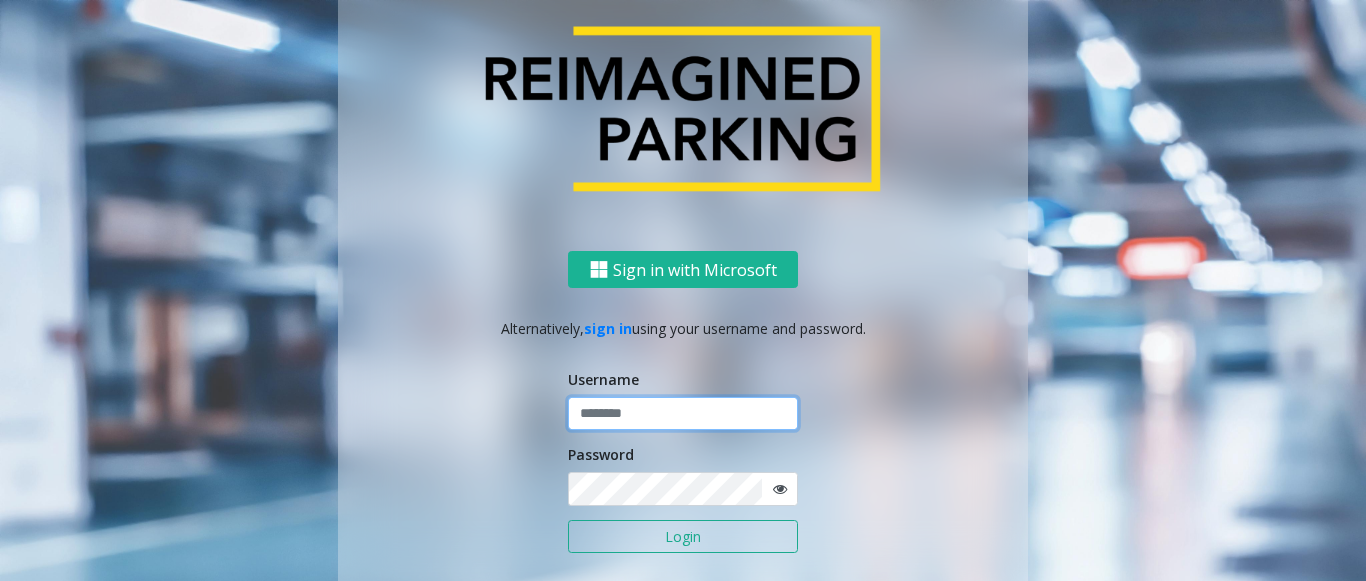 click 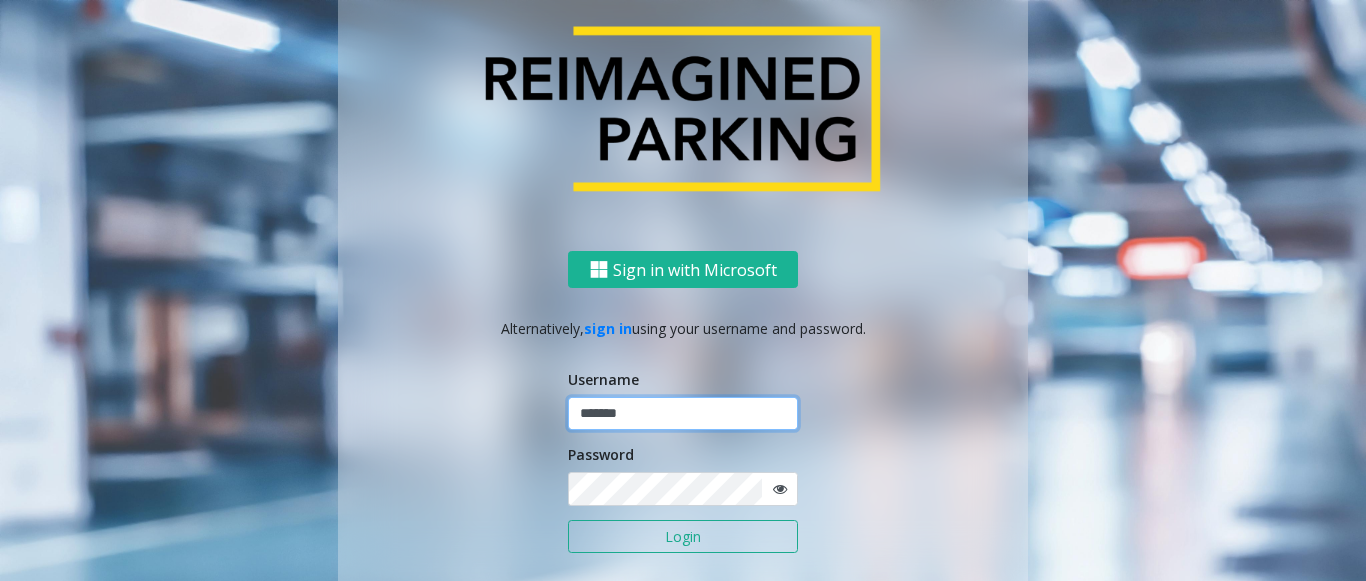 type on "*******" 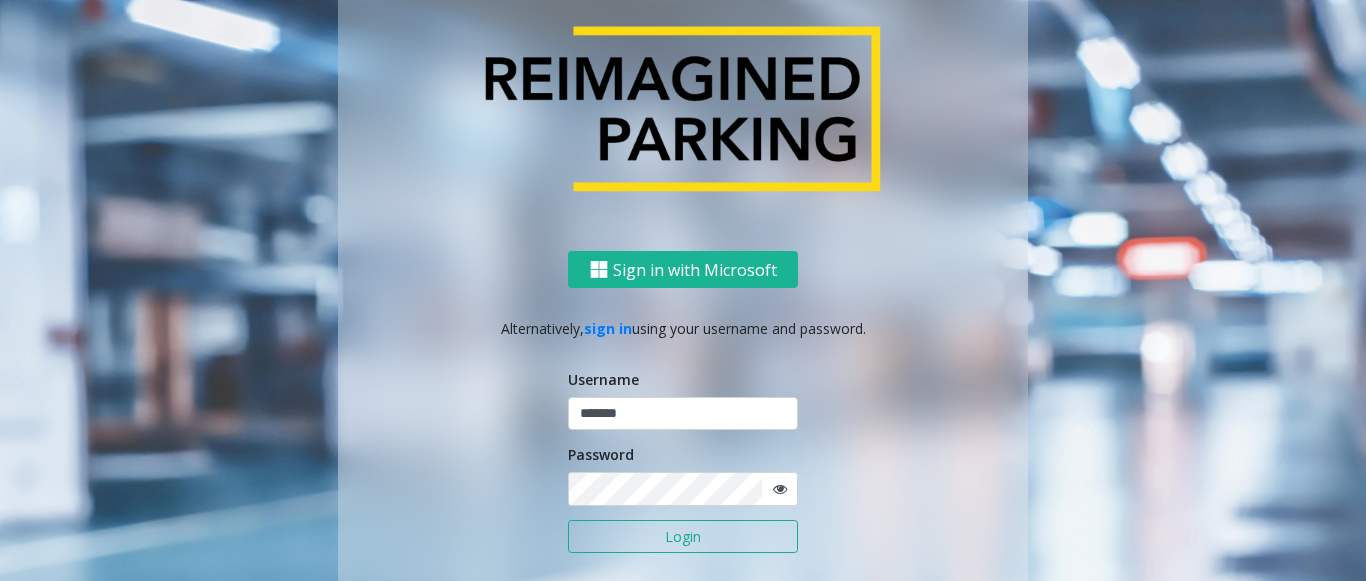 click on "Login" 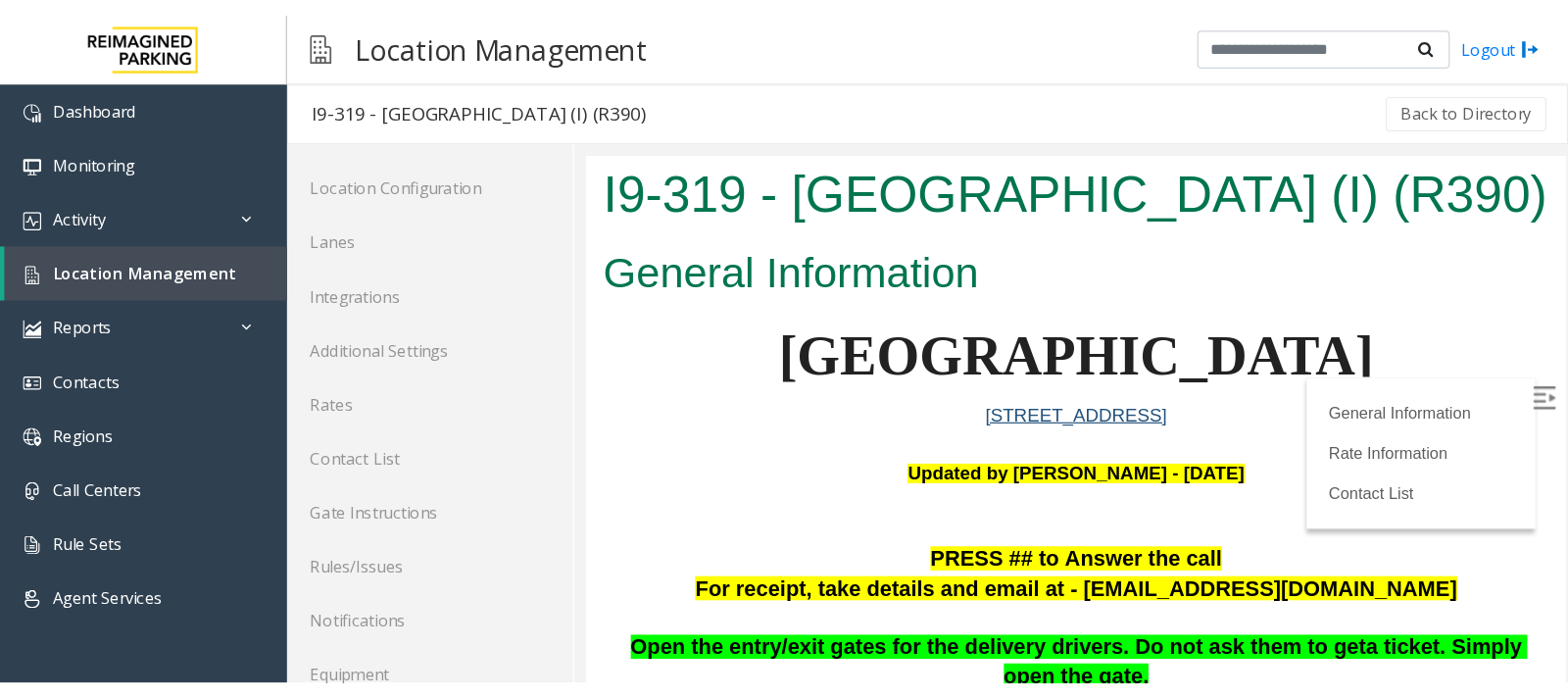 scroll, scrollTop: 0, scrollLeft: 0, axis: both 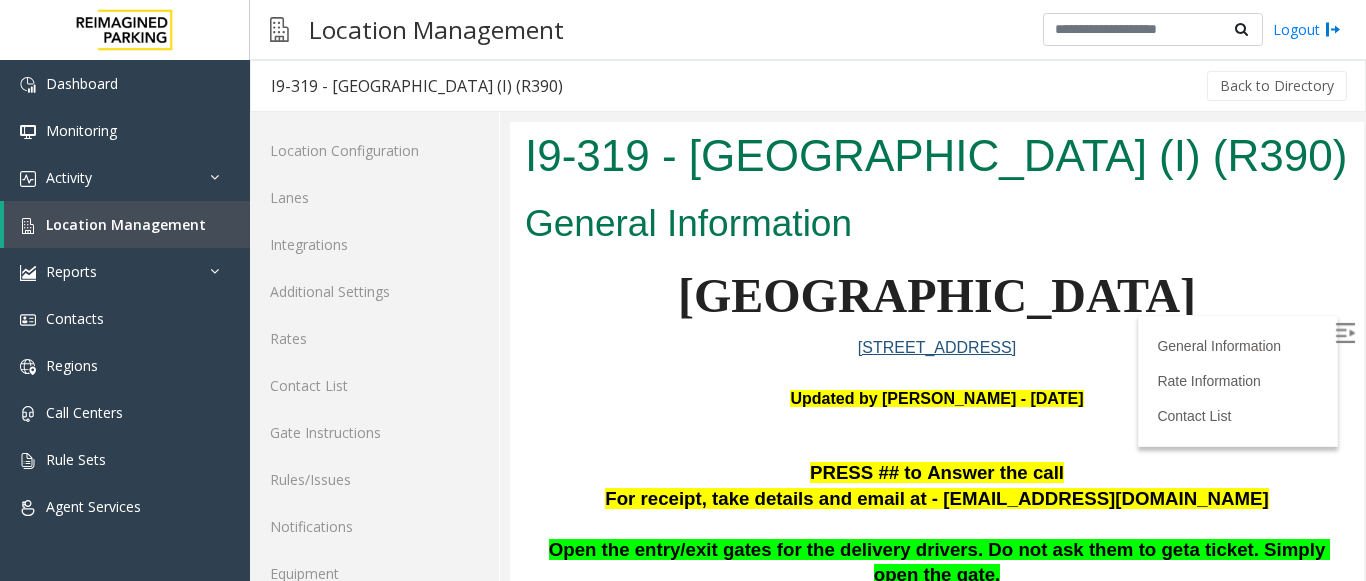 click at bounding box center [1345, 333] 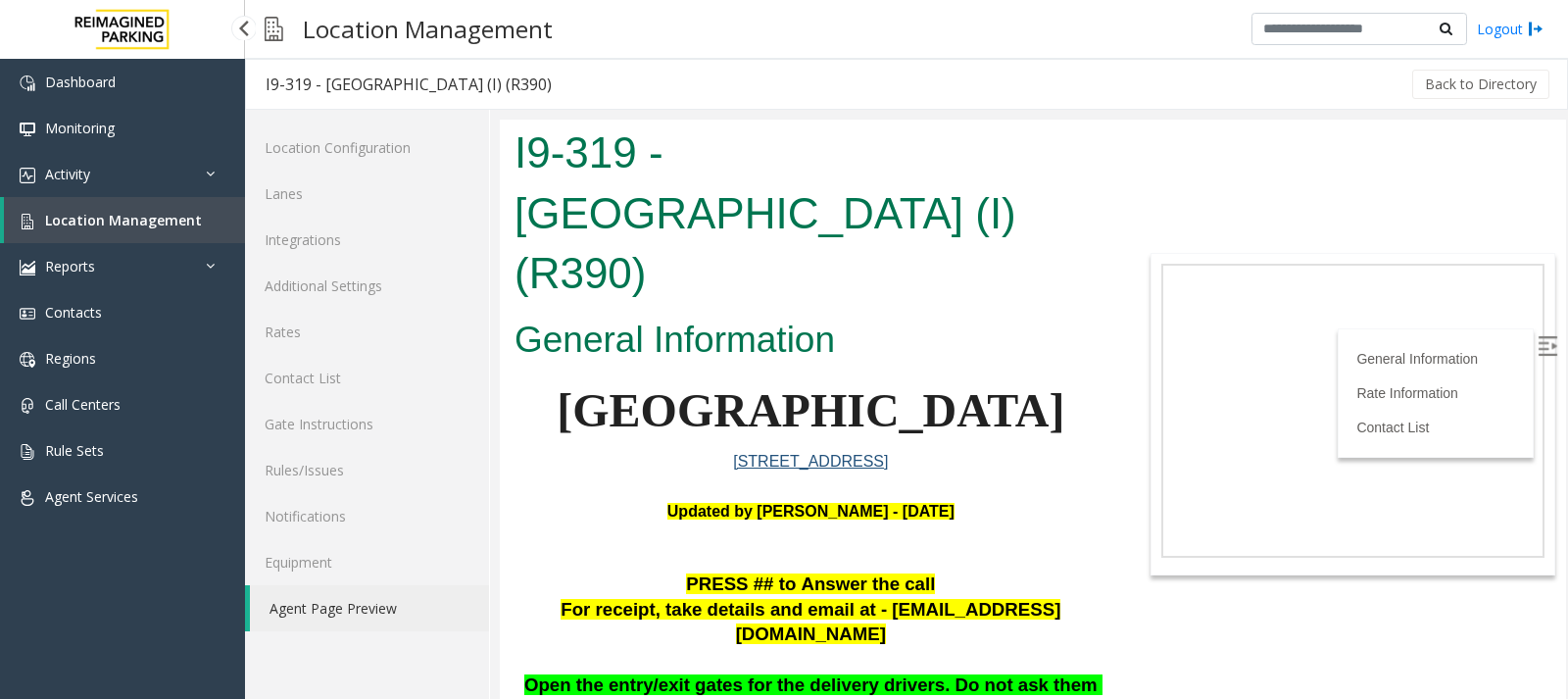 click on "Location Management" at bounding box center [123, 220] 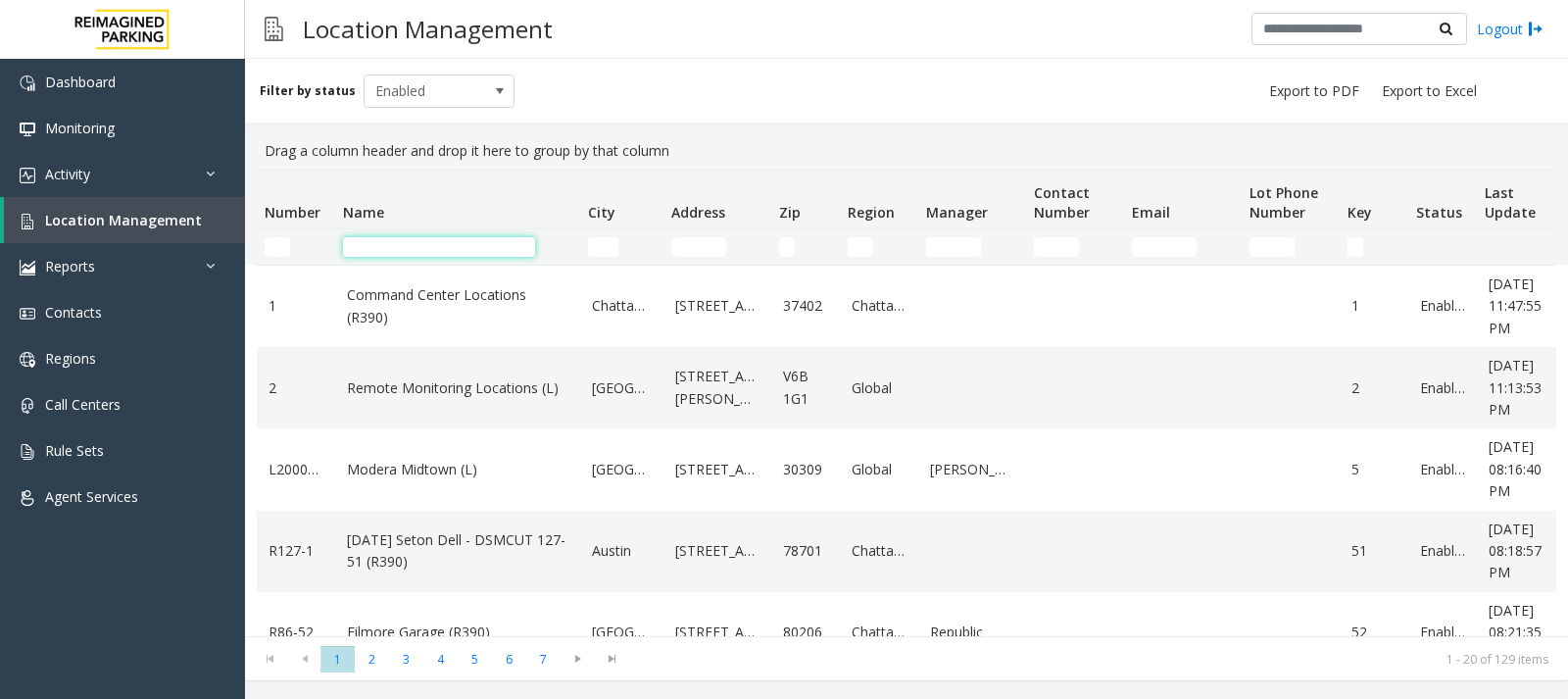 click 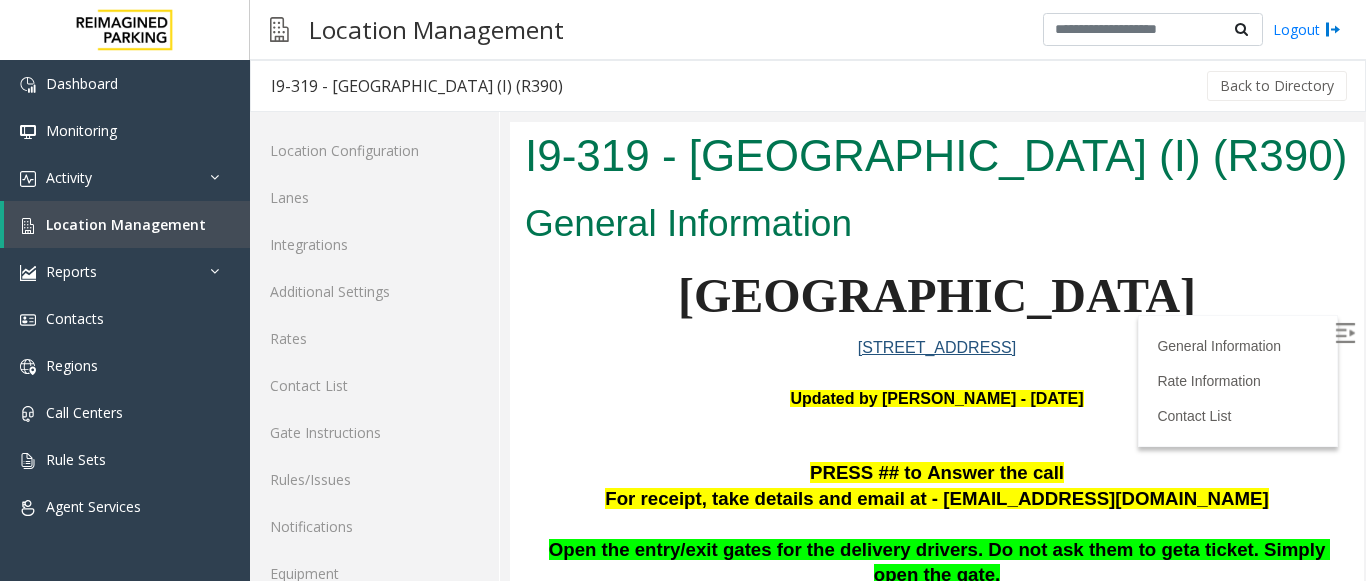 scroll, scrollTop: 0, scrollLeft: 0, axis: both 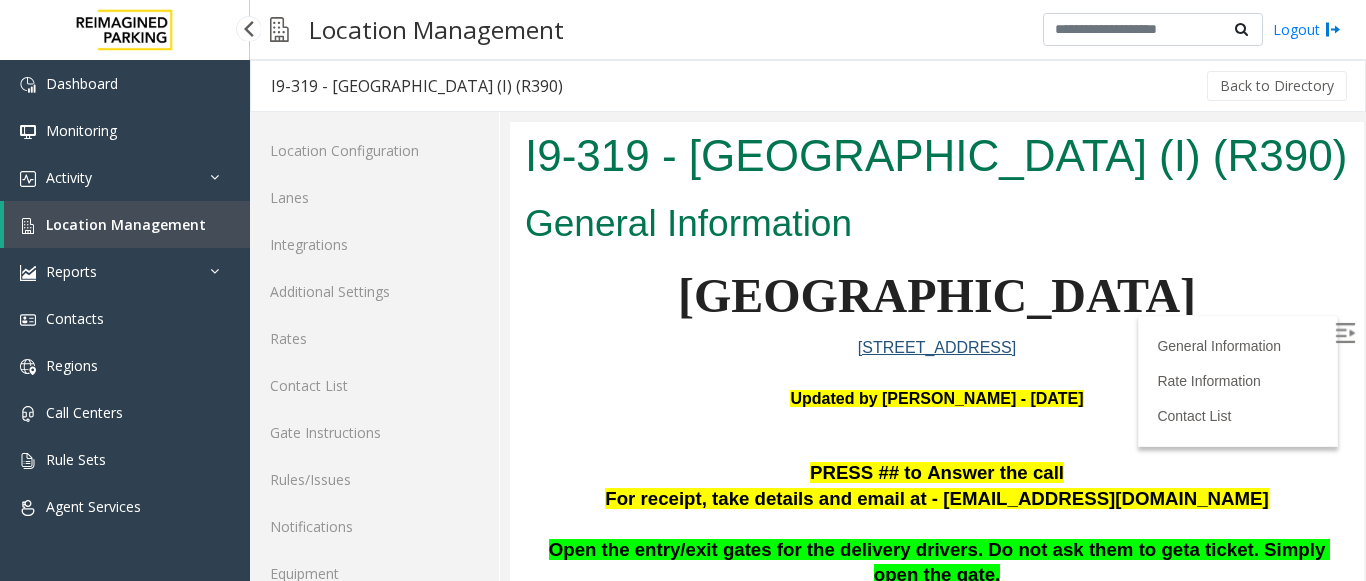 click on "Location Management" at bounding box center [126, 224] 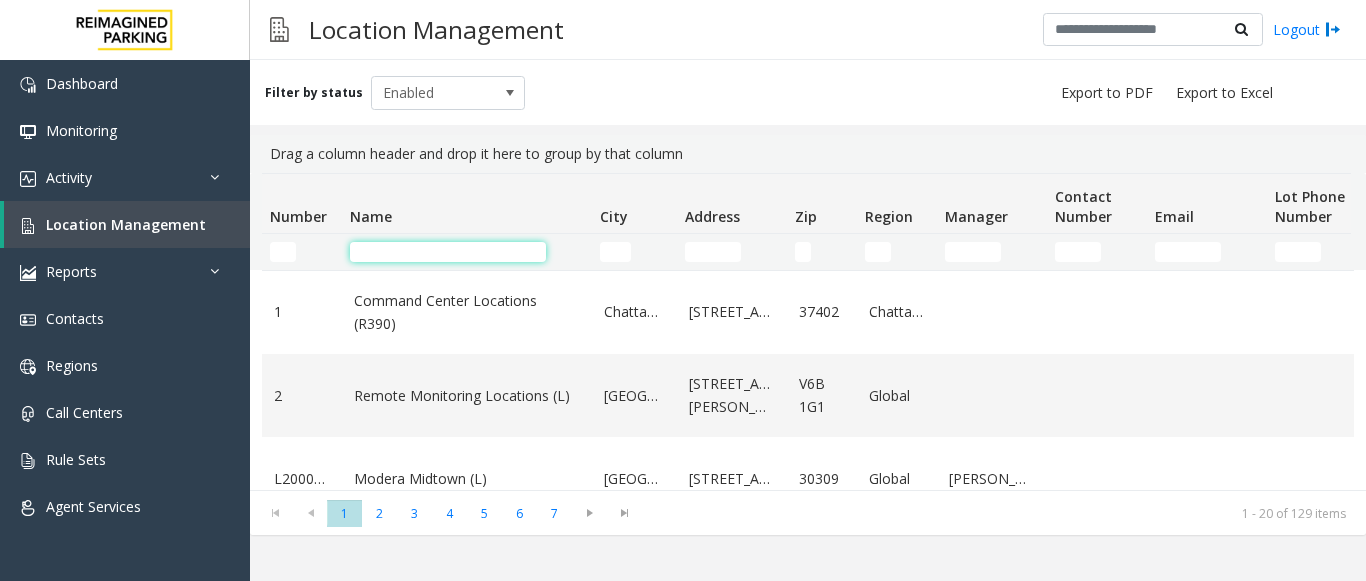 click 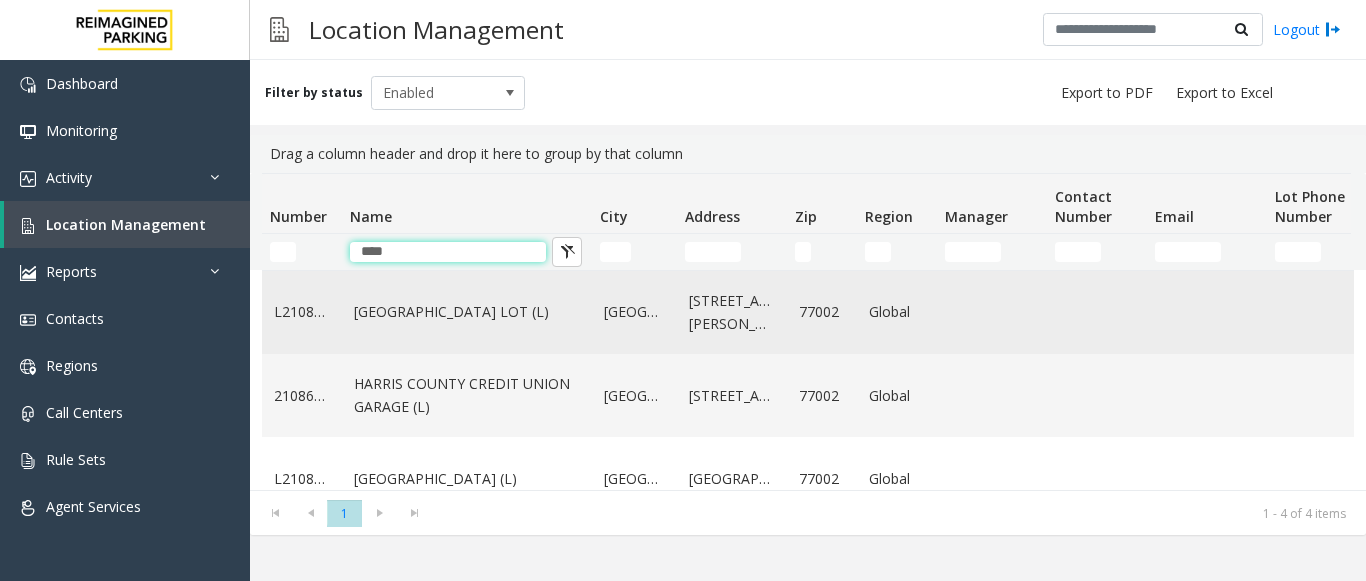 type on "****" 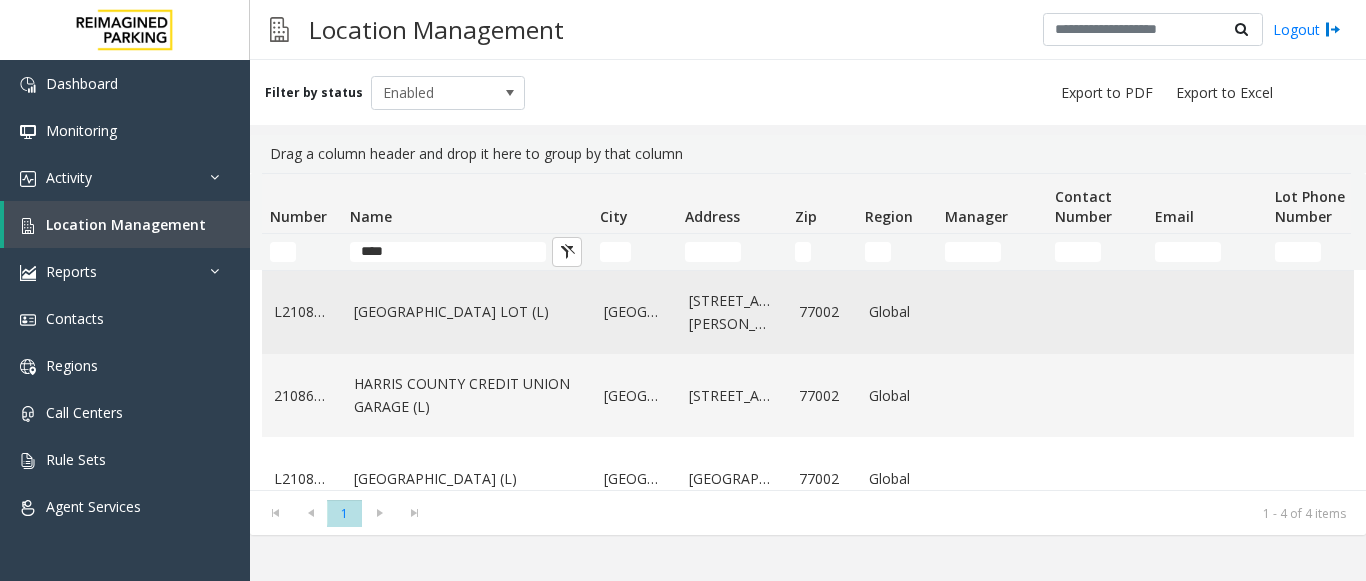 click on "HARRIS COUNTY BAKER STREET LOT (L)" 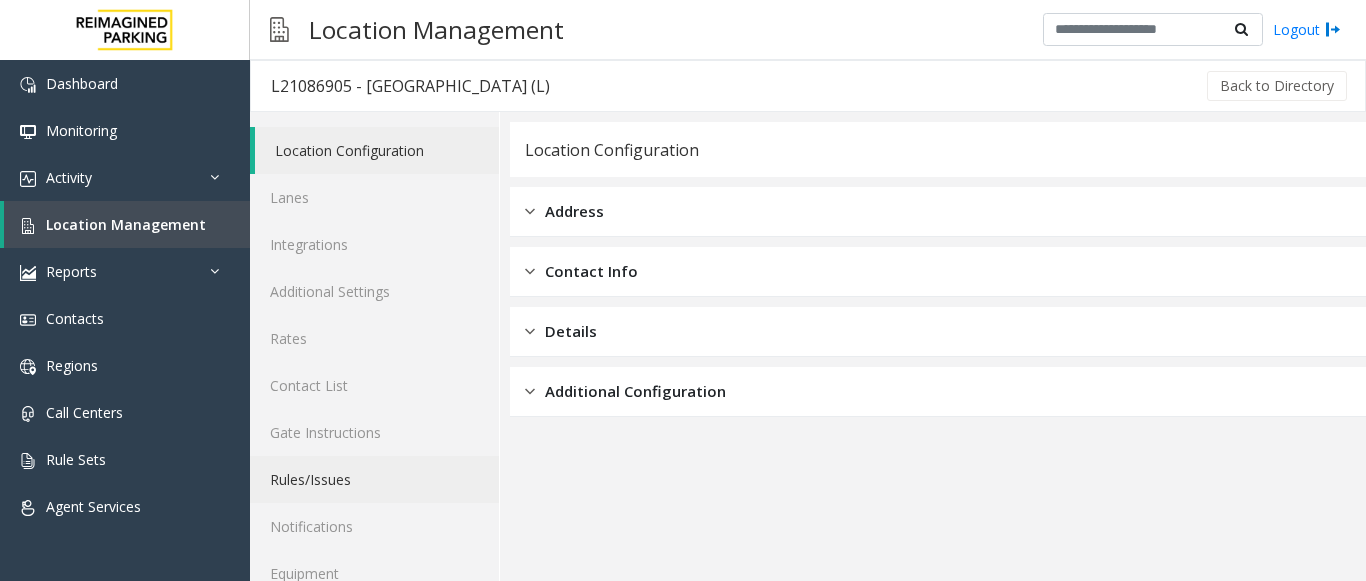 scroll, scrollTop: 78, scrollLeft: 0, axis: vertical 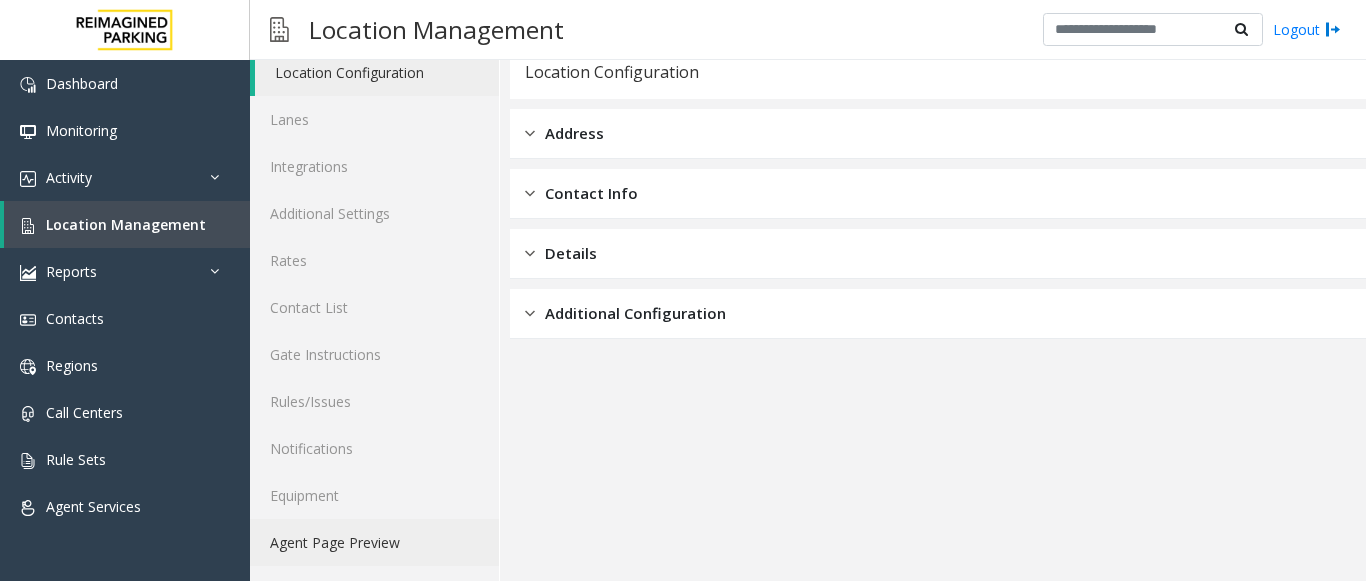 click on "Agent Page Preview" 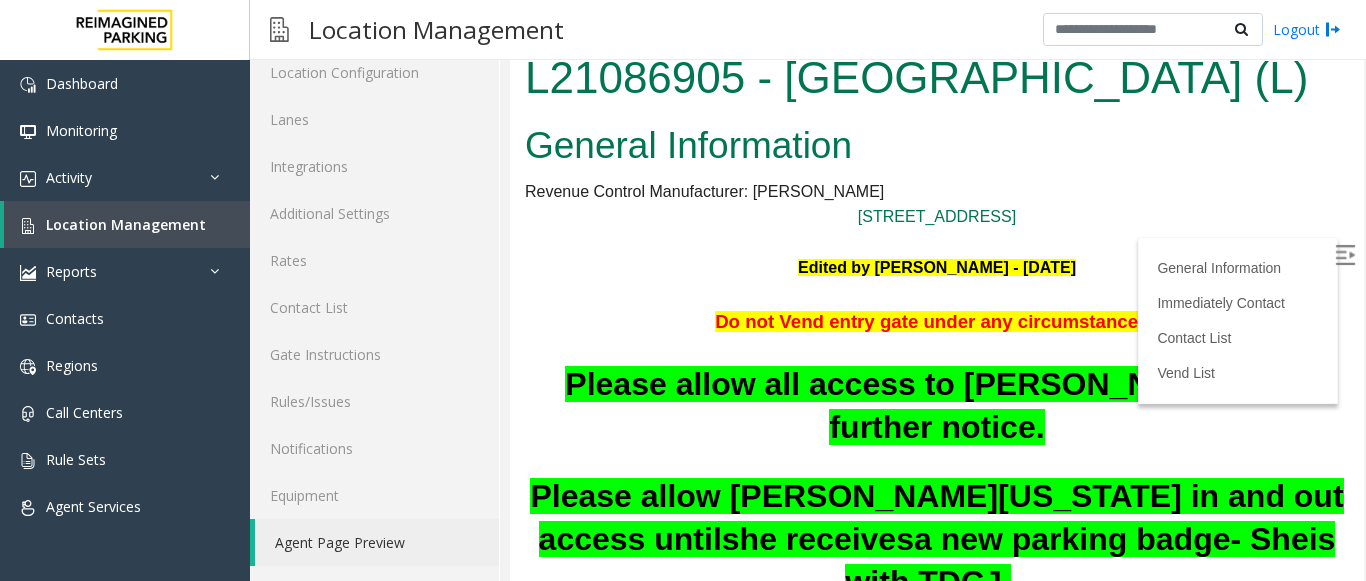 scroll, scrollTop: 0, scrollLeft: 0, axis: both 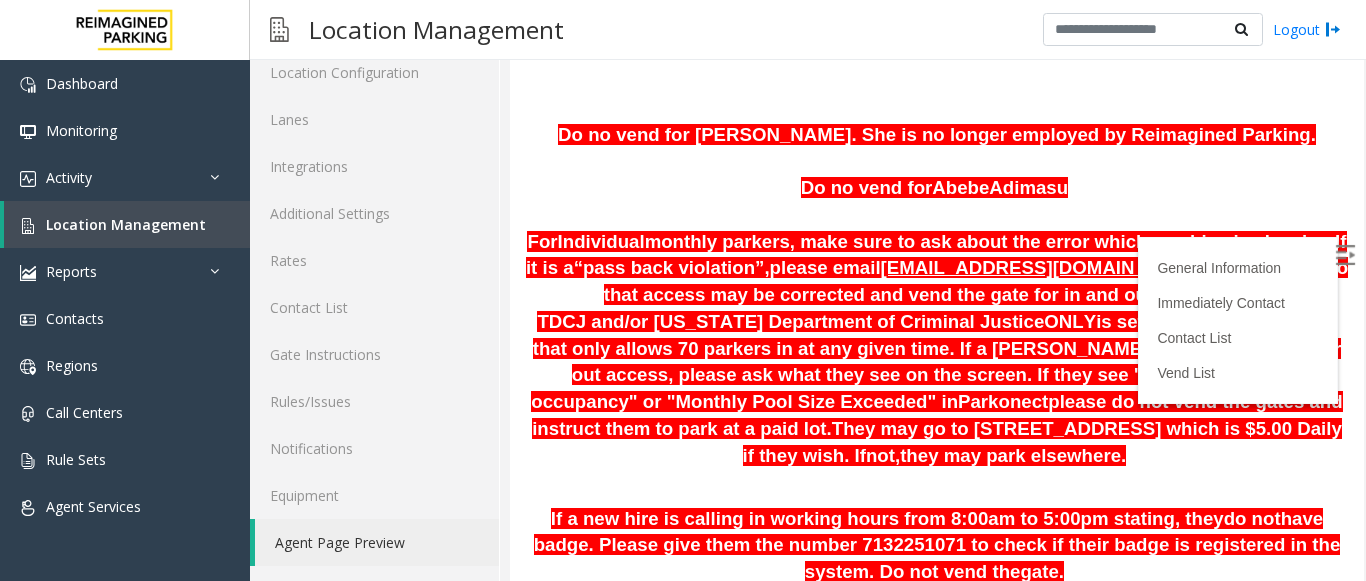 click on "Agent Page Preview" 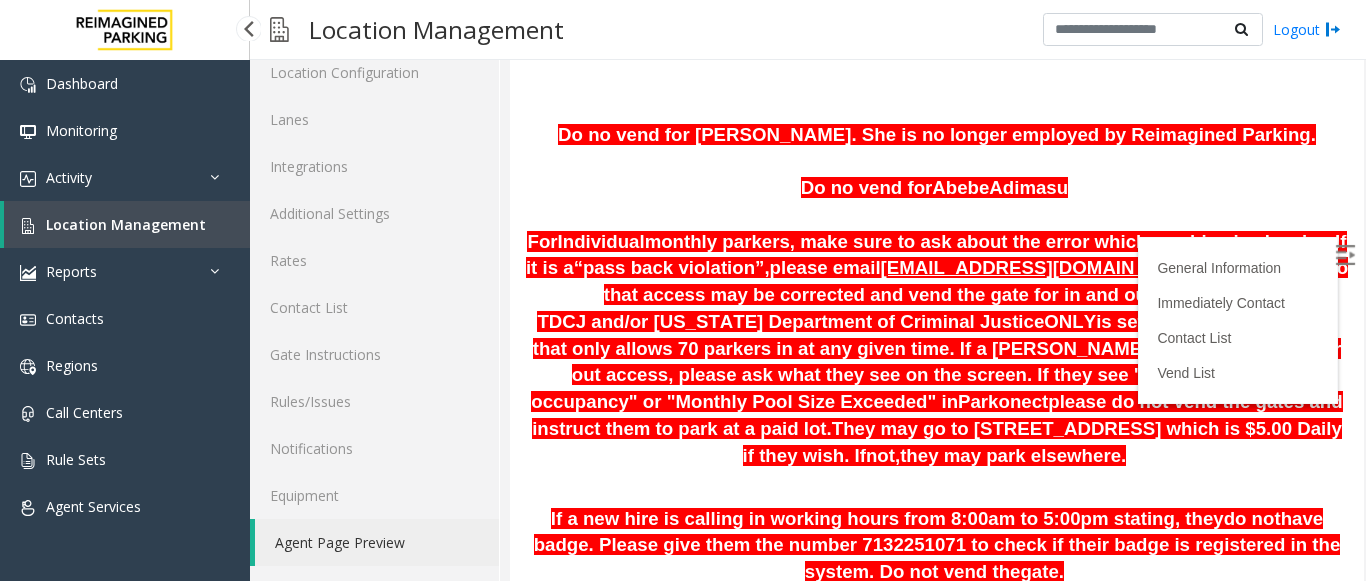 click on "Location Management" at bounding box center [127, 224] 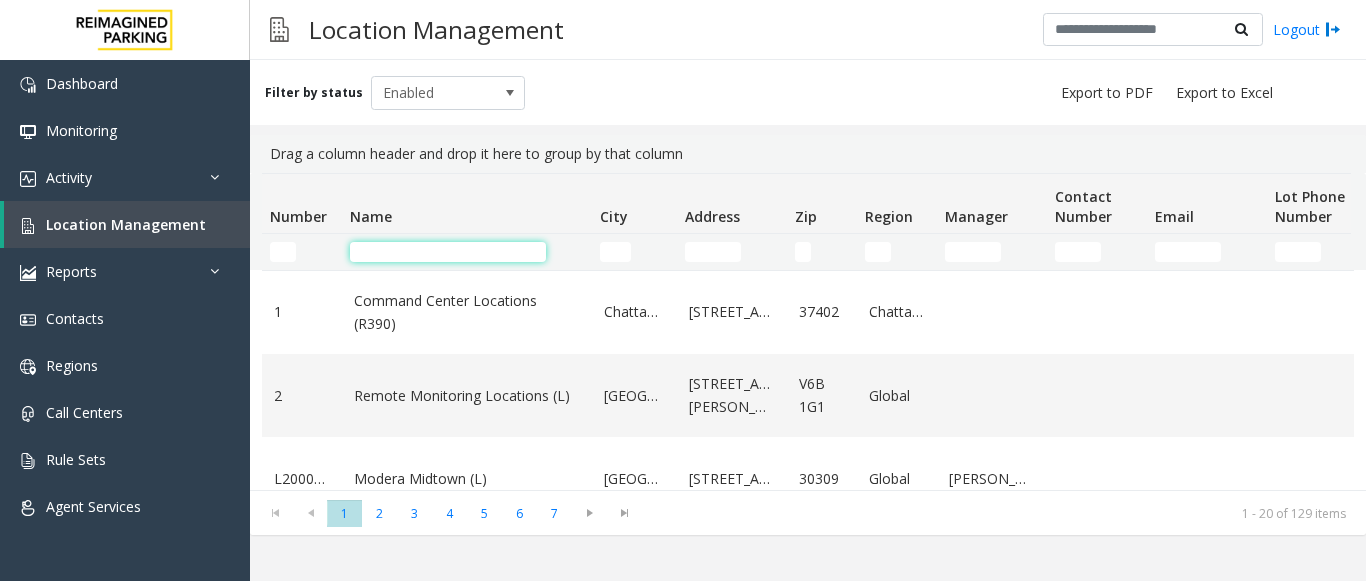 click 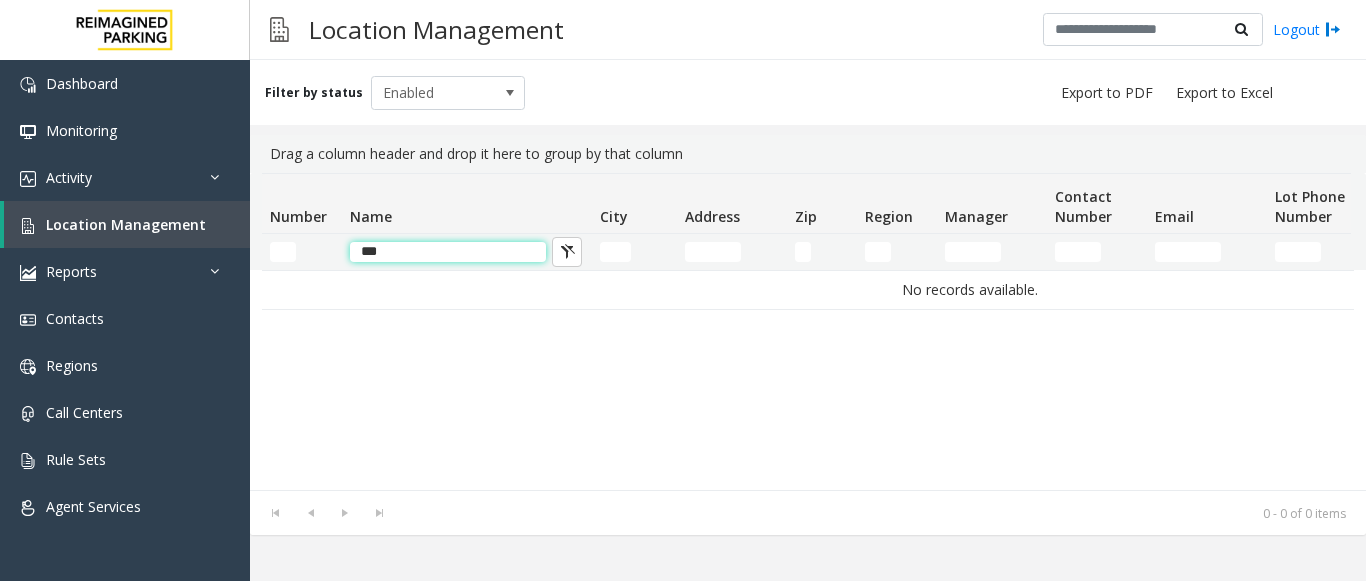 click on "***" 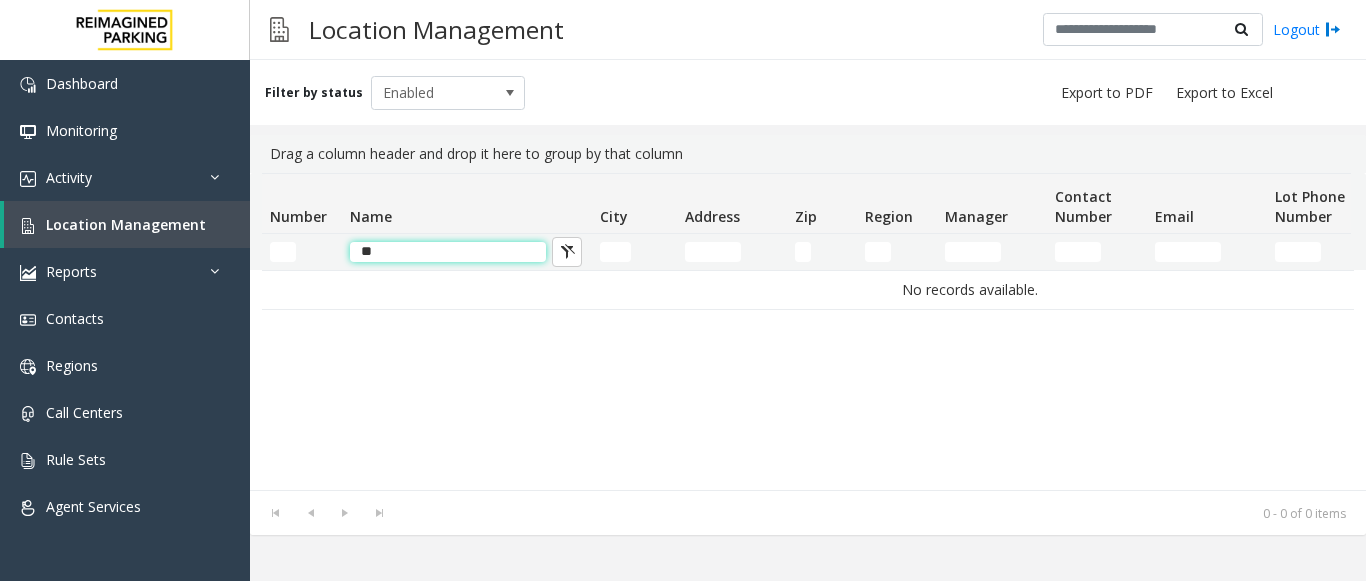 type on "*" 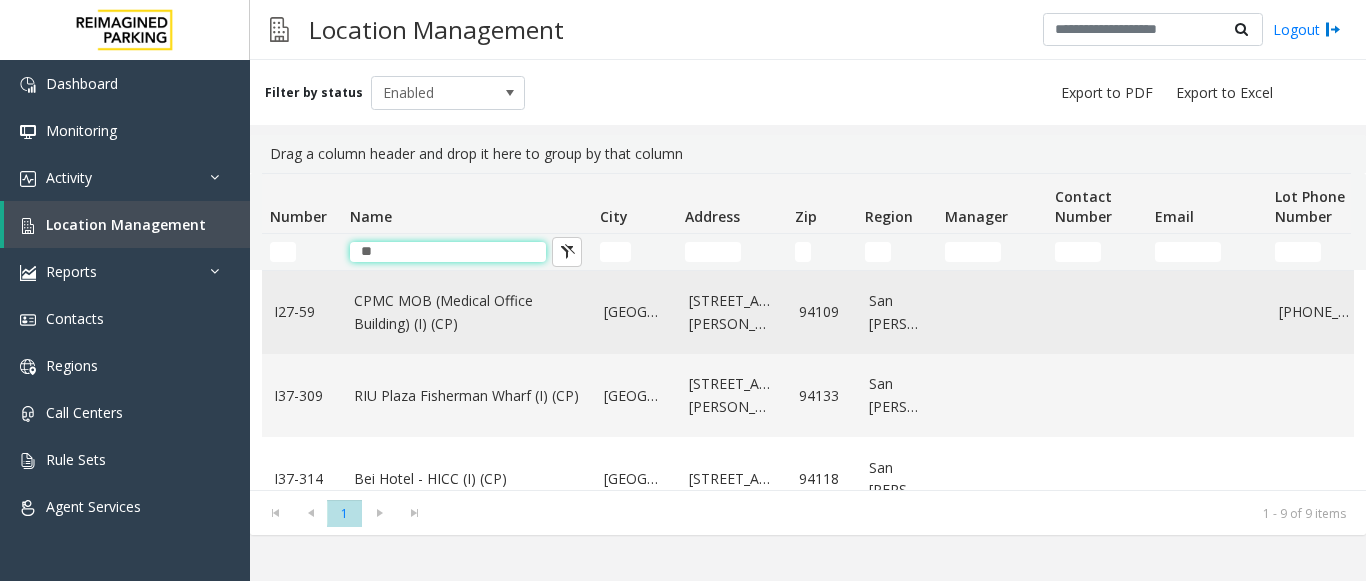 type on "**" 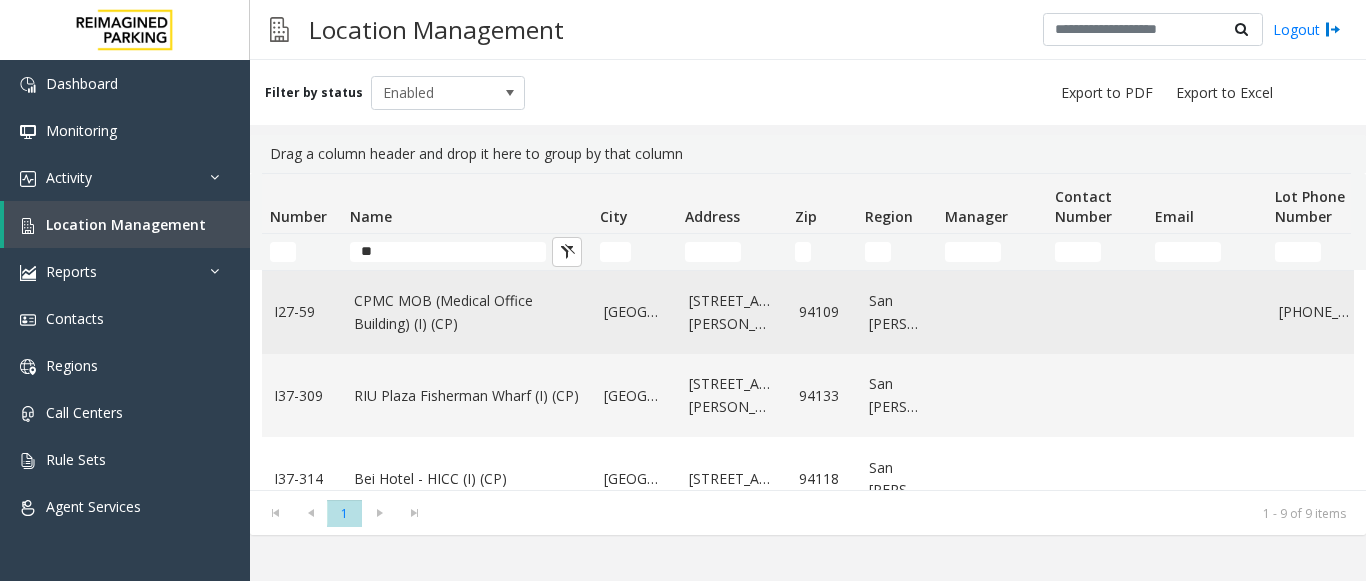 click on "CPMC MOB (Medical Office Building) (I) (CP)" 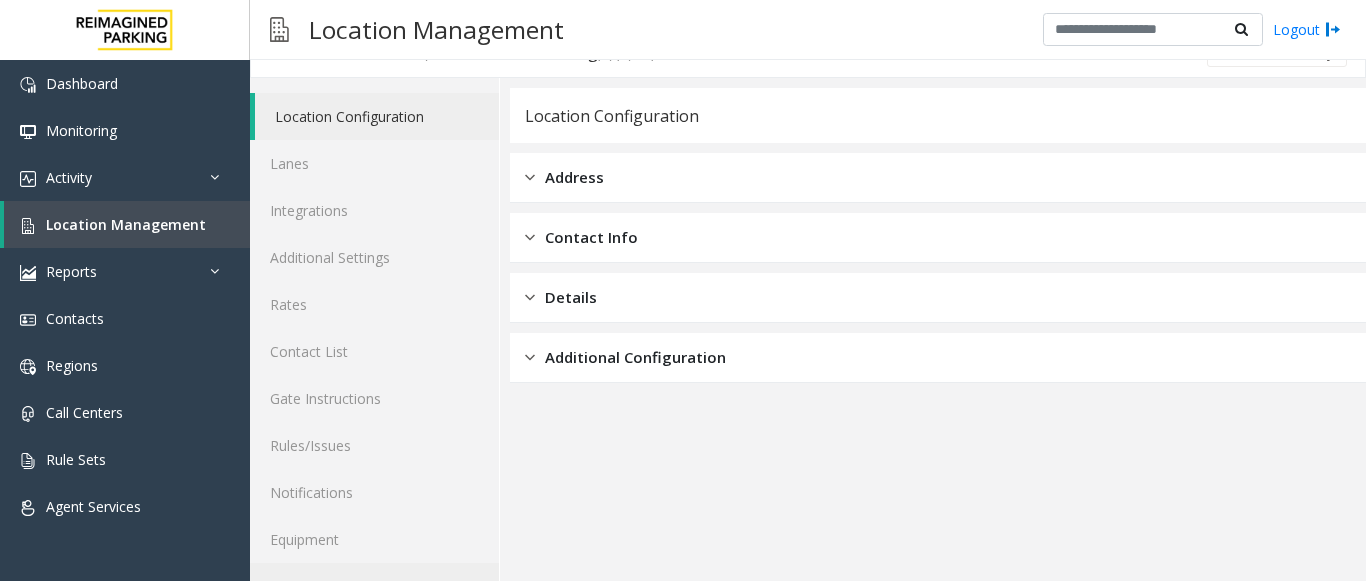 scroll, scrollTop: 78, scrollLeft: 0, axis: vertical 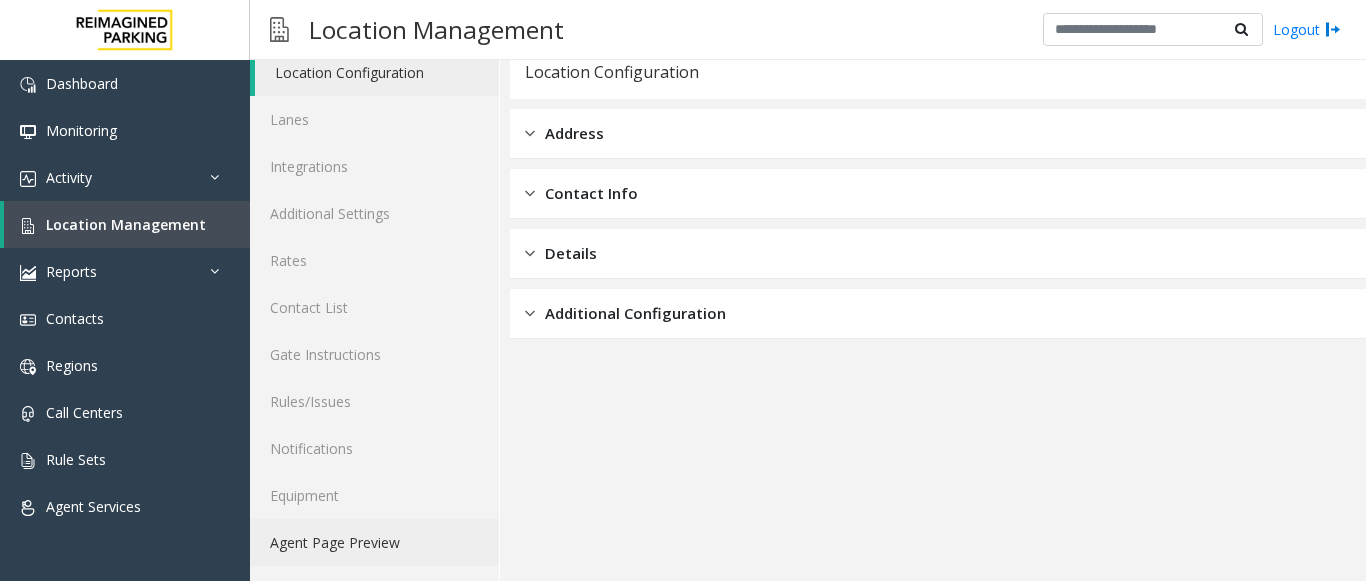 click on "Agent Page Preview" 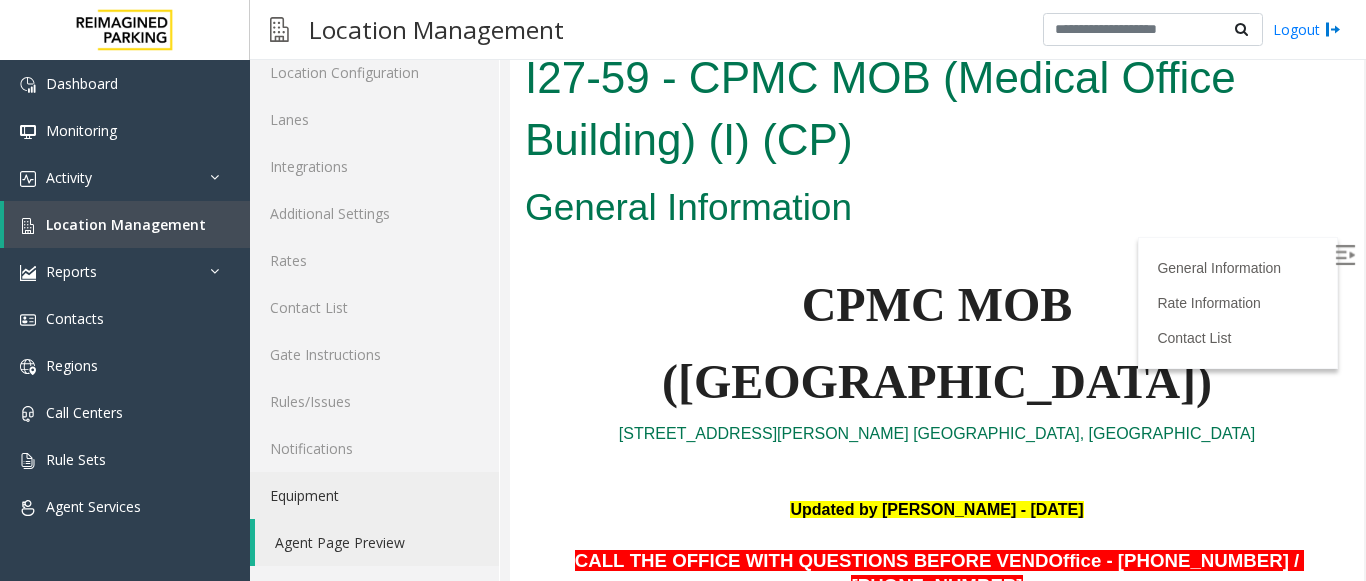 scroll, scrollTop: 300, scrollLeft: 0, axis: vertical 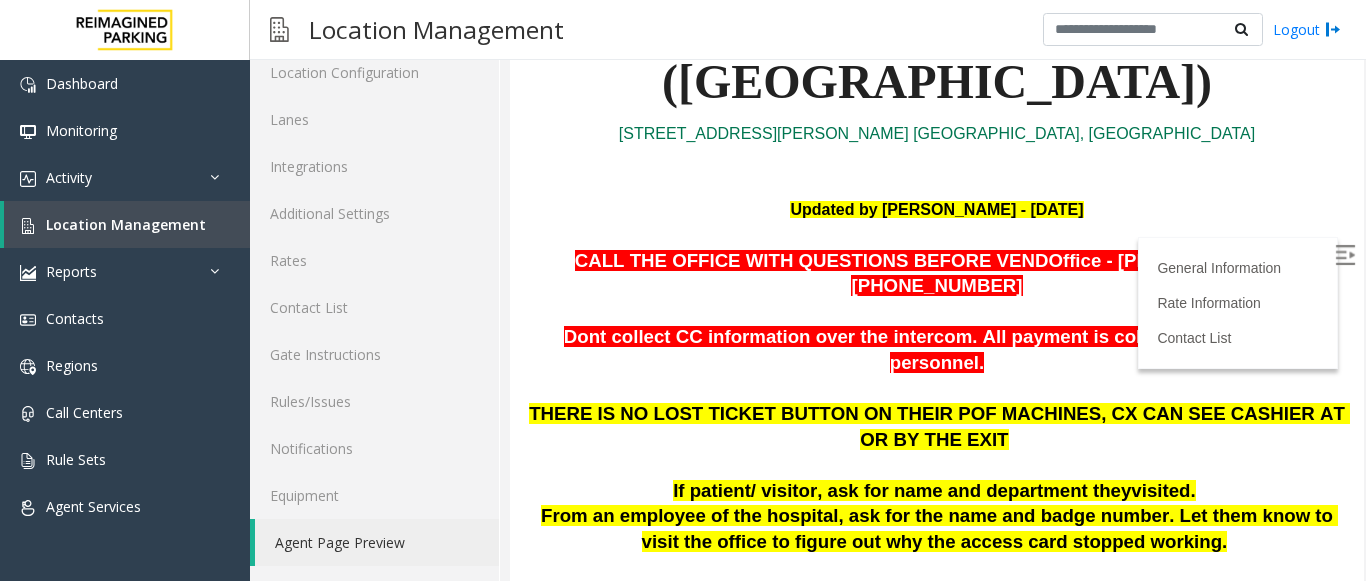 click at bounding box center [1345, 255] 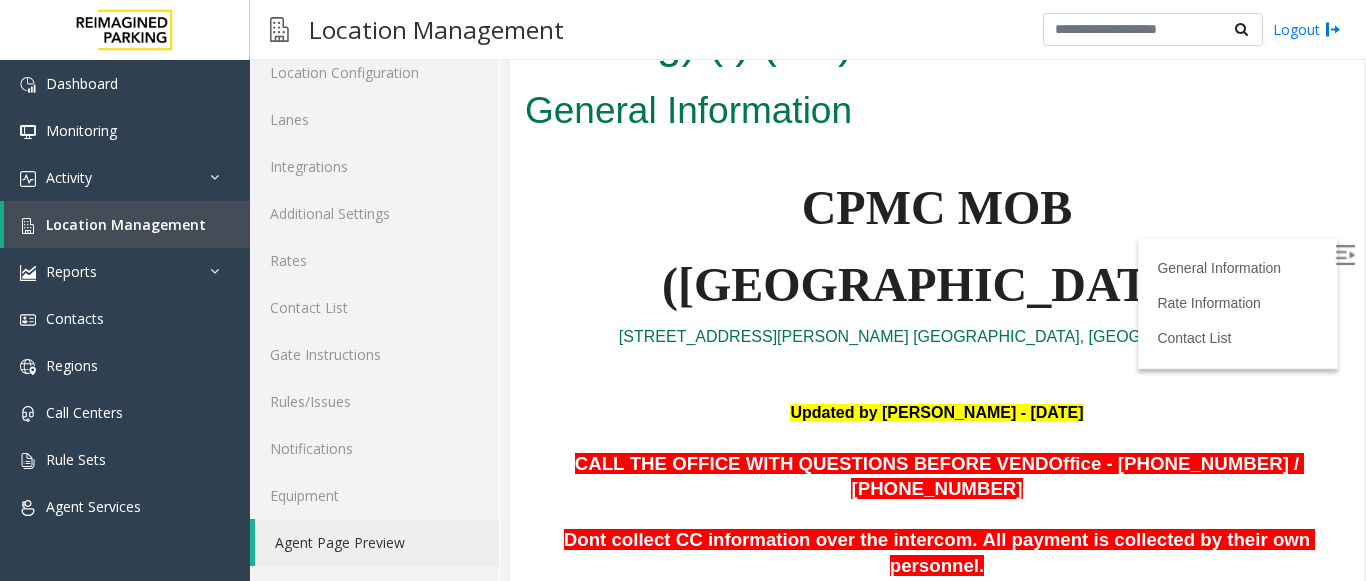 scroll, scrollTop: 0, scrollLeft: 0, axis: both 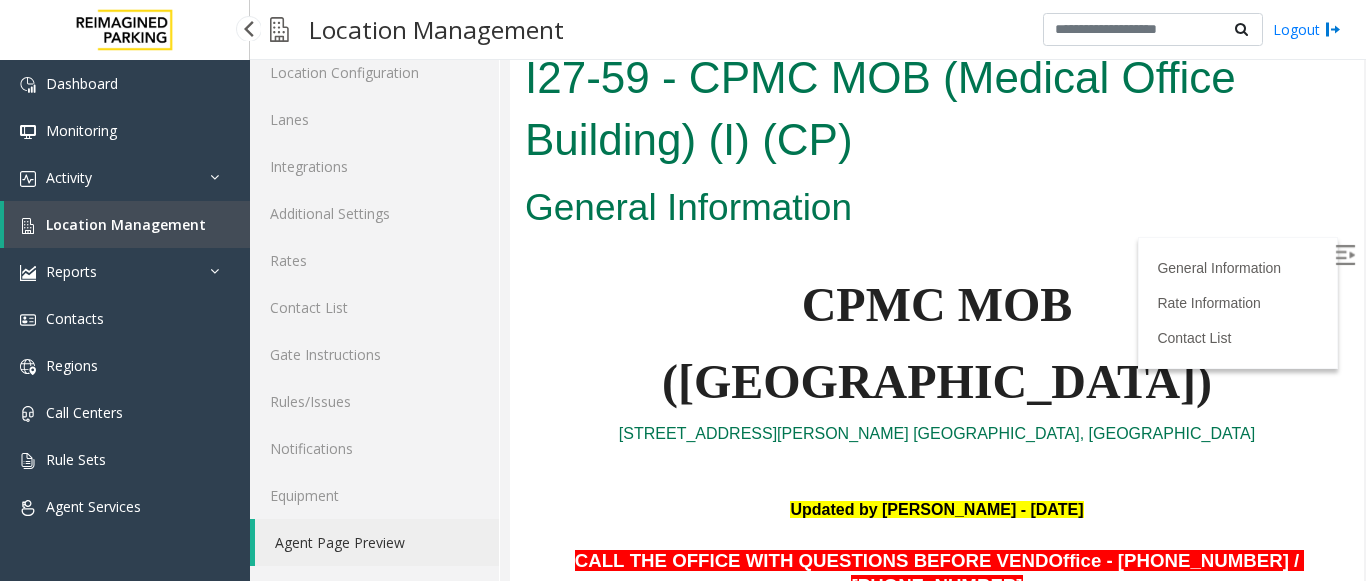 click on "Location Management" at bounding box center (126, 224) 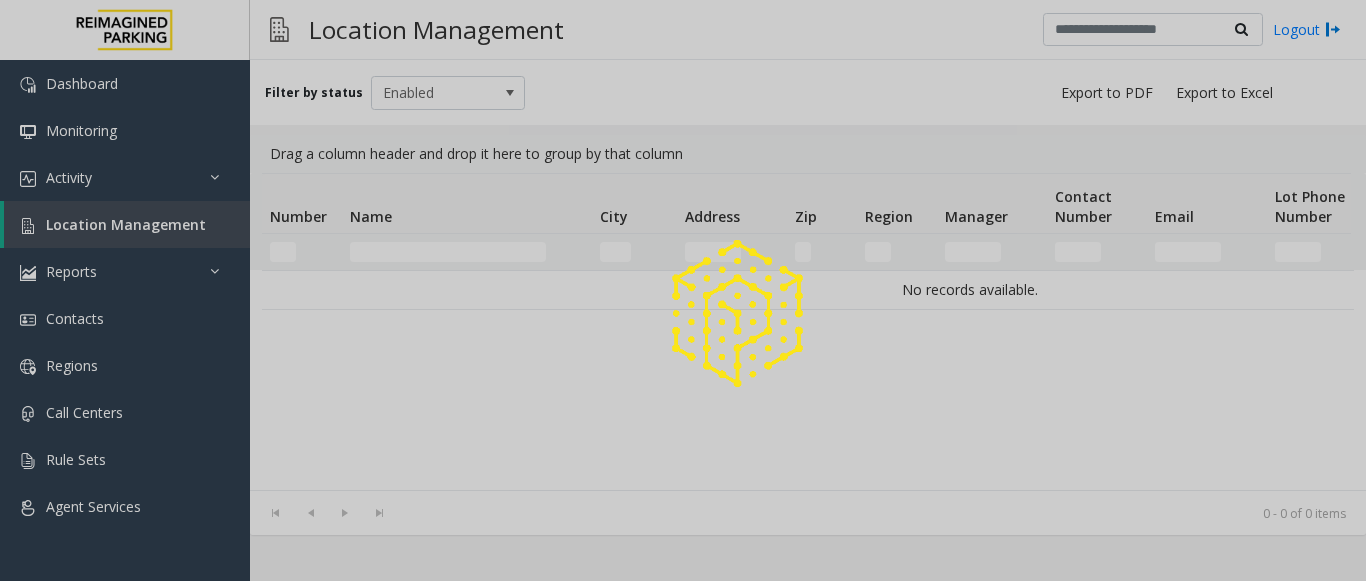 scroll, scrollTop: 0, scrollLeft: 0, axis: both 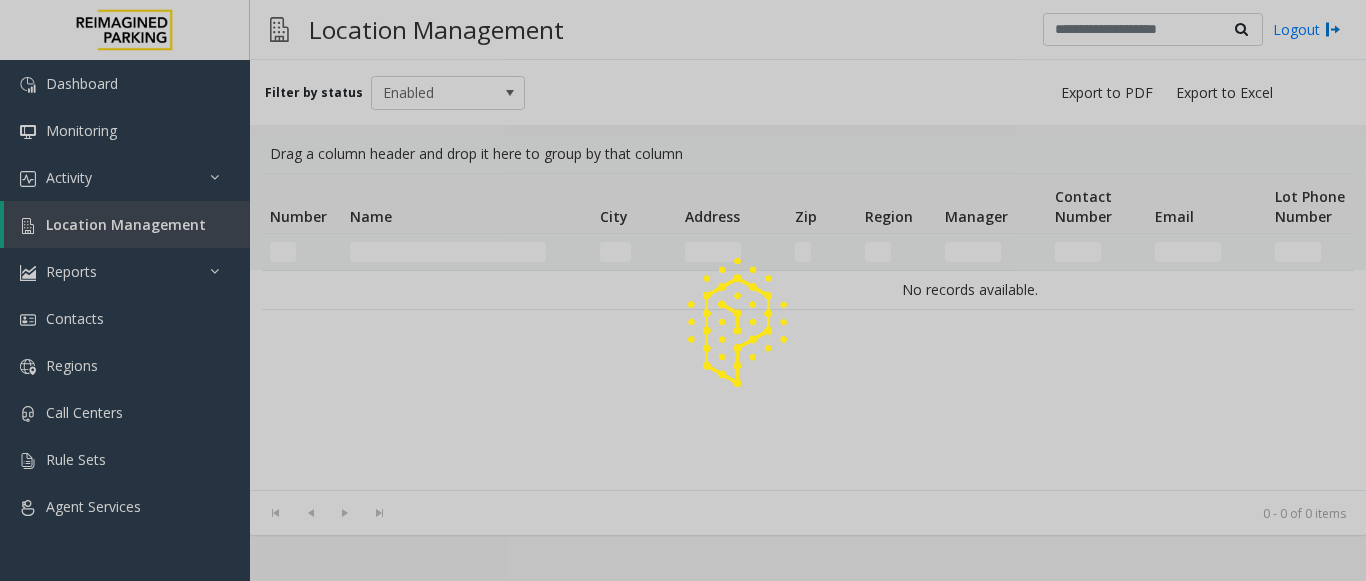 click 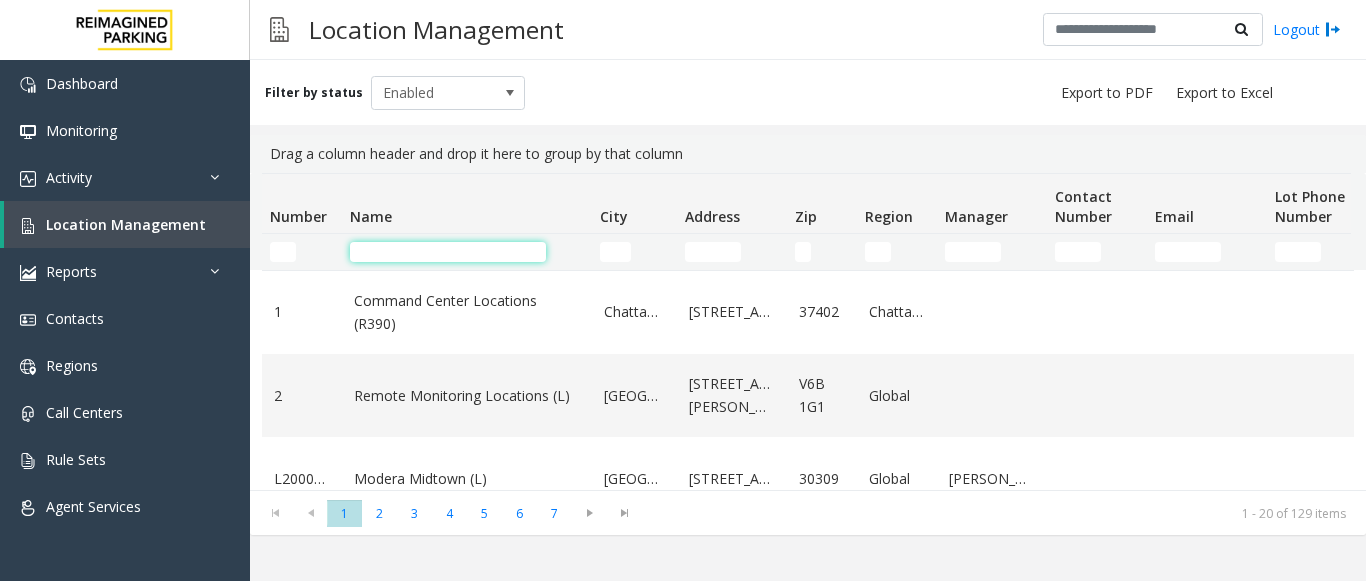 click 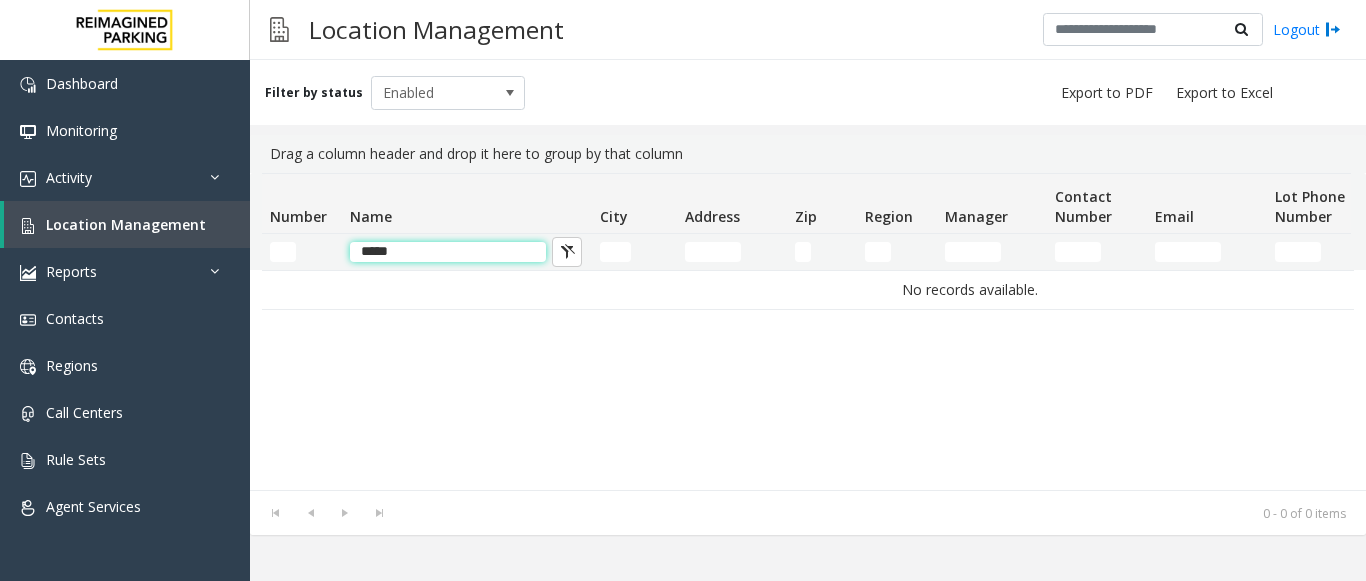 click on "*****" 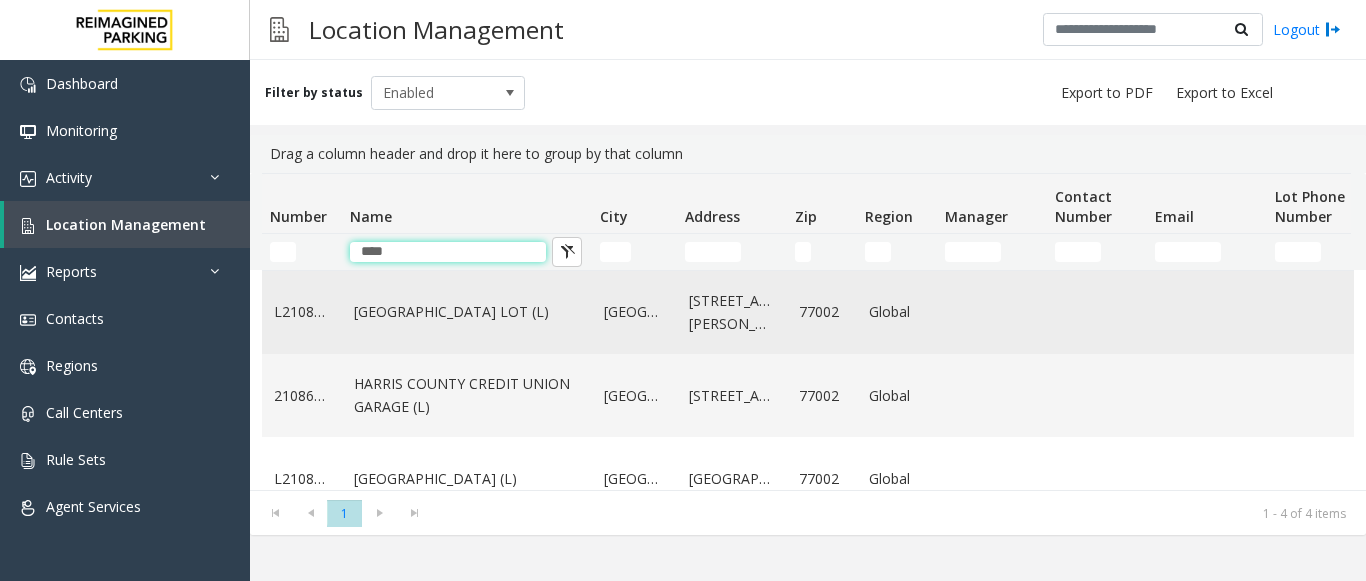 type on "****" 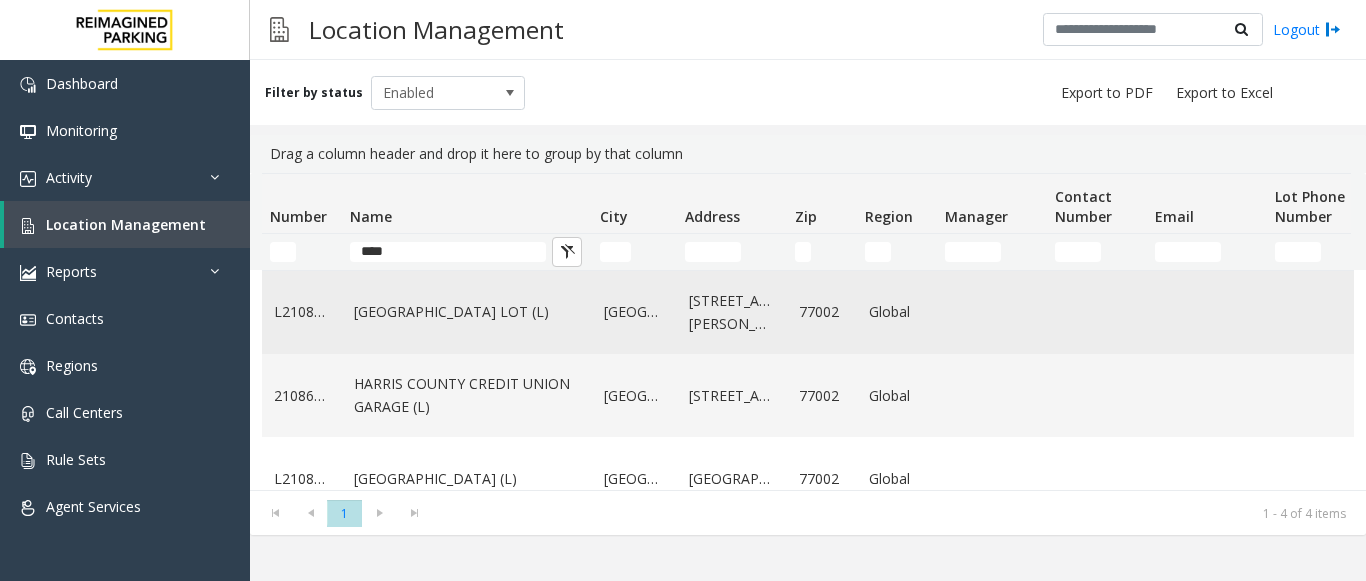 click on "HARRIS COUNTY BAKER STREET LOT (L)" 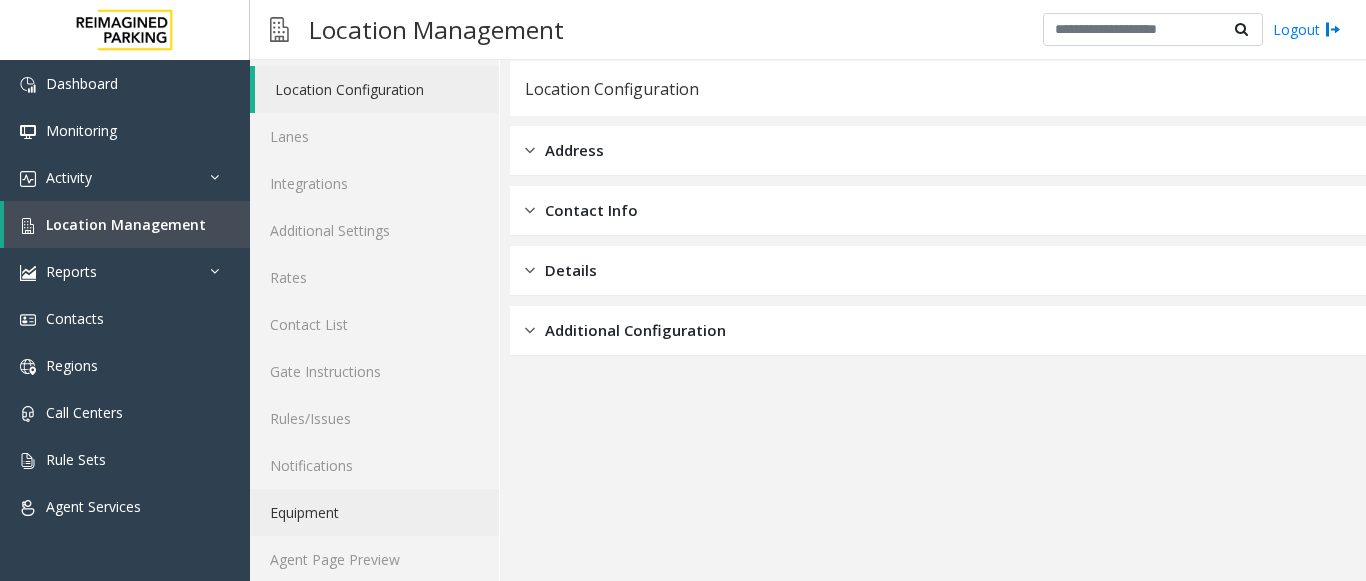 scroll, scrollTop: 78, scrollLeft: 0, axis: vertical 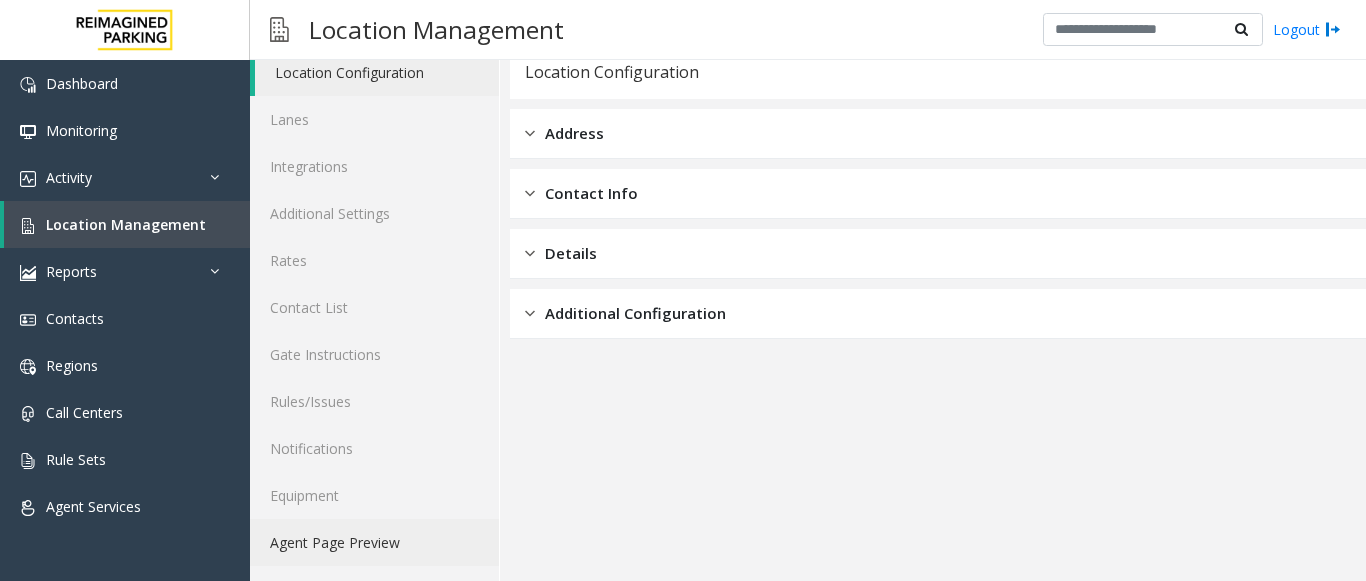 click on "Agent Page Preview" 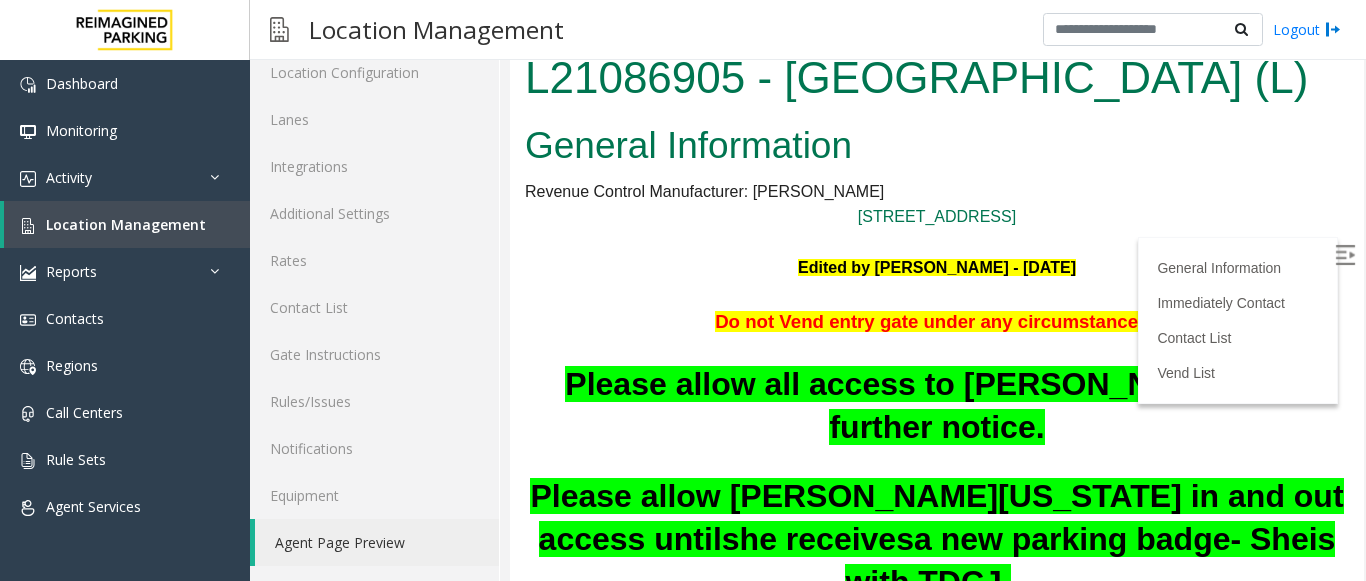 scroll, scrollTop: 0, scrollLeft: 0, axis: both 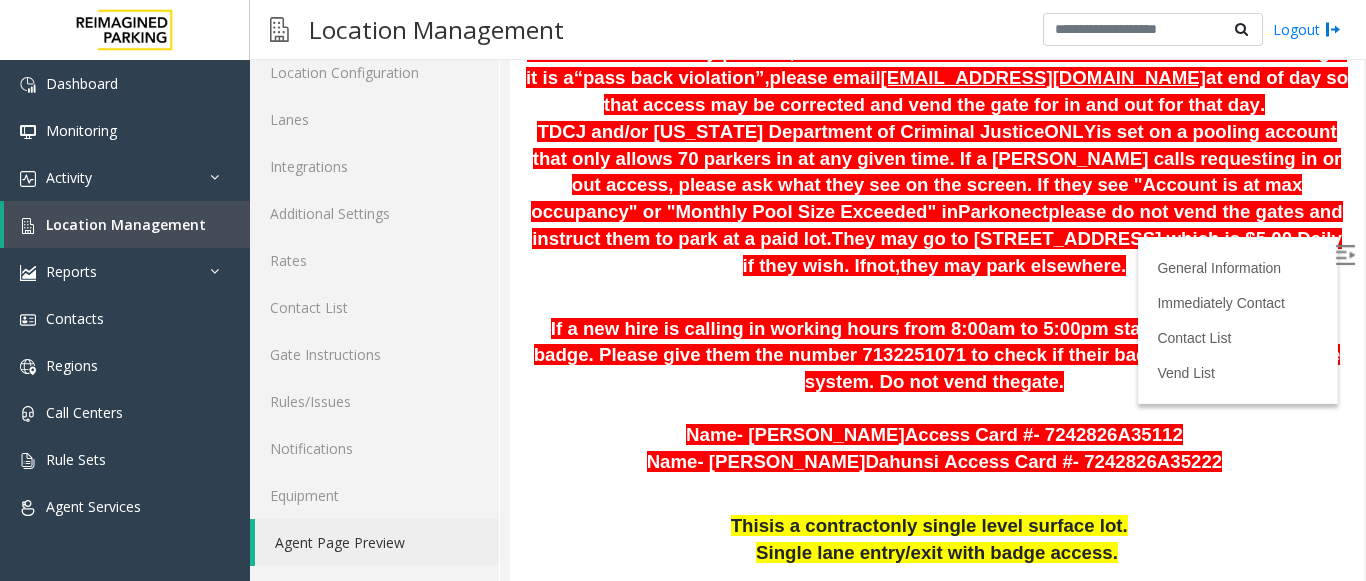 drag, startPoint x: 1344, startPoint y: 290, endPoint x: 1859, endPoint y: 313, distance: 515.51337 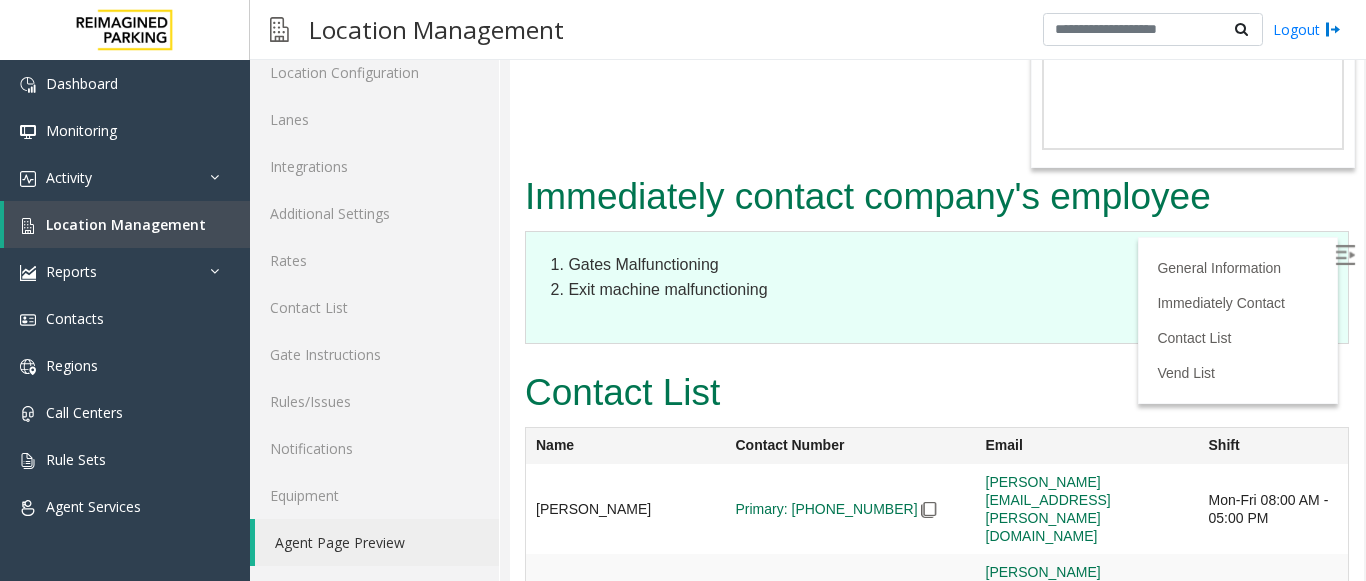 scroll, scrollTop: 1986, scrollLeft: 0, axis: vertical 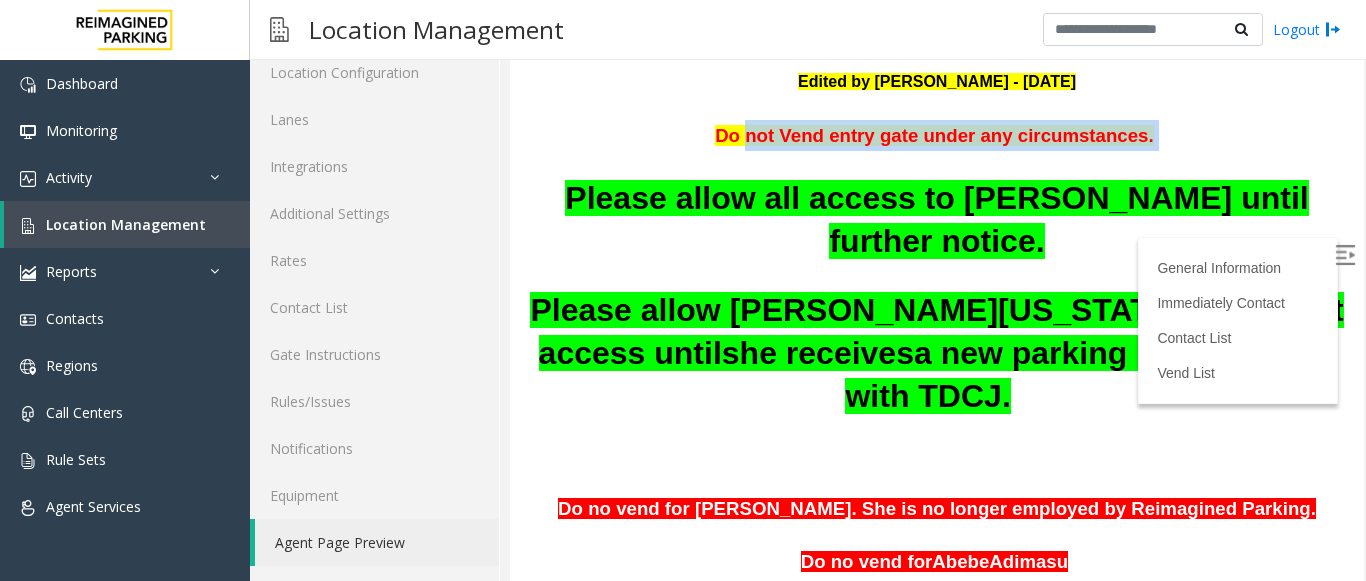 drag, startPoint x: 699, startPoint y: 202, endPoint x: 956, endPoint y: 228, distance: 258.31183 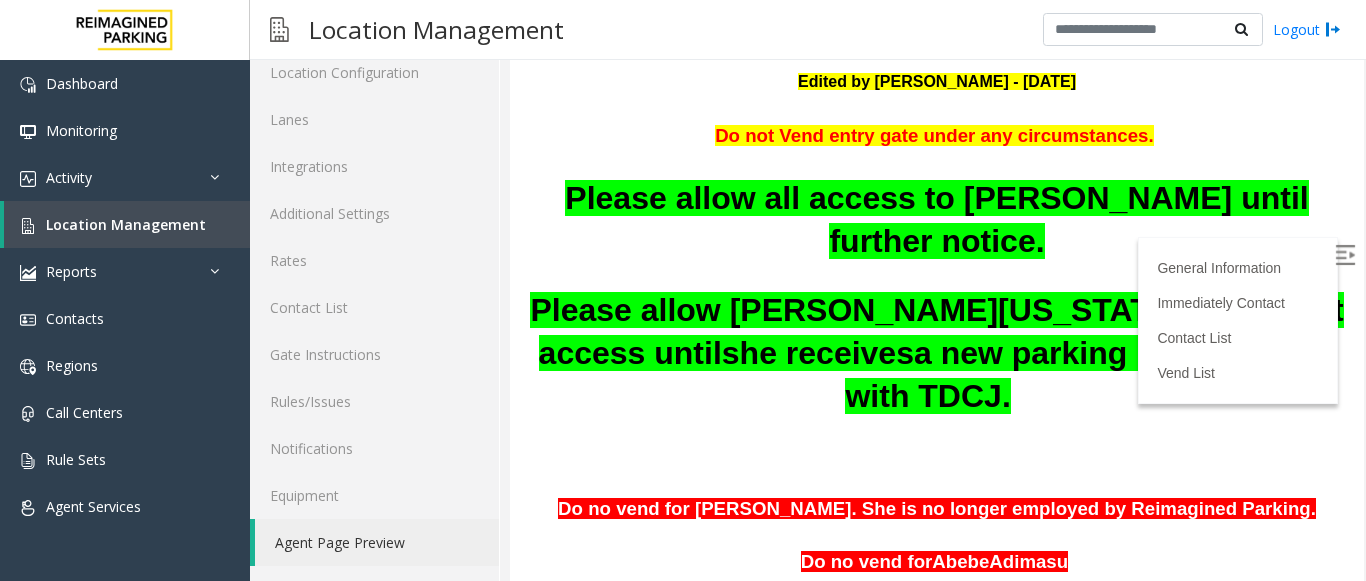 click at bounding box center (937, 108) 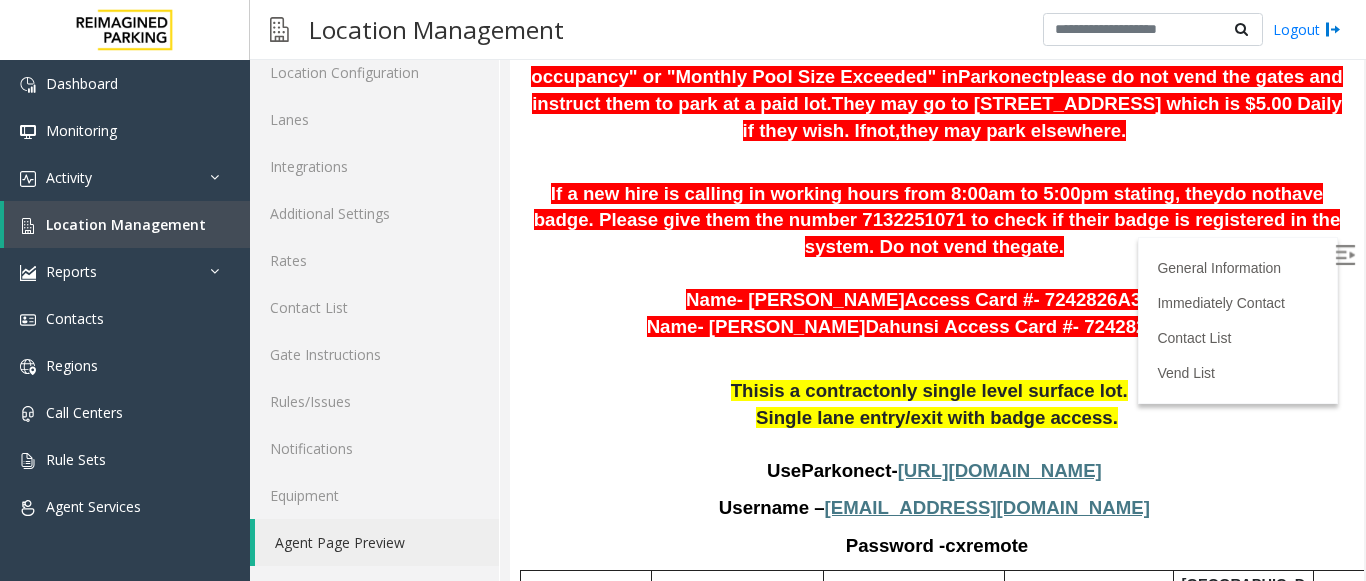 scroll, scrollTop: 886, scrollLeft: 0, axis: vertical 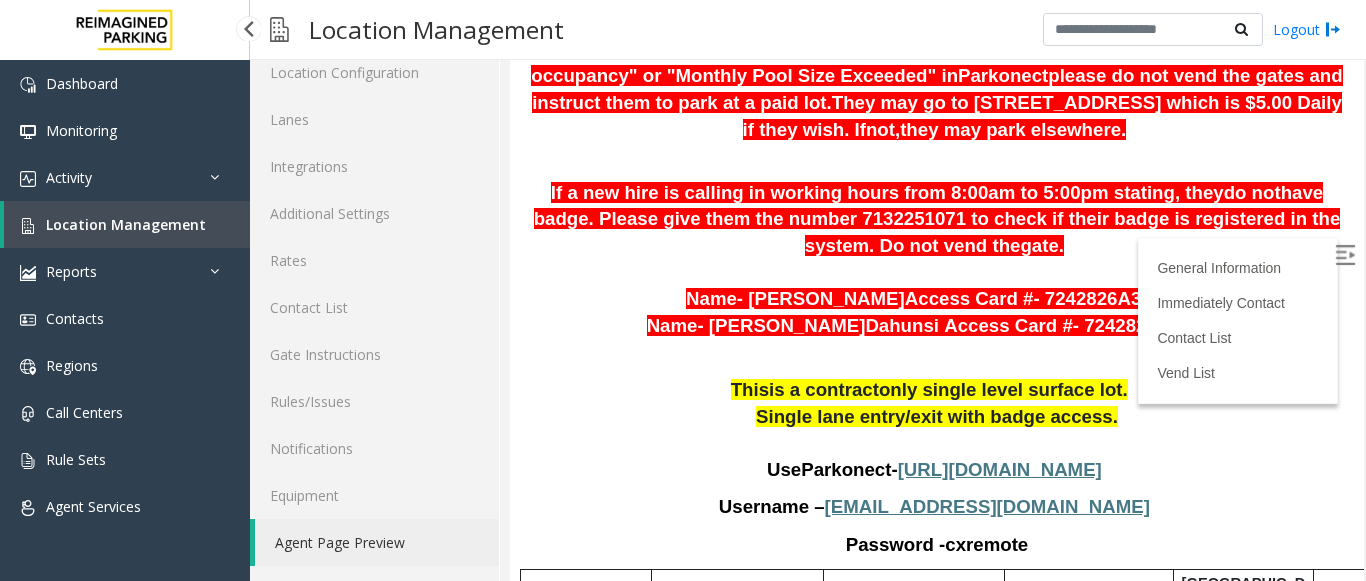 click on "Location Management" at bounding box center [127, 224] 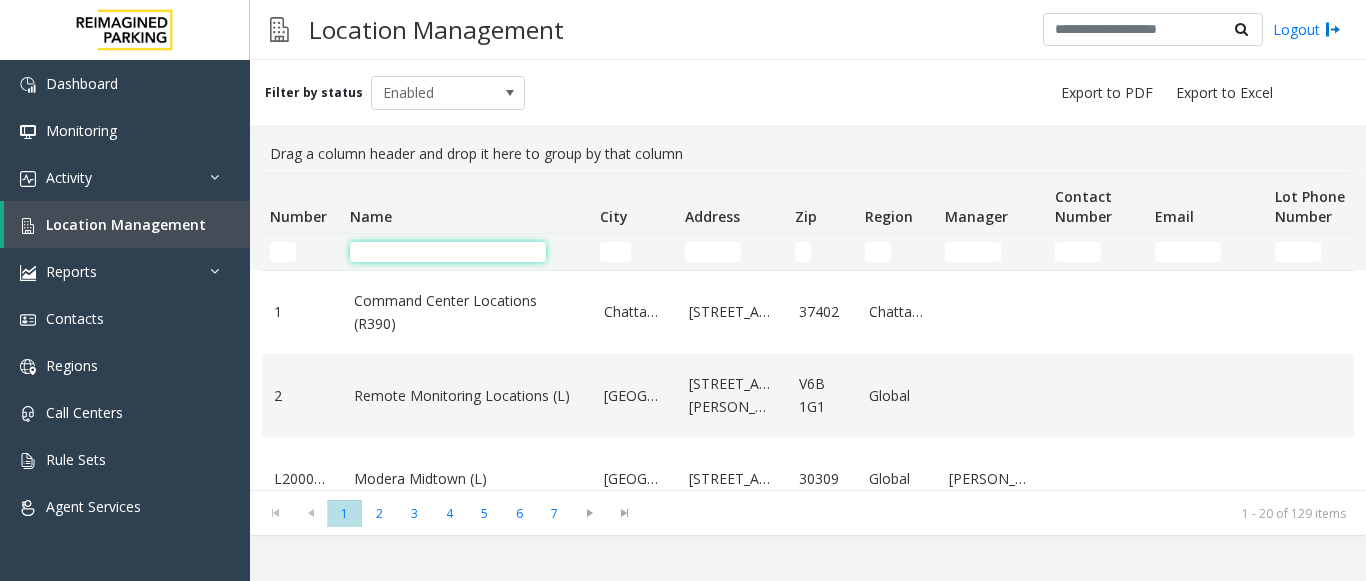 click 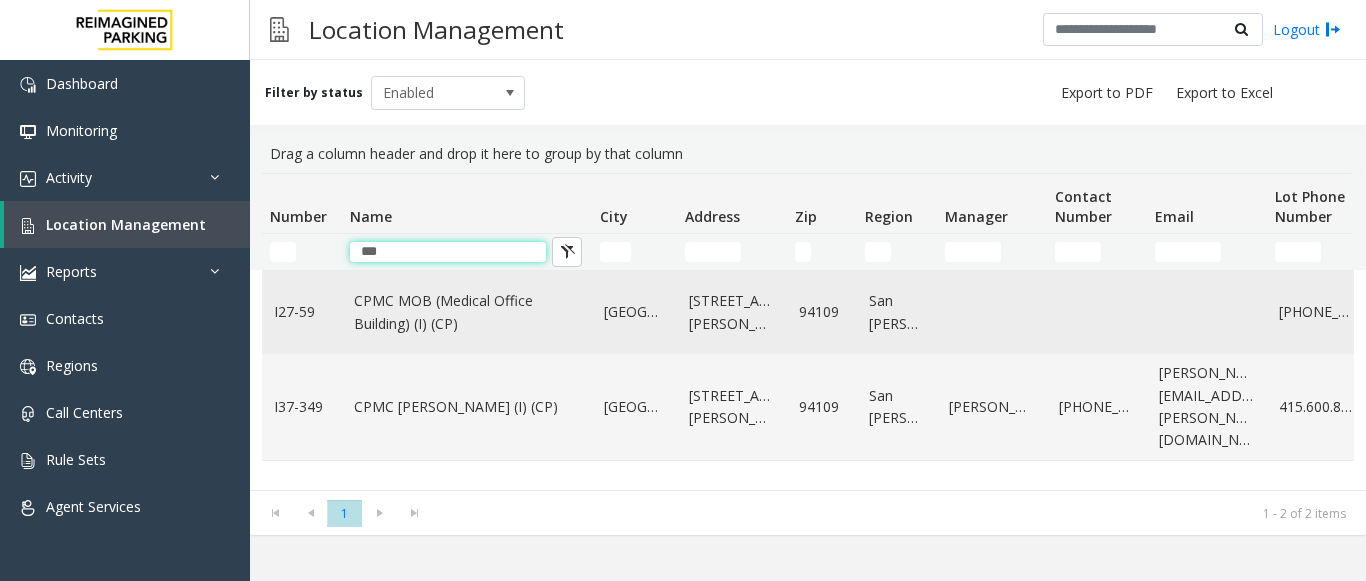 type on "***" 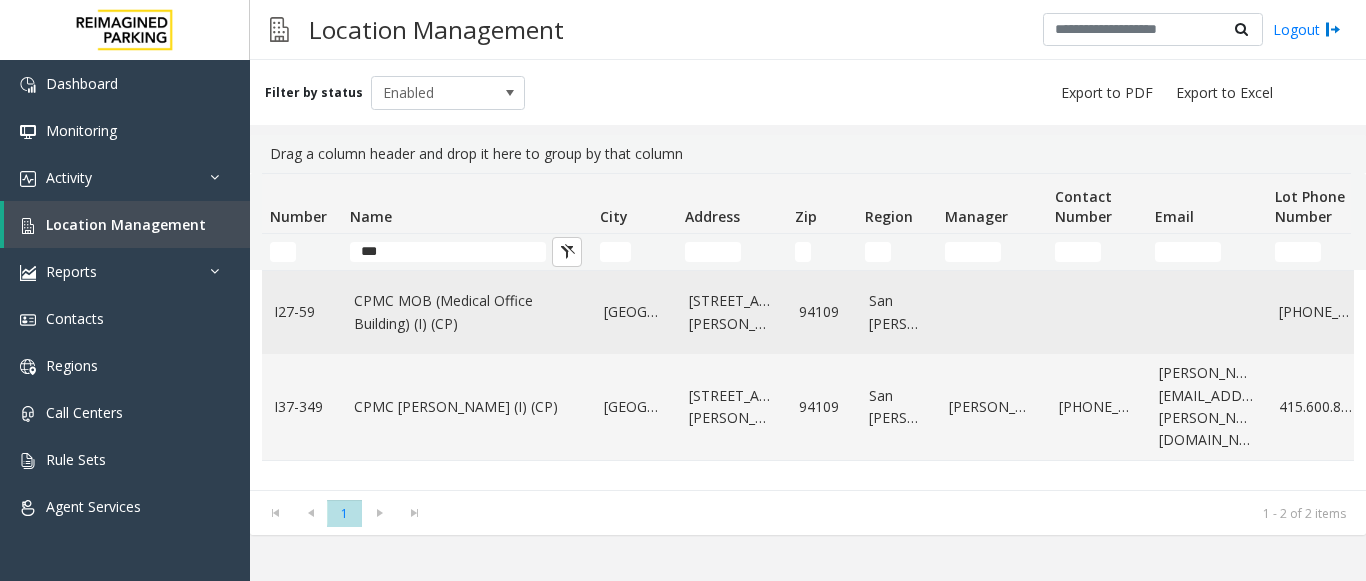 click on "CPMC MOB (Medical Office Building) (I) (CP)" 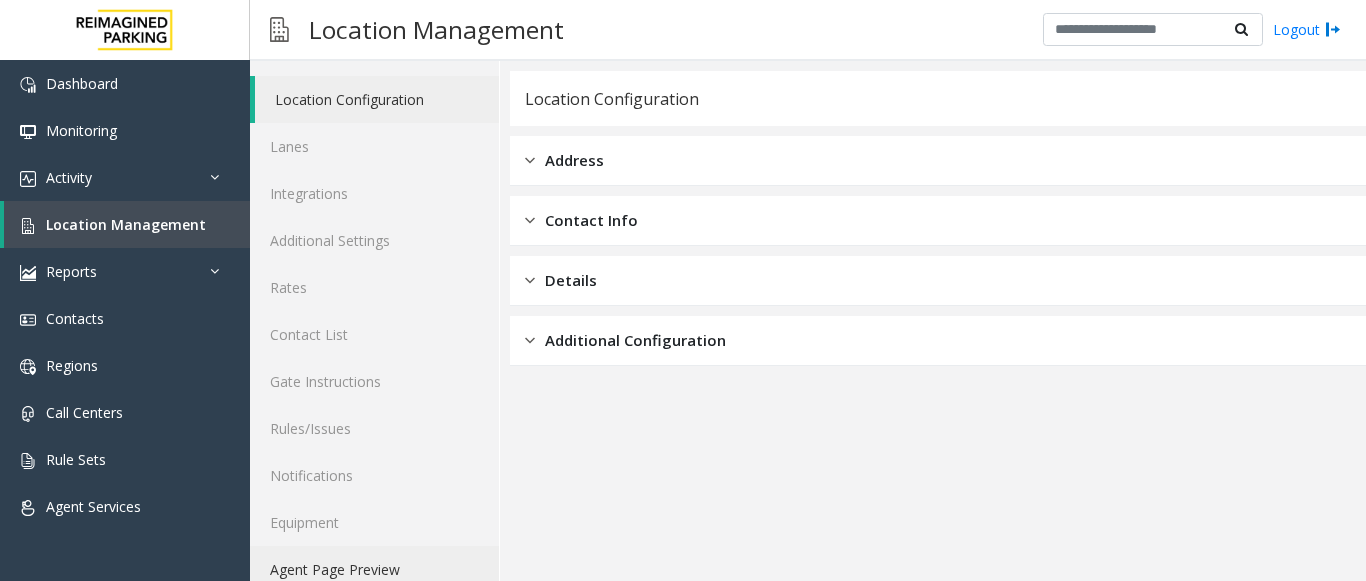 scroll, scrollTop: 78, scrollLeft: 0, axis: vertical 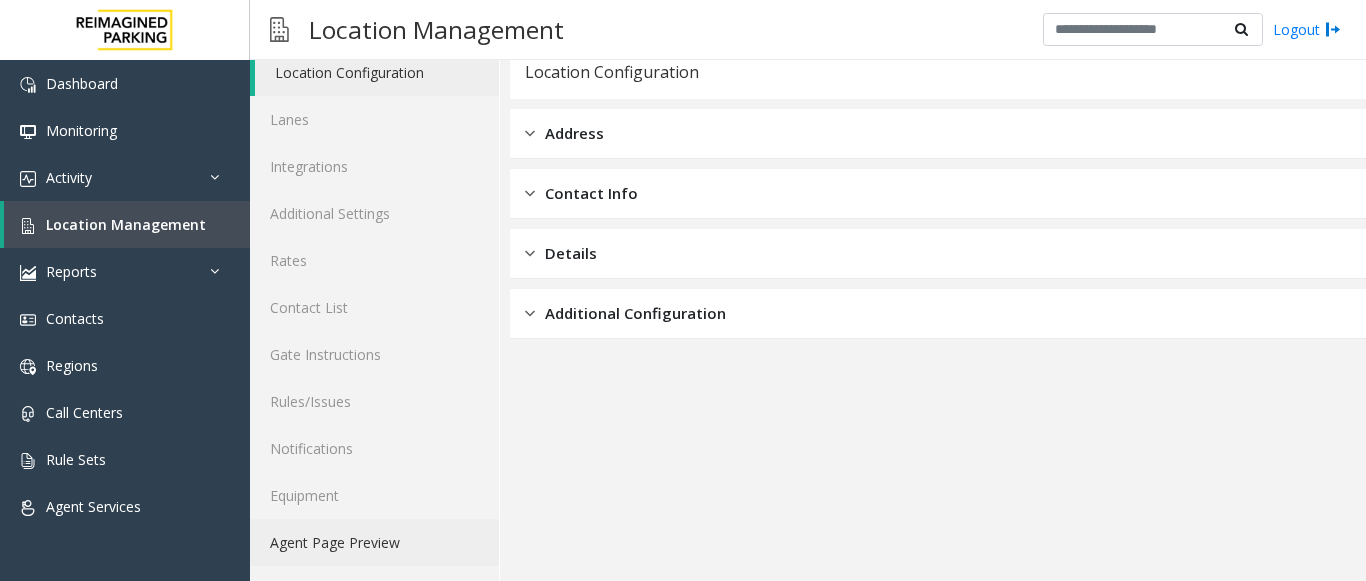 click on "Agent Page Preview" 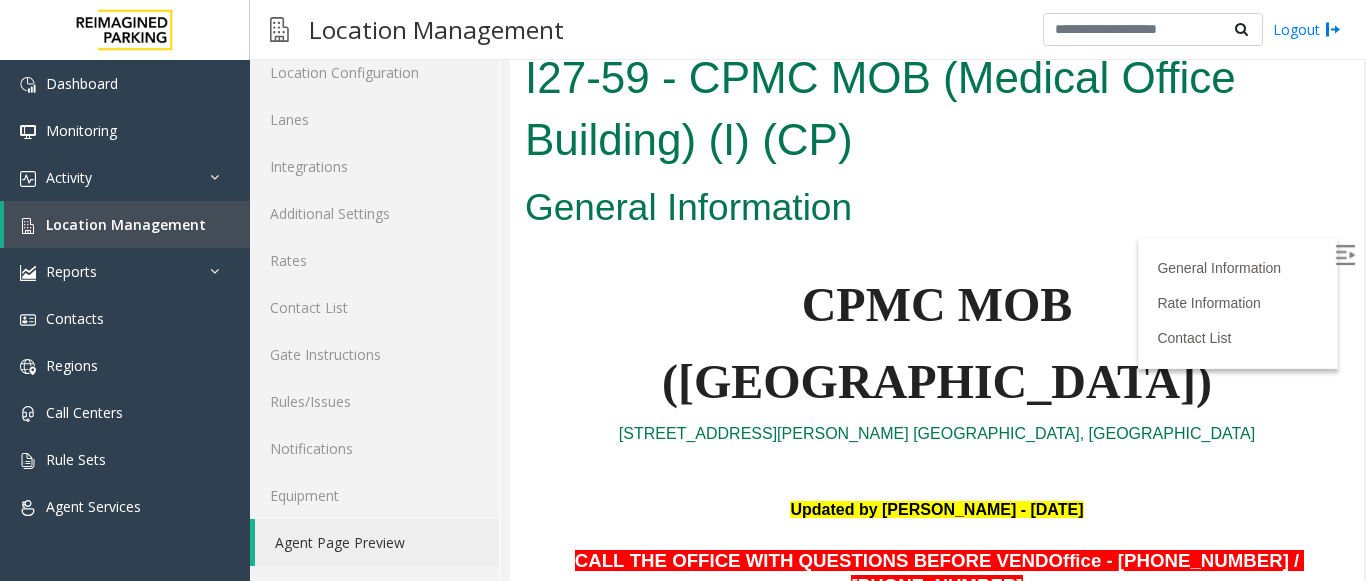 scroll, scrollTop: 0, scrollLeft: 0, axis: both 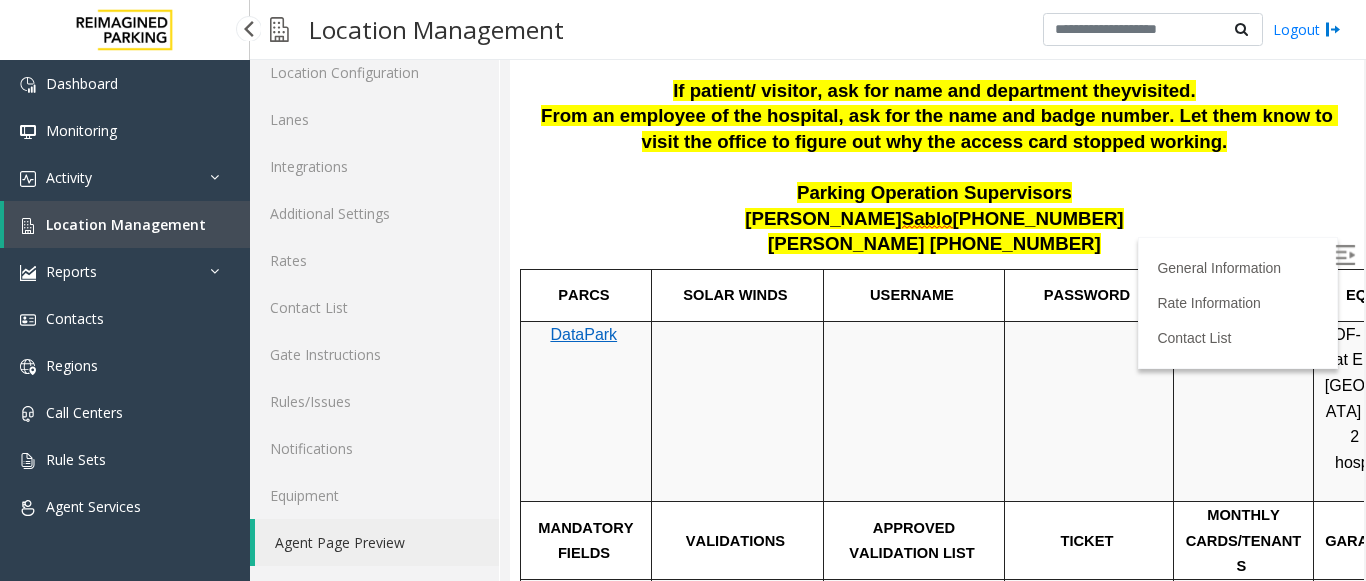 click on "Location Management" at bounding box center (126, 224) 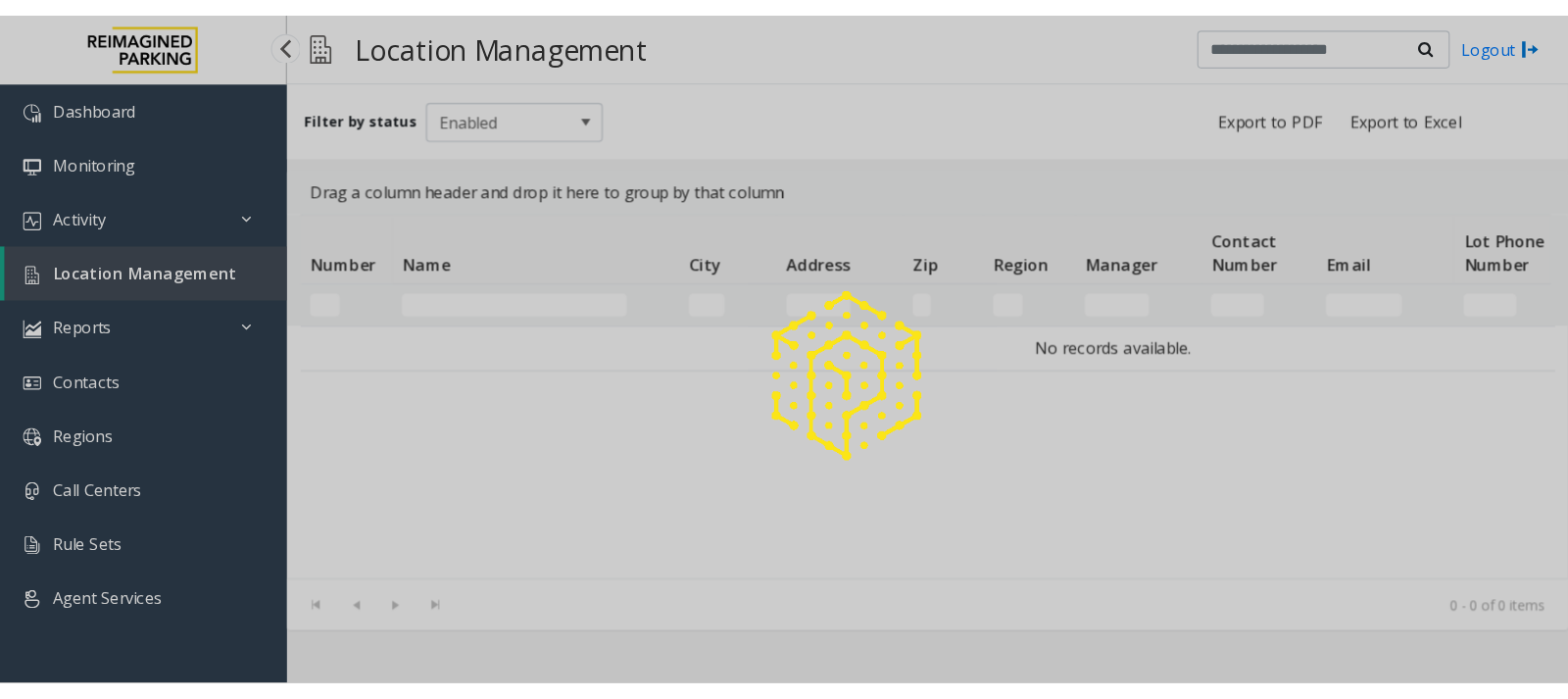 scroll, scrollTop: 0, scrollLeft: 0, axis: both 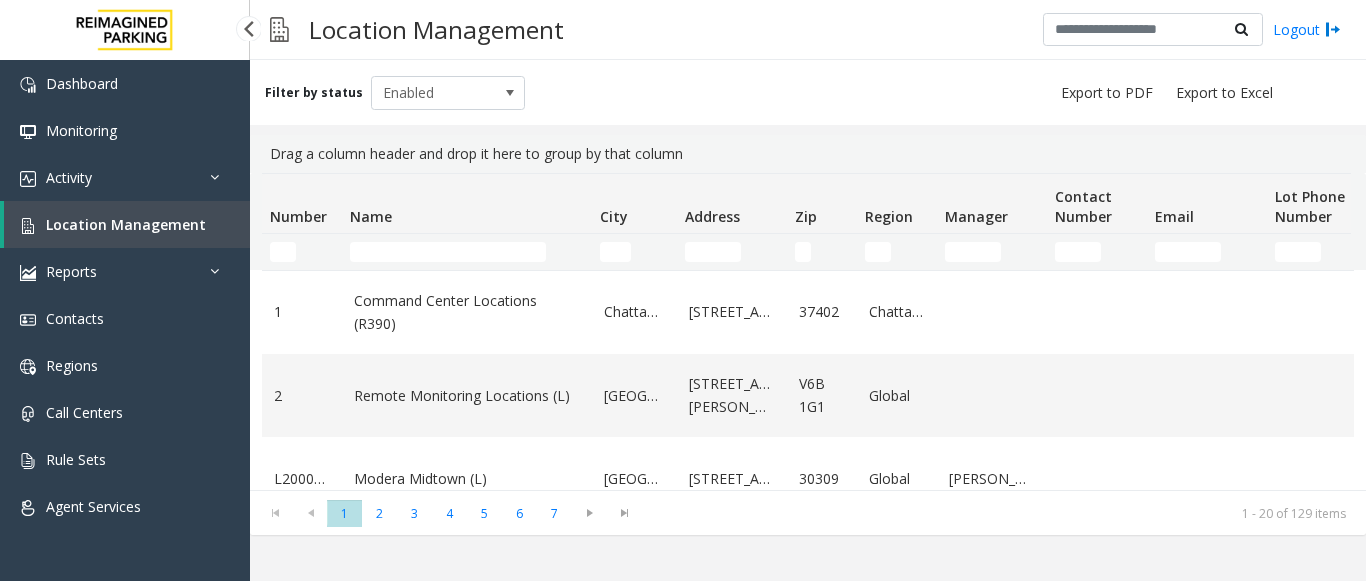 click on "Location Management" at bounding box center [127, 224] 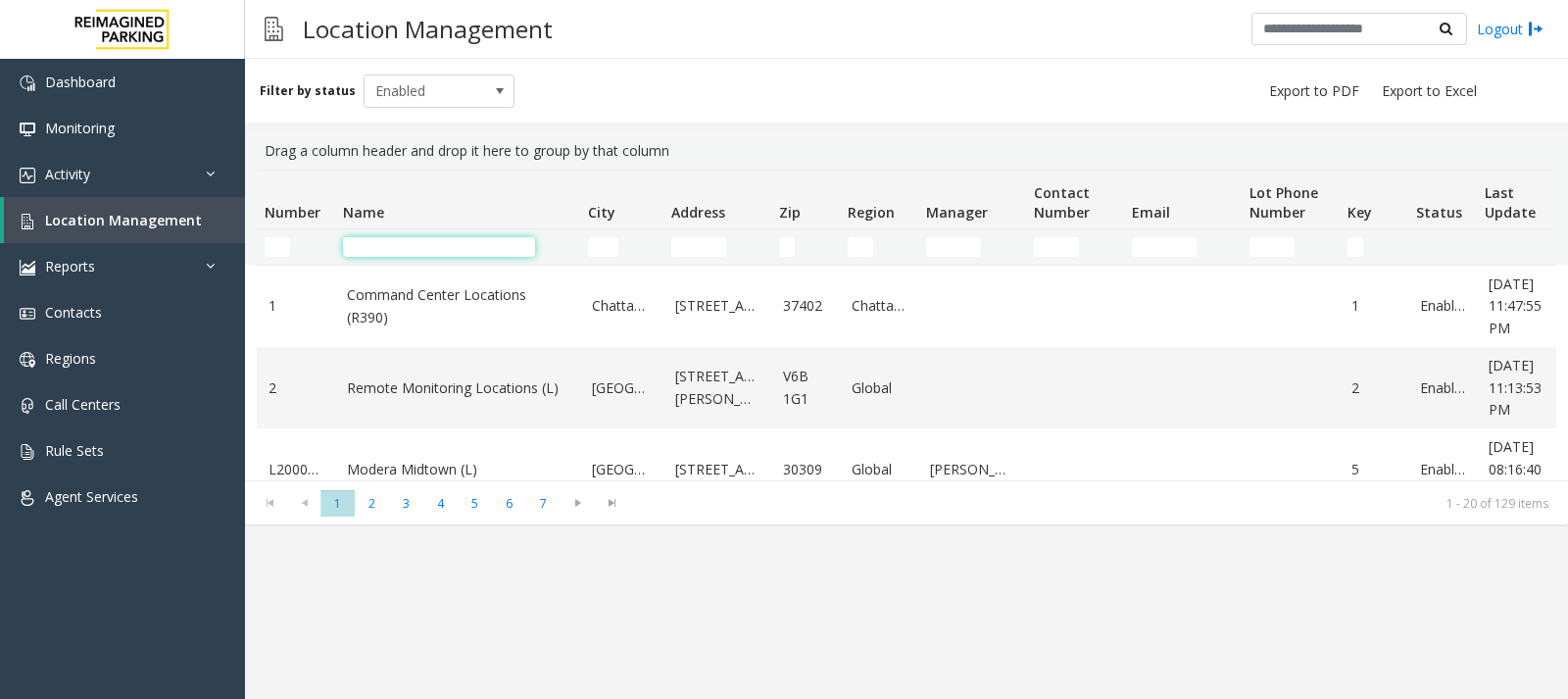 click 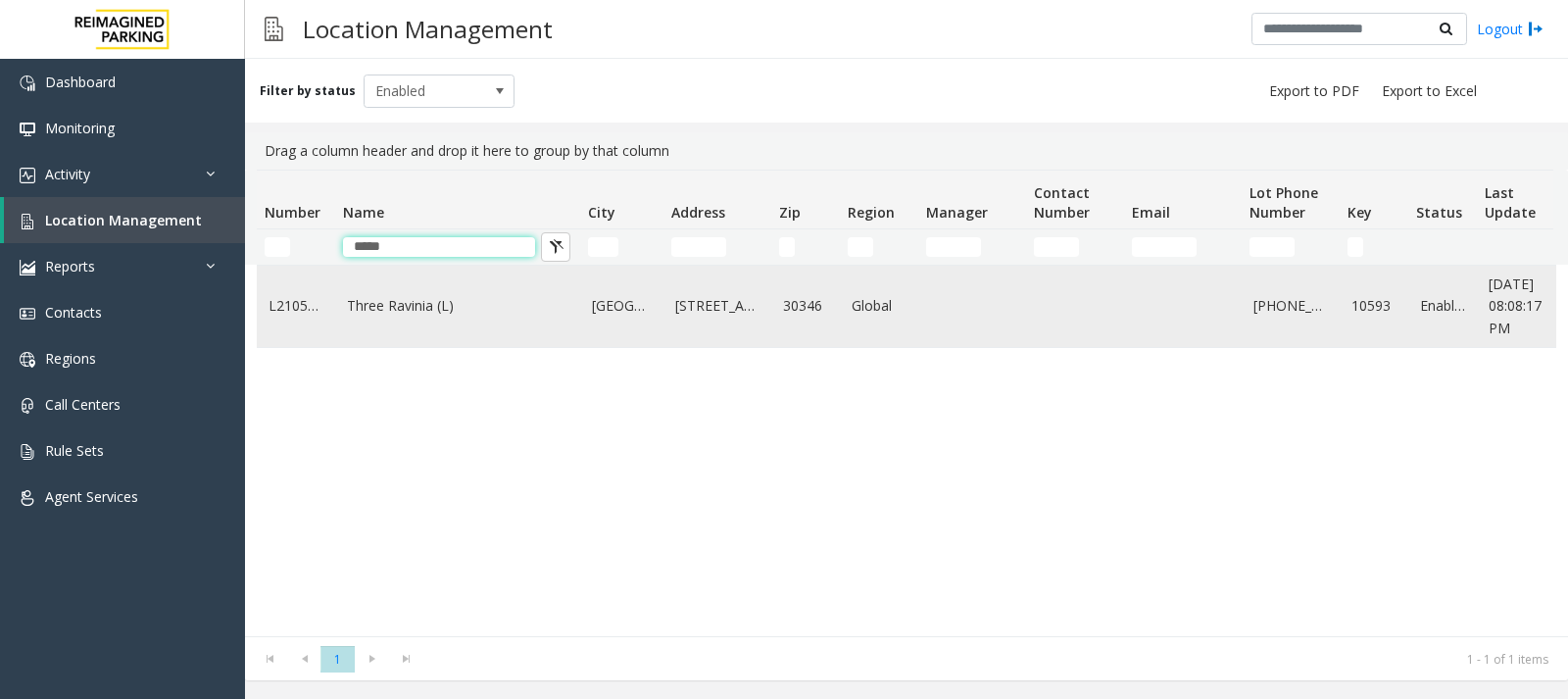 type on "*****" 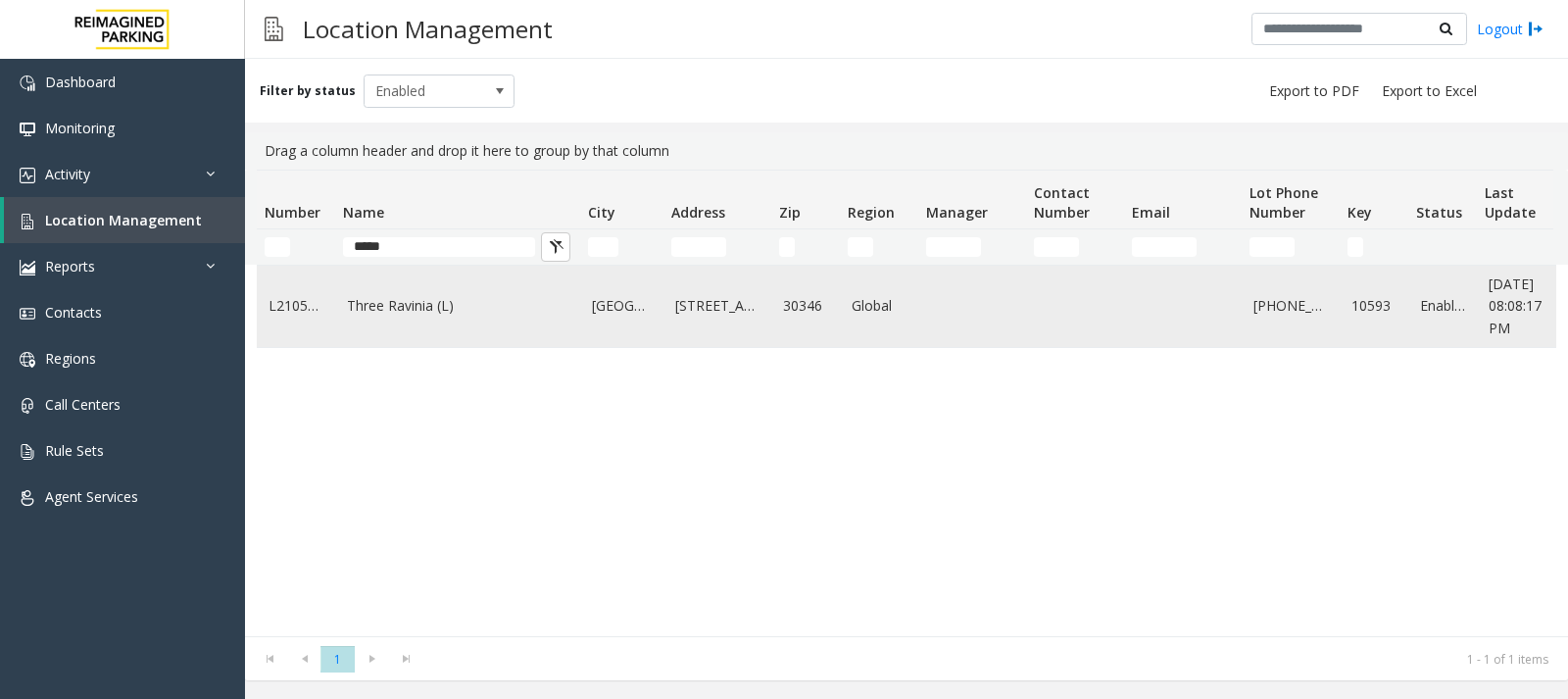 click on "Three Ravinia (L)" 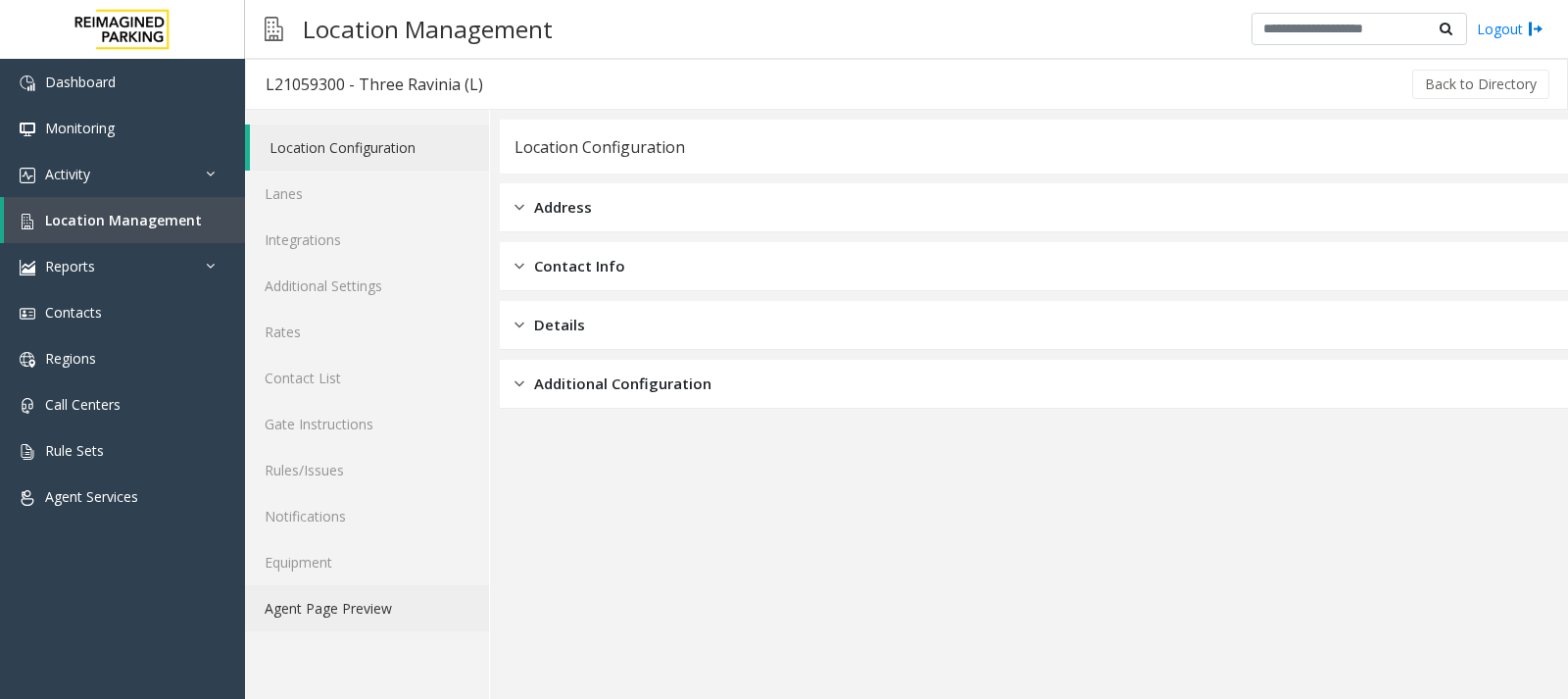 click on "Agent Page Preview" 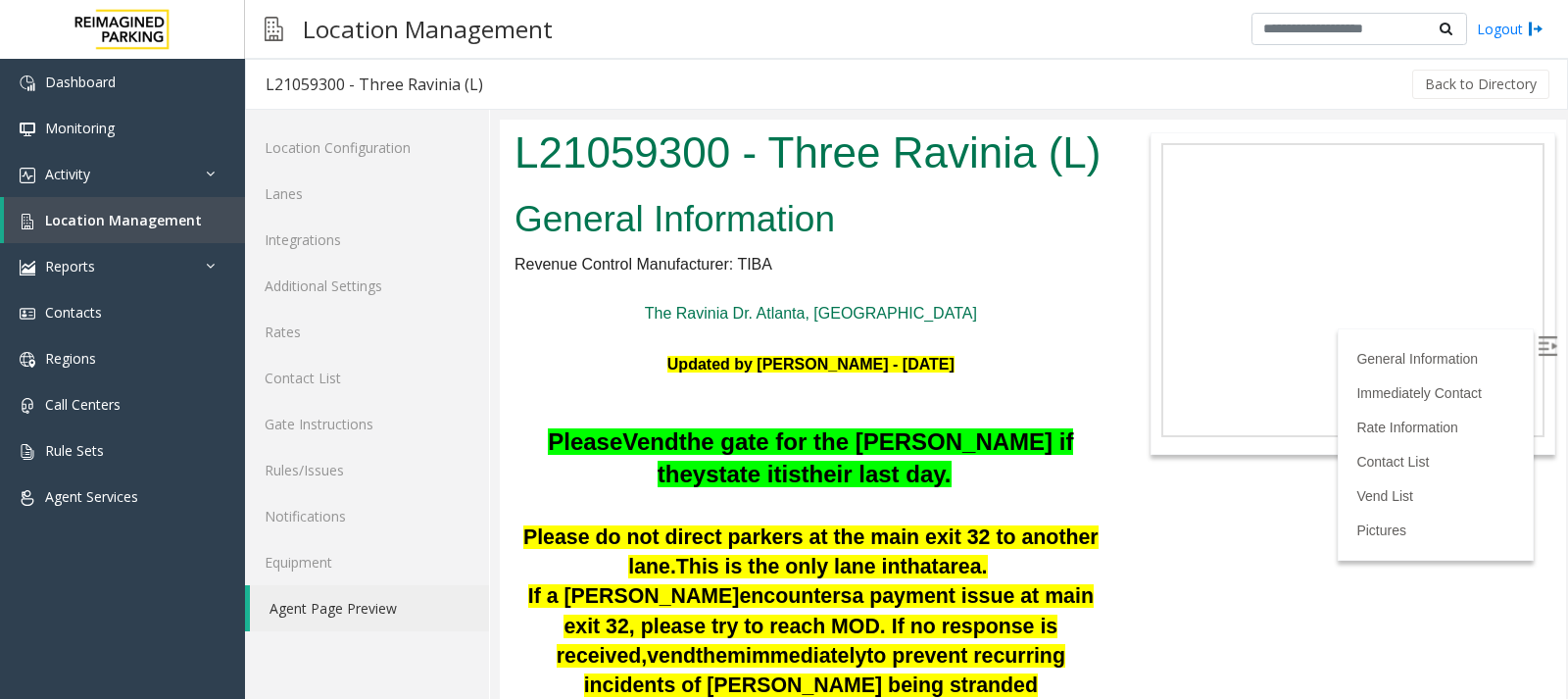 scroll, scrollTop: 0, scrollLeft: 0, axis: both 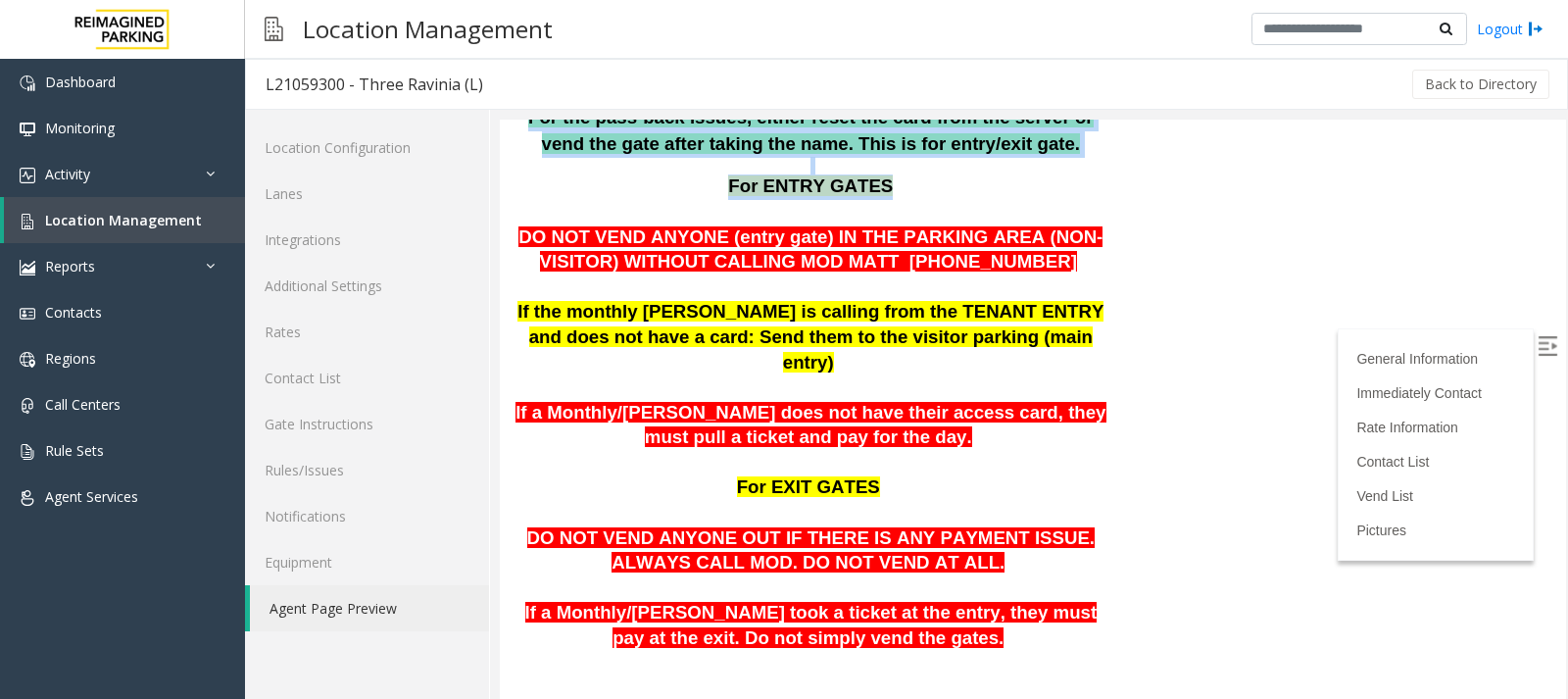 drag, startPoint x: 563, startPoint y: 225, endPoint x: 1182, endPoint y: 388, distance: 640.10155 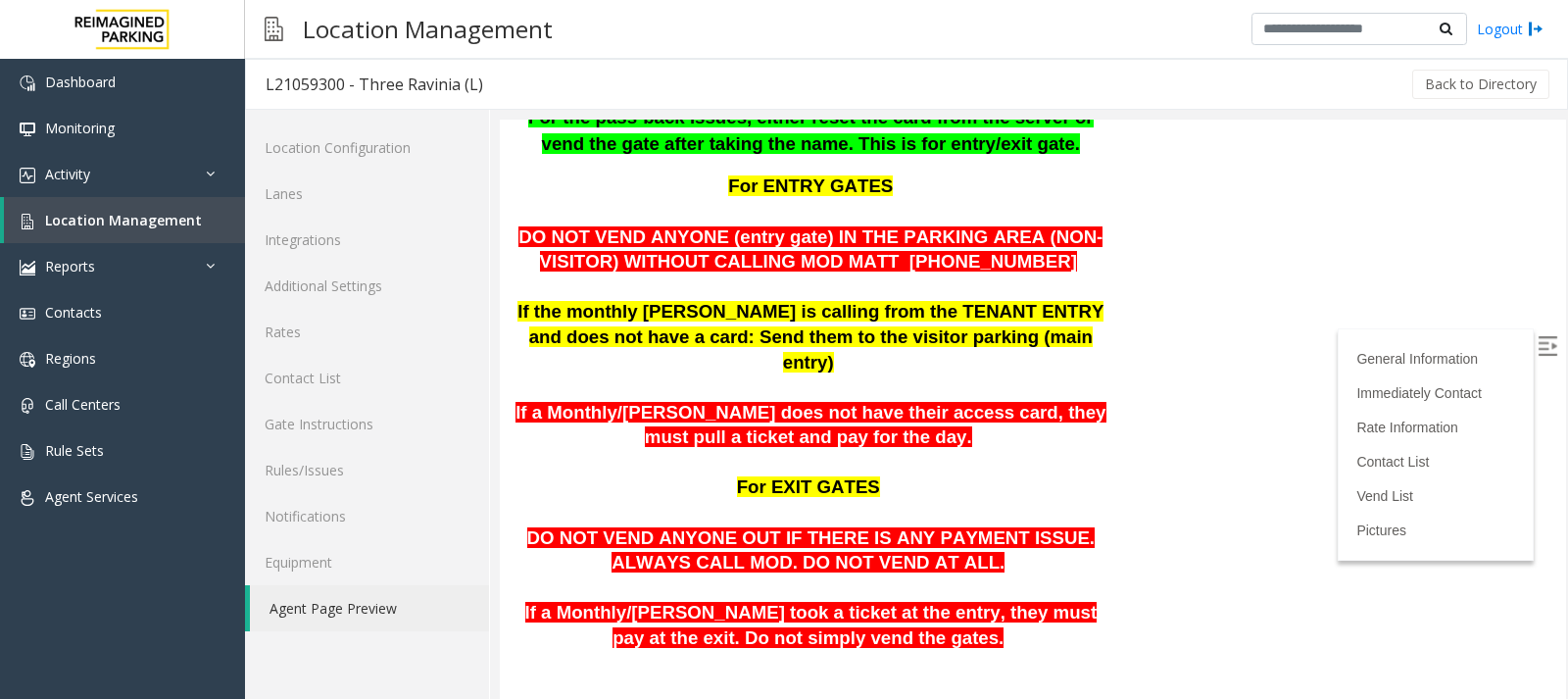 click on "L21059300 - Three Ravinia (L)
General Information
Revenue Control Manufacturer: TIBA
The Ravinia Dr. Atlanta, GA Updated by Sunil Dhyani - 12 June'25 Please  Vend  the gate for the parker if they  state   it  is  their last day.     Please do not direct parkers at the main exit 32 to another lane .   This is the only lane in  that  area.   If a parker  encounters  a payment issue at main exit 32, please try to reach MOD. If no response is received,  vend  them  immediately  to prevent recurring incidents of parkers being stranded without  assistance .   Do not send parkers to any other entry/exit. Always  assist  on the first call. For the pass-back issues, either reset the card from the server or vend the gate after taking the name. This is for entry/exit gate.
For ENTRY GATES   DO NOT VEND ANYONE (entry gate) IN THE PARKING AREA (NON-VISITOR) WITHOUT CALLING MOD MATT  404-901-1316             For EXIT GATES               ." at bounding box center [1033, -345] 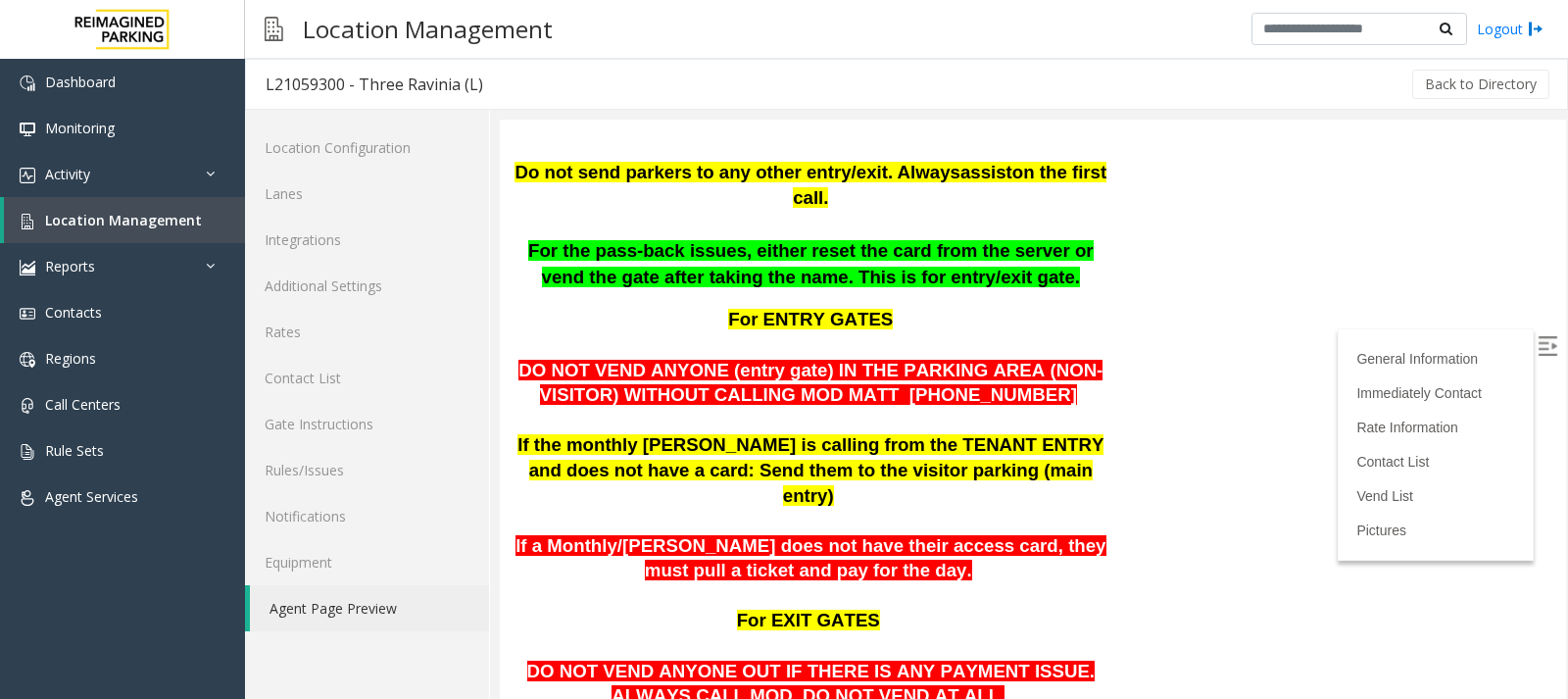 scroll, scrollTop: 611, scrollLeft: 0, axis: vertical 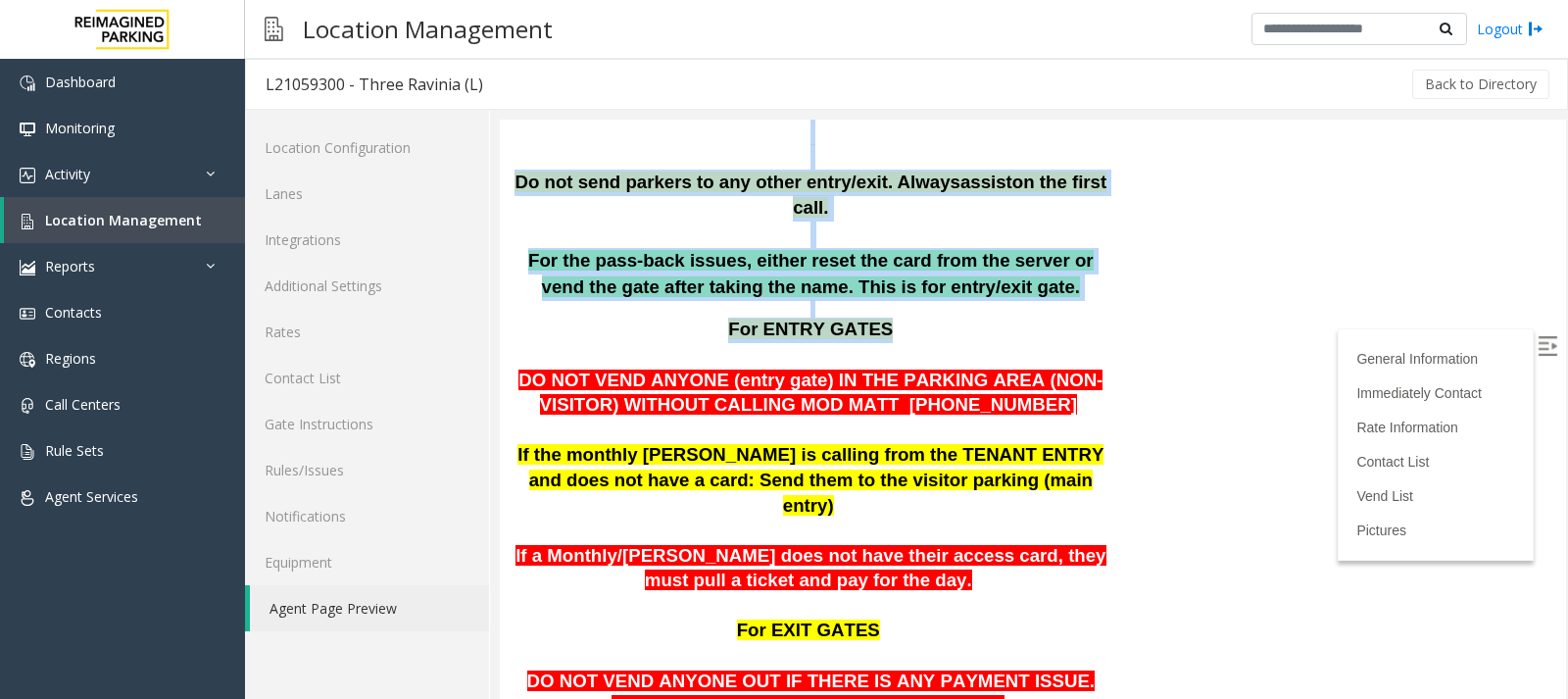 drag, startPoint x: 543, startPoint y: 361, endPoint x: 1159, endPoint y: 474, distance: 626.27869 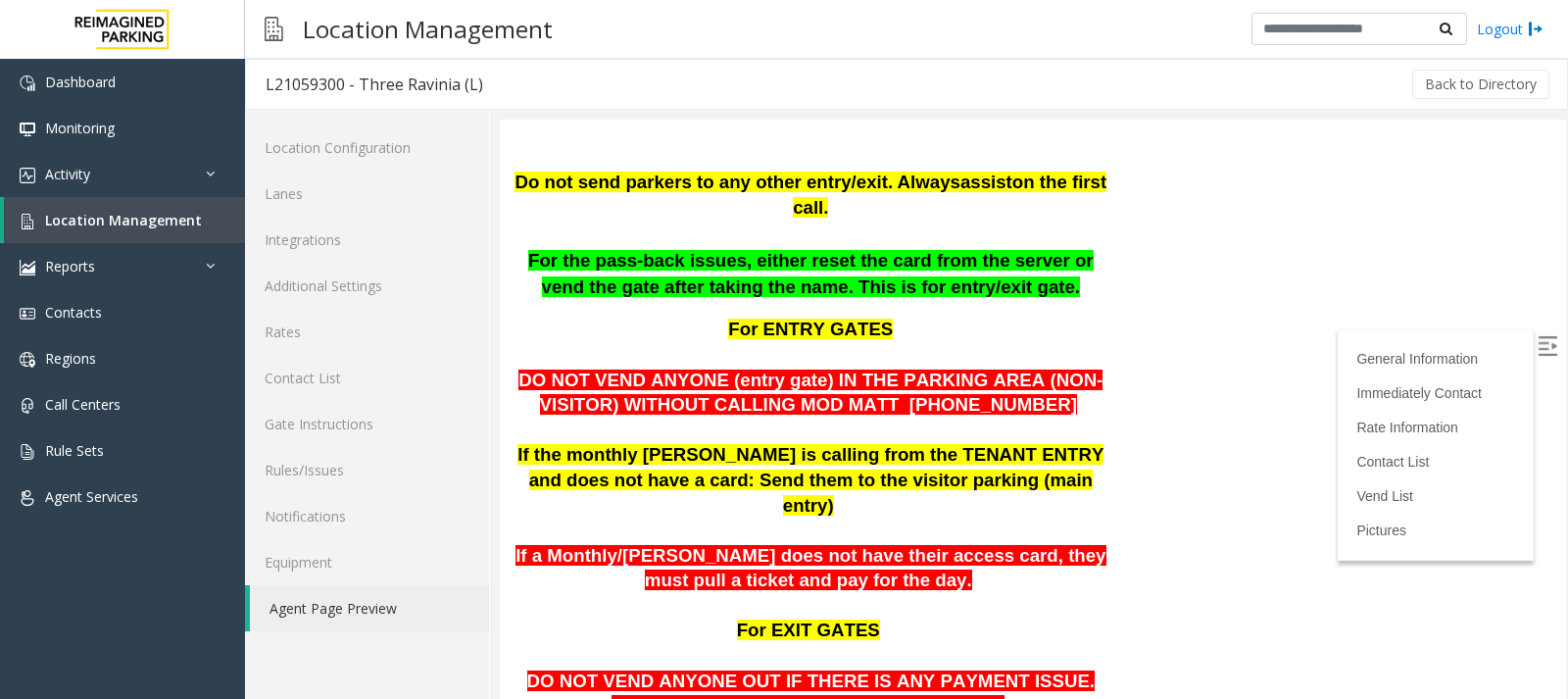 click on "L21059300 - Three Ravinia (L)
General Information
Revenue Control Manufacturer: TIBA
The Ravinia Dr. Atlanta, GA Updated by Sunil Dhyani - 12 June'25 Please  Vend  the gate for the parker if they  state   it  is  their last day.     Please do not direct parkers at the main exit 32 to another lane .   This is the only lane in  that  area.   If a parker  encounters  a payment issue at main exit 32, please try to reach MOD. If no response is received,  vend  them  immediately  to prevent recurring incidents of parkers being stranded without  assistance .   Do not send parkers to any other entry/exit. Always  assist  on the first call. For the pass-back issues, either reset the card from the server or vend the gate after taking the name. This is for entry/exit gate.
For ENTRY GATES   DO NOT VEND ANYONE (entry gate) IN THE PARKING AREA (NON-VISITOR) WITHOUT CALLING MOD MATT  404-901-1316             For EXIT GATES               ." at bounding box center [1033, -202] 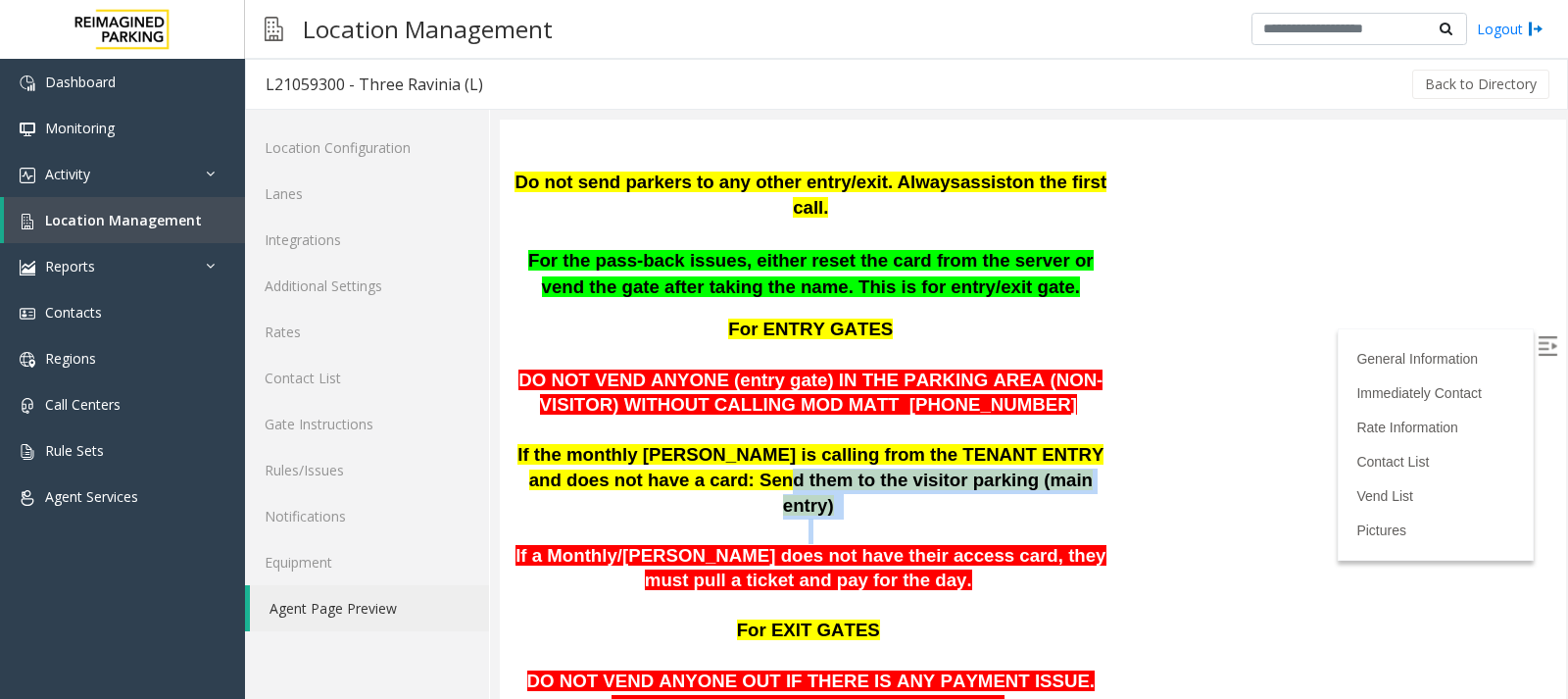drag, startPoint x: 942, startPoint y: 511, endPoint x: 996, endPoint y: 508, distance: 54.083269 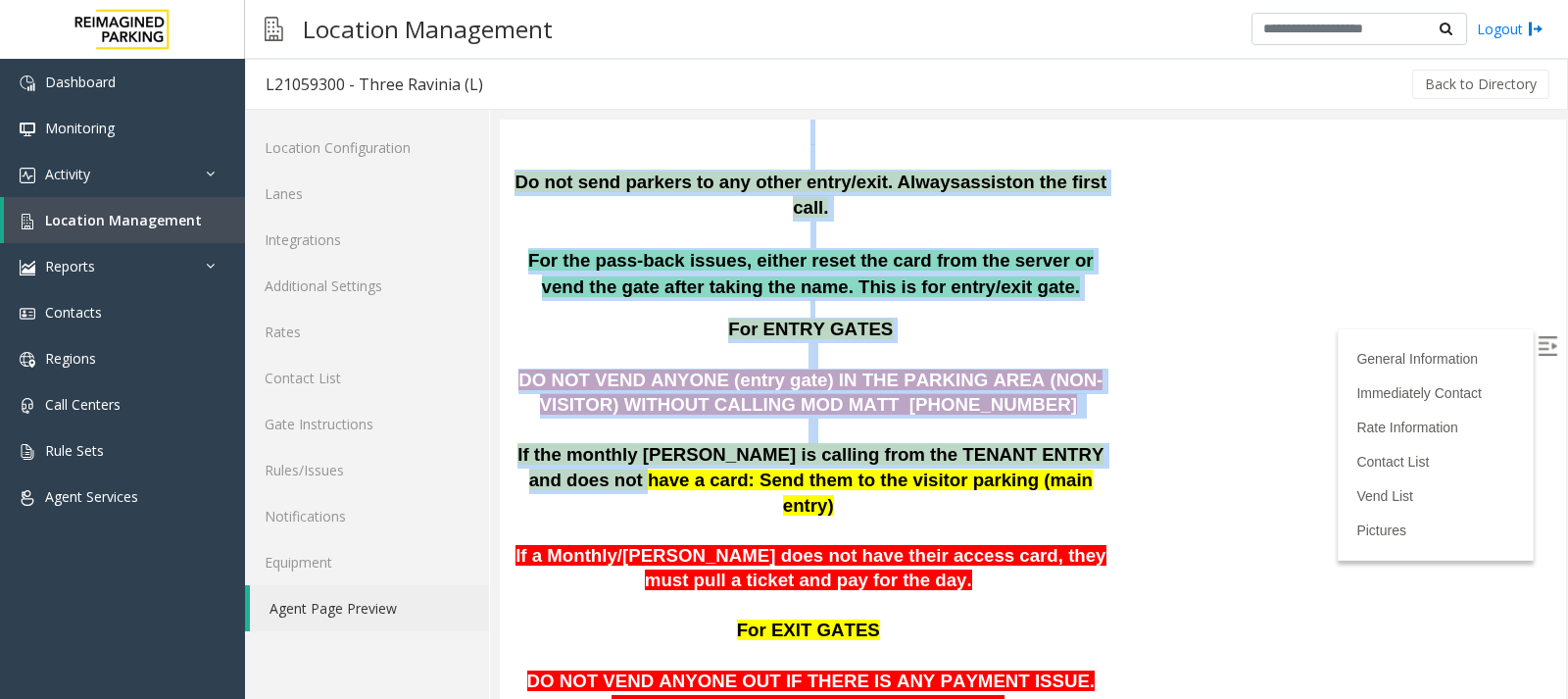 drag, startPoint x: 671, startPoint y: 486, endPoint x: 1113, endPoint y: 492, distance: 442.04072 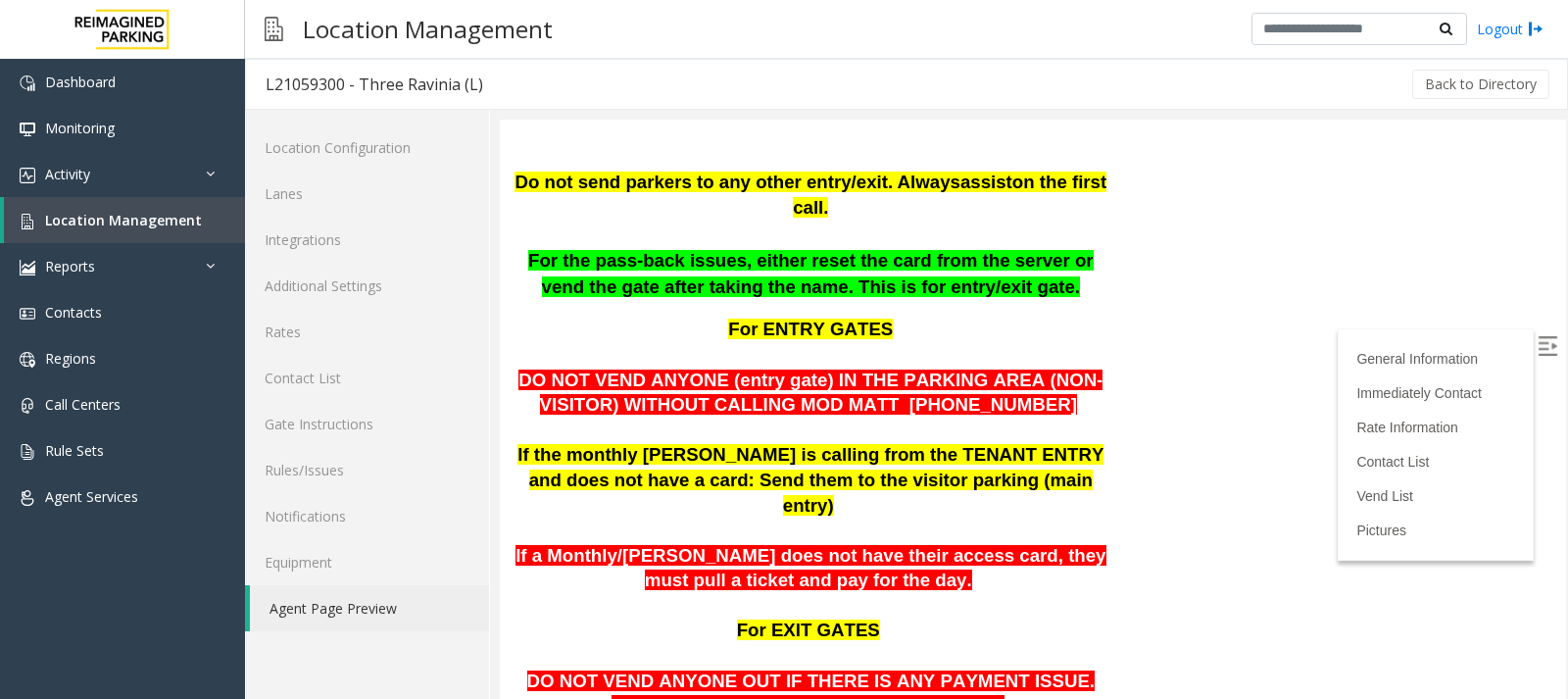 click on "L21059300 - Three Ravinia (L)
General Information
Revenue Control Manufacturer: TIBA
The Ravinia Dr. Atlanta, GA Updated by Sunil Dhyani - 12 June'25 Please  Vend  the gate for the parker if they  state   it  is  their last day.     Please do not direct parkers at the main exit 32 to another lane .   This is the only lane in  that  area.   If a parker  encounters  a payment issue at main exit 32, please try to reach MOD. If no response is received,  vend  them  immediately  to prevent recurring incidents of parkers being stranded without  assistance .   Do not send parkers to any other entry/exit. Always  assist  on the first call. For the pass-back issues, either reset the card from the server or vend the gate after taking the name. This is for entry/exit gate.
For ENTRY GATES   DO NOT VEND ANYONE (entry gate) IN THE PARKING AREA (NON-VISITOR) WITHOUT CALLING MOD MATT  404-901-1316             For EXIT GATES               ." at bounding box center (1033, -202) 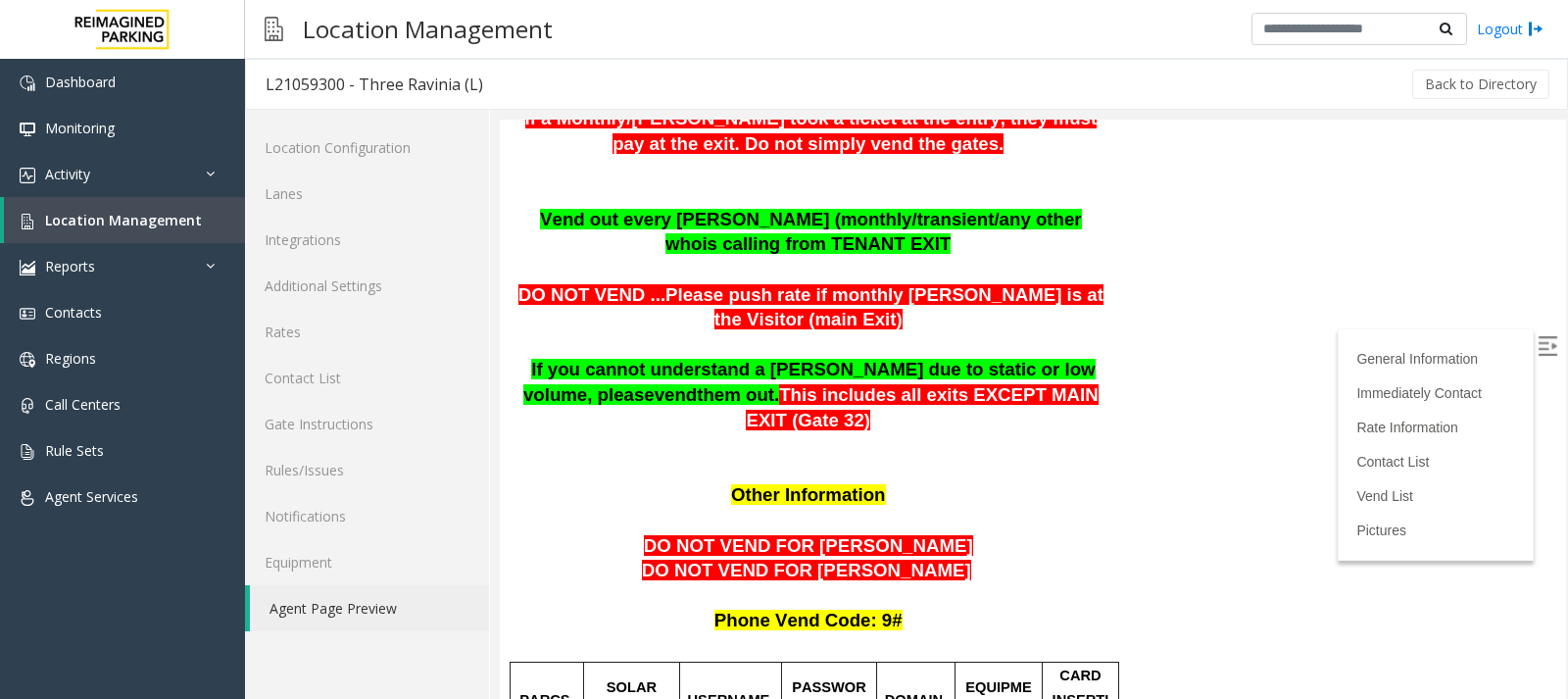 scroll, scrollTop: 1001, scrollLeft: 0, axis: vertical 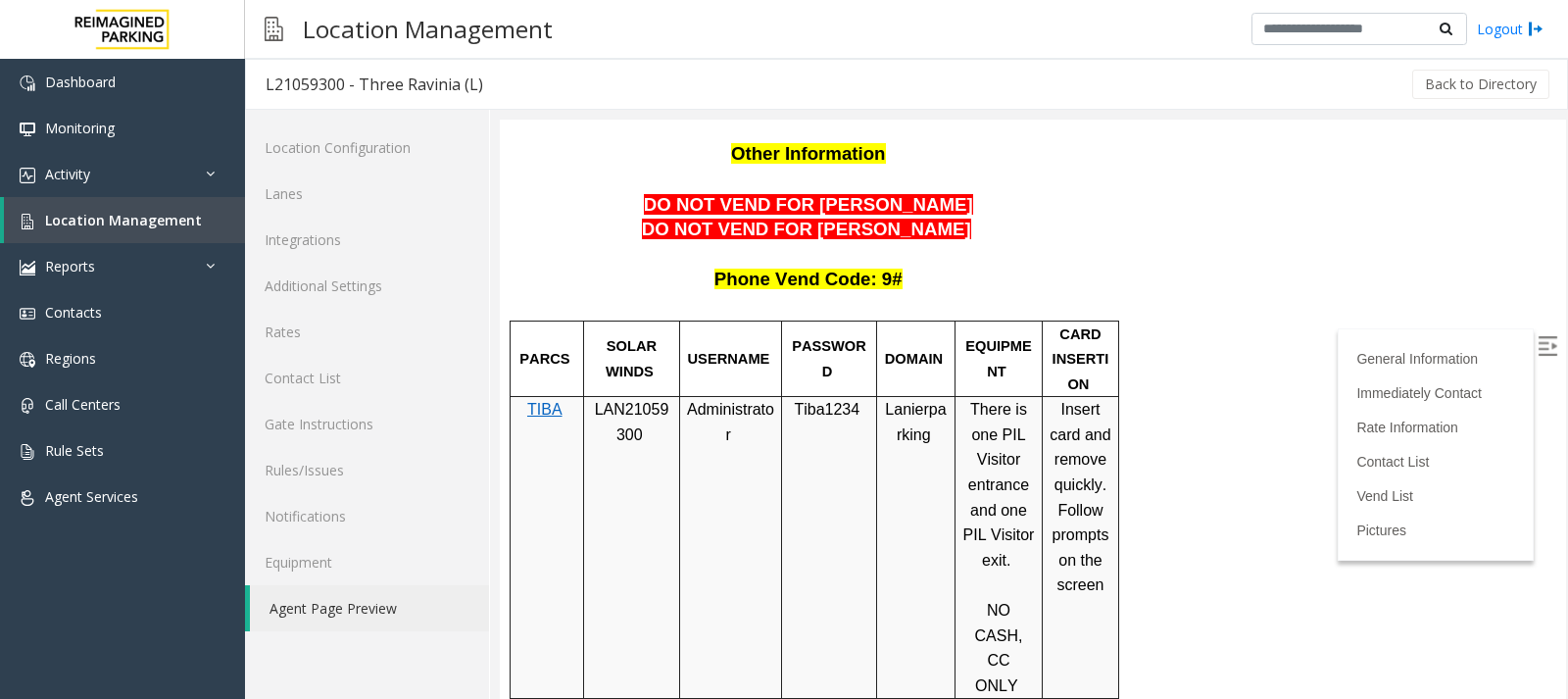 click on "LAN21059300" at bounding box center (632, 422) 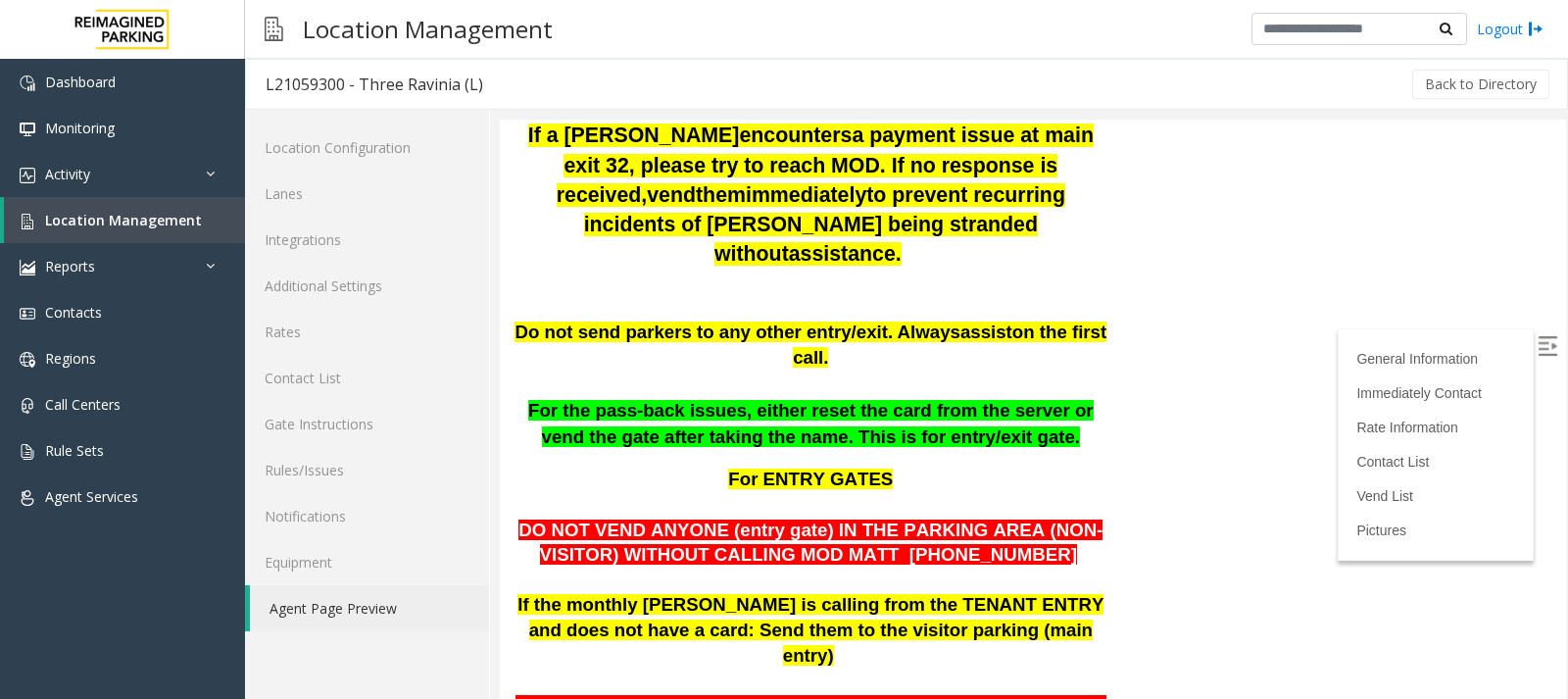 scroll, scrollTop: 413, scrollLeft: 0, axis: vertical 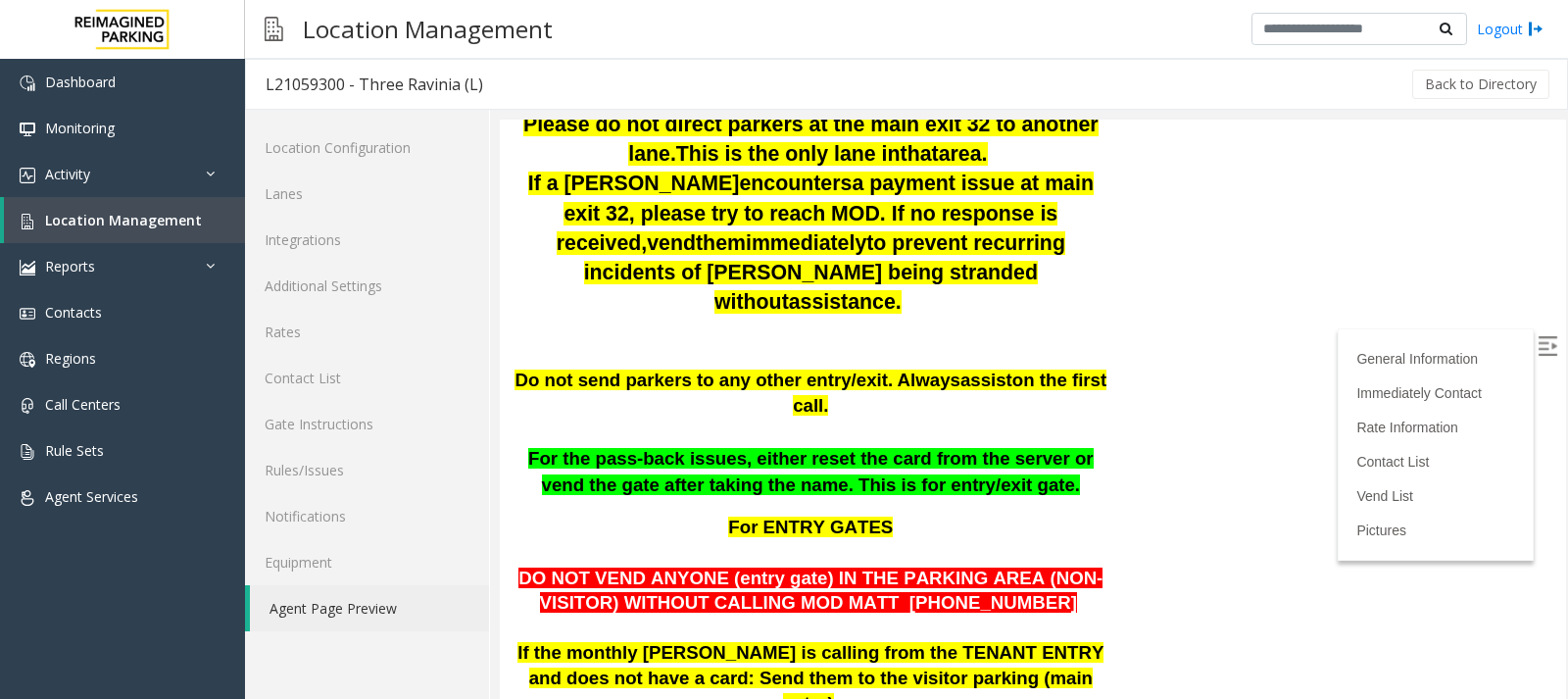 click on "Agent Page Preview" 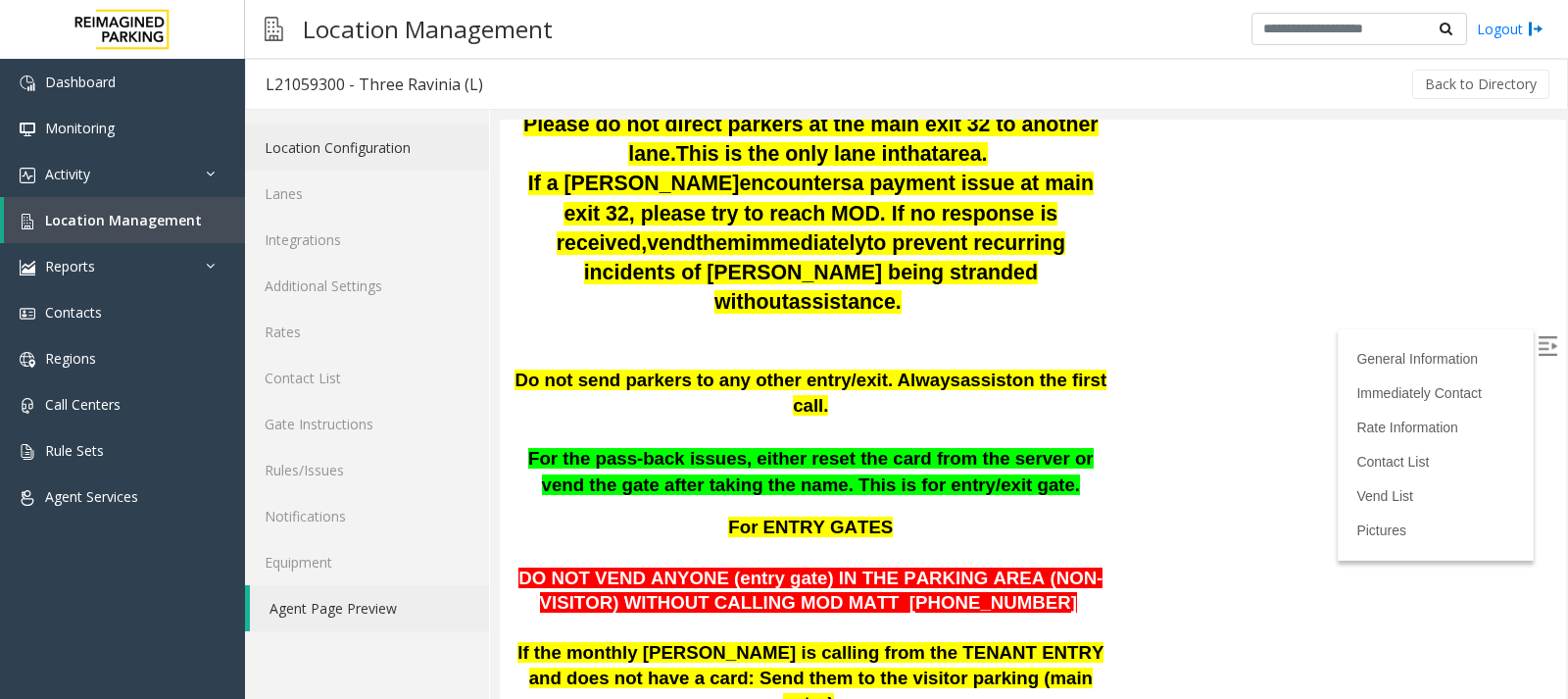 click on "Location Configuration" 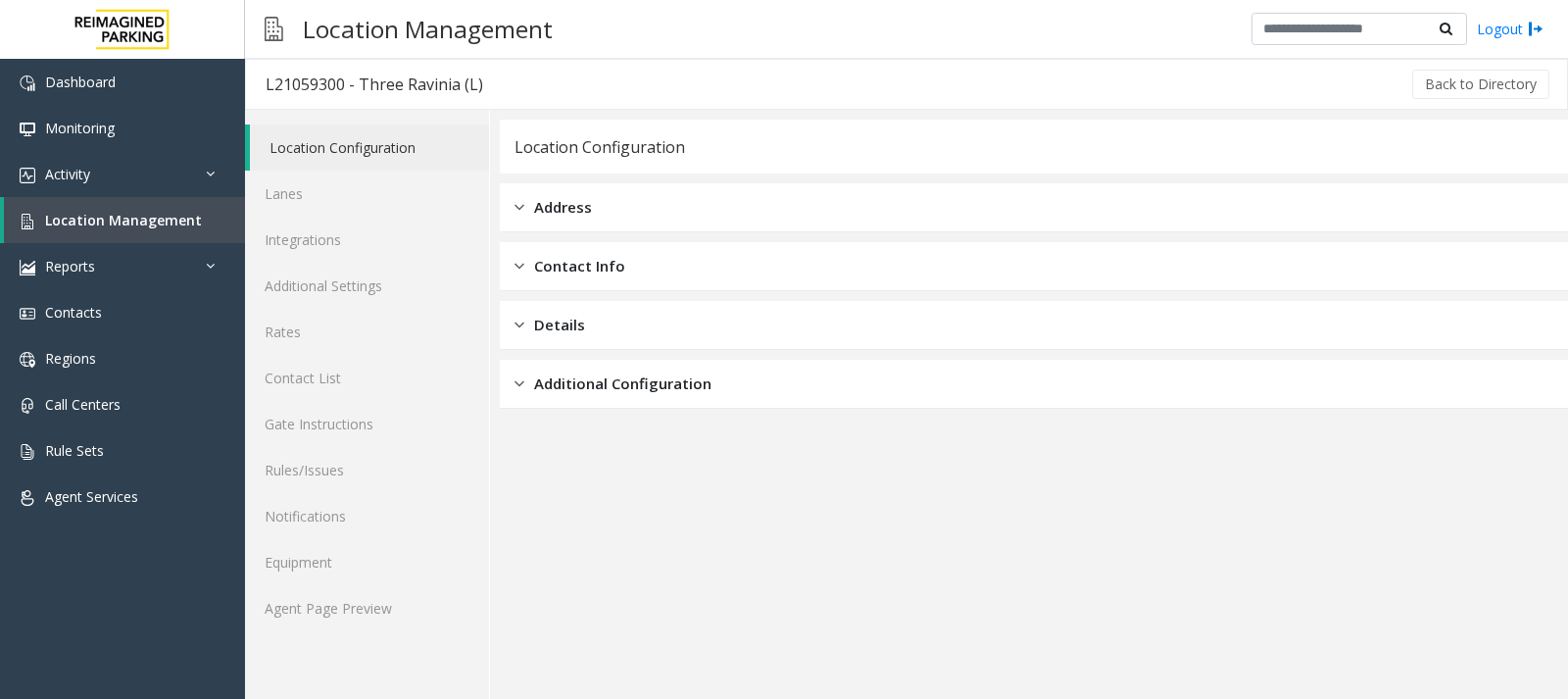 click on "Location Configuration" 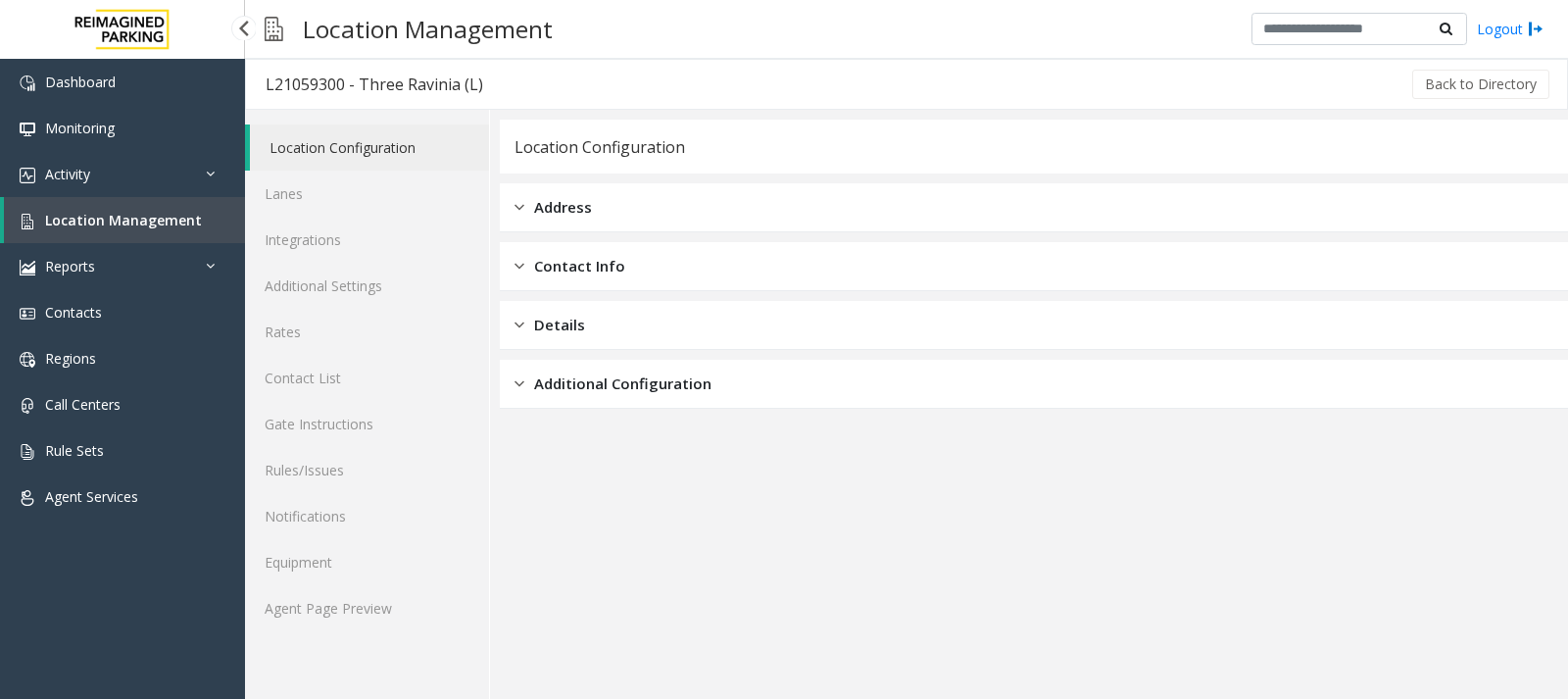 click on "Location Management" at bounding box center (123, 220) 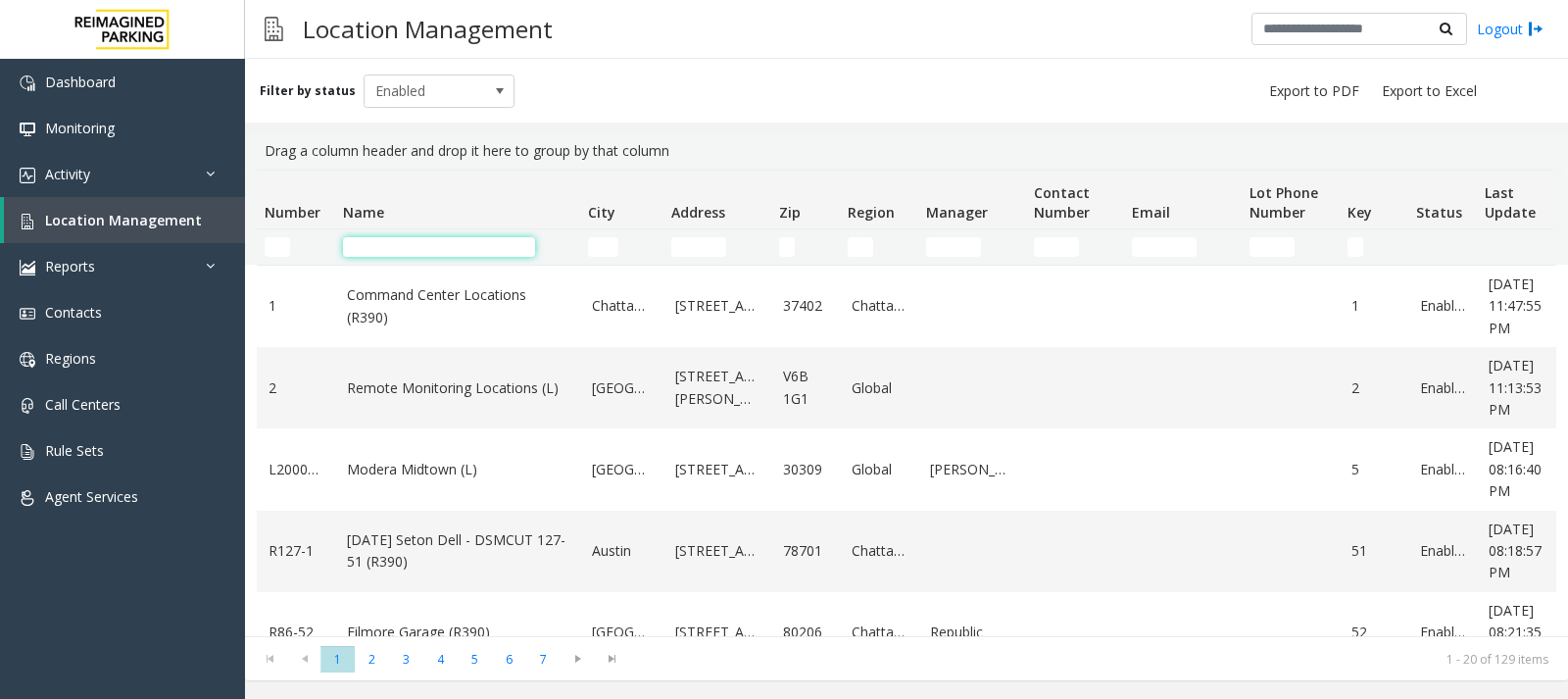 click 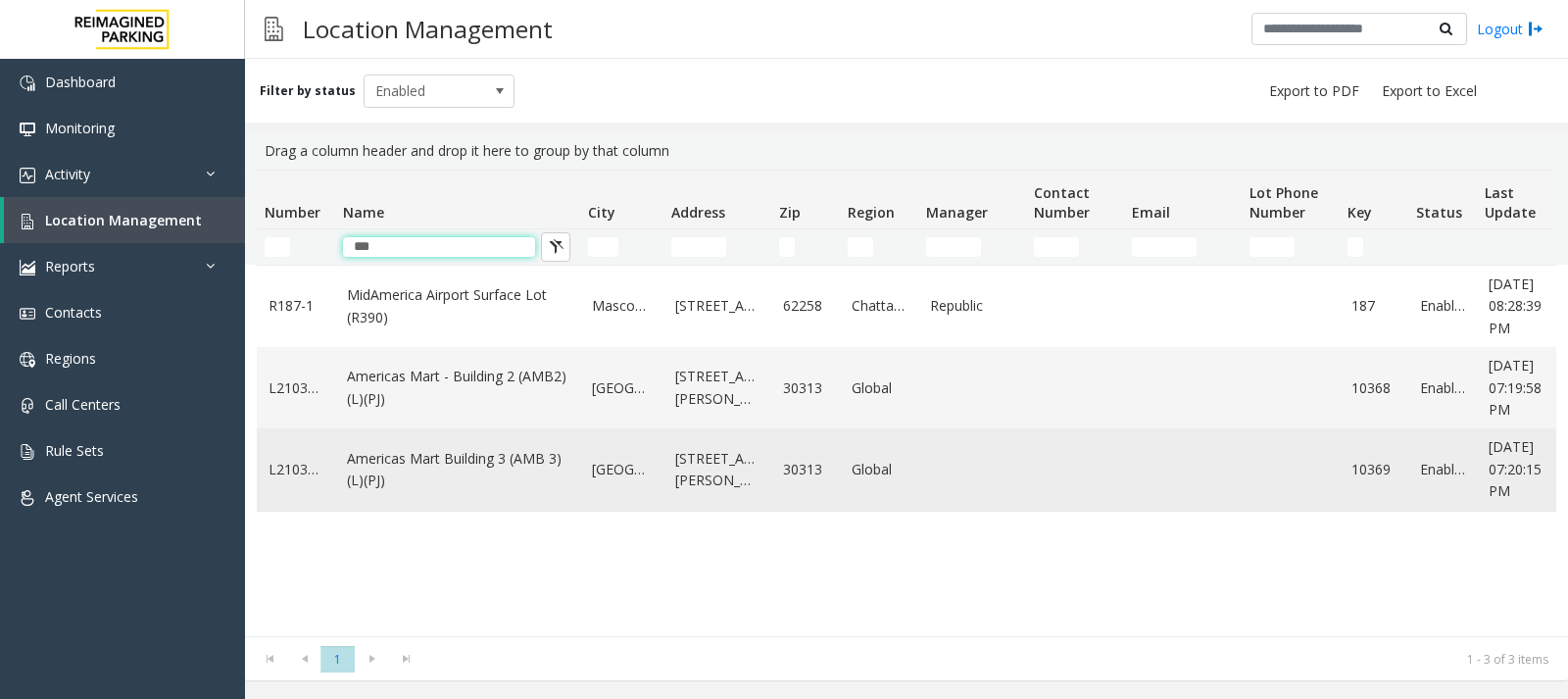 type on "***" 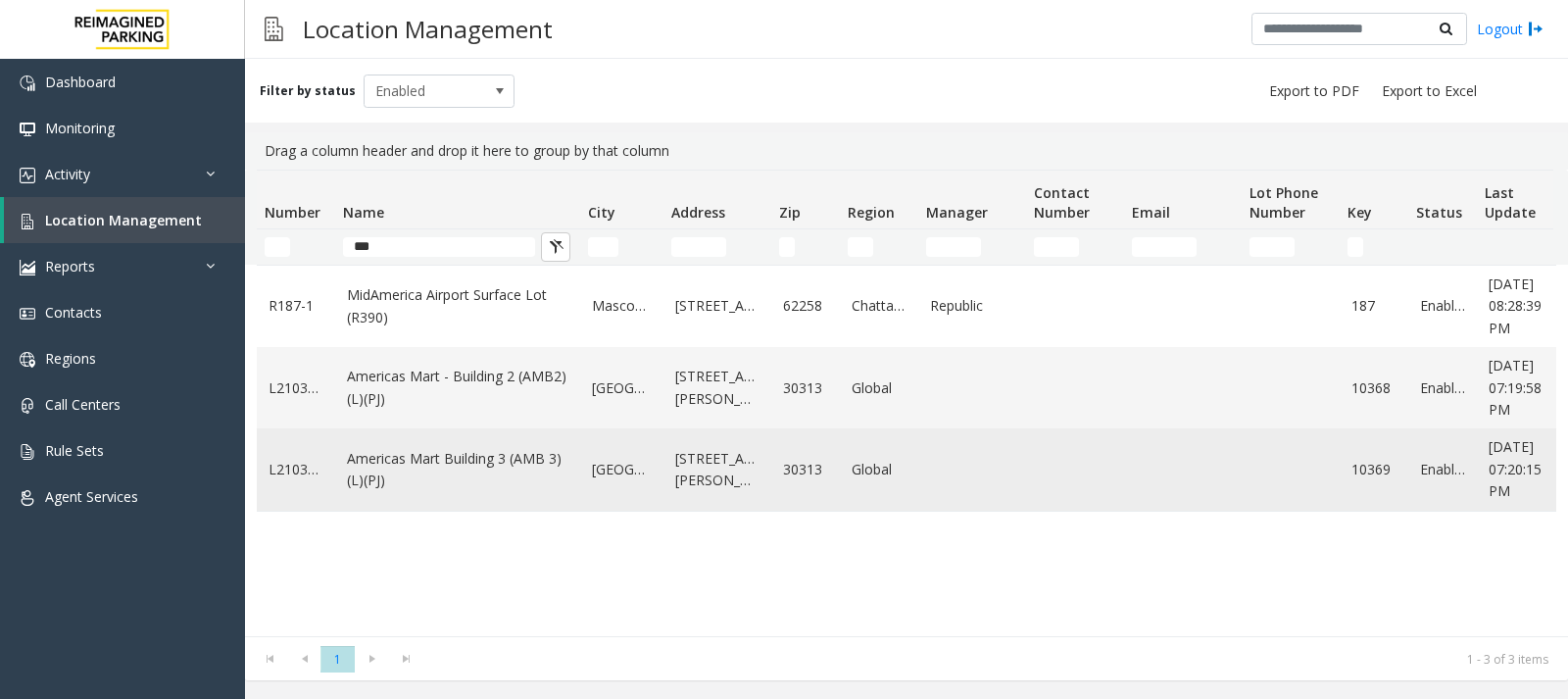 click on "Americas Mart Building  3 (AMB 3) (L)(PJ)" 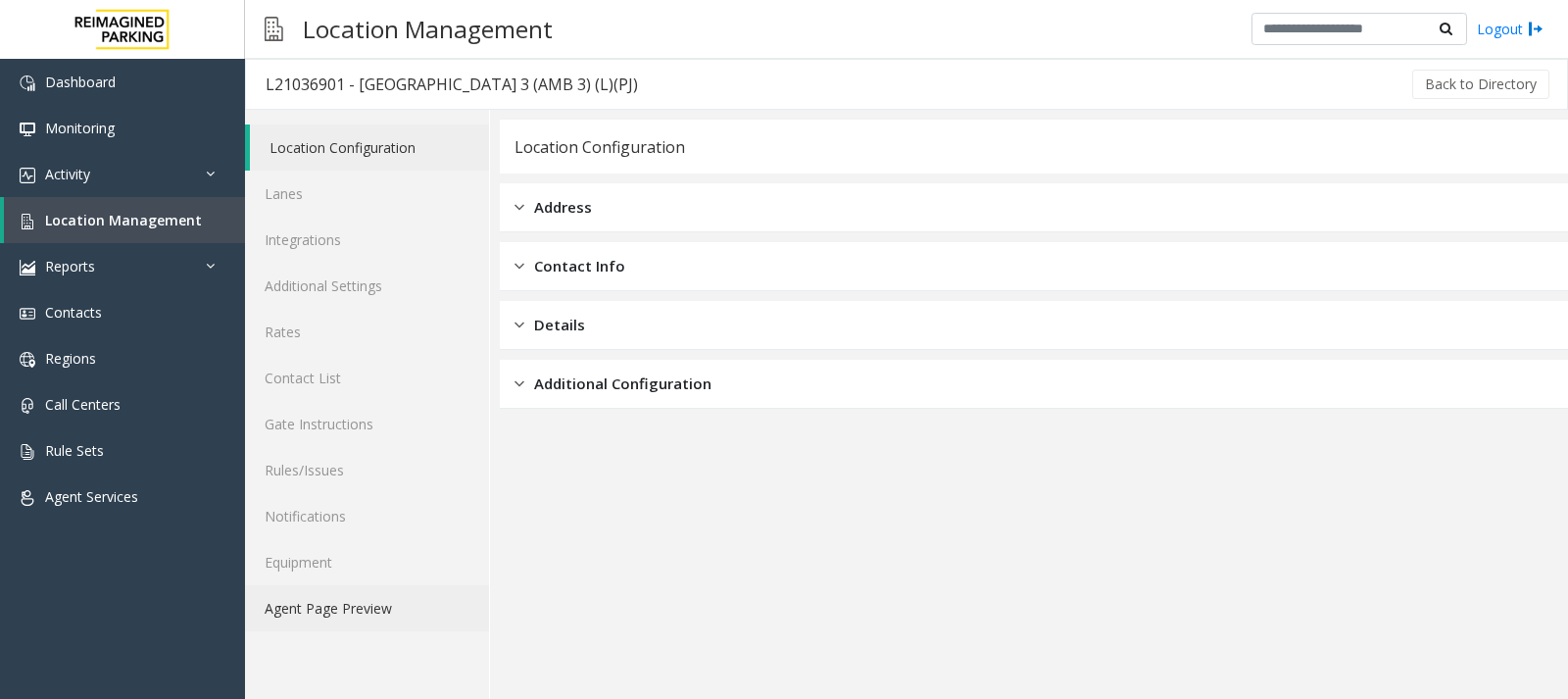 click on "Agent Page Preview" 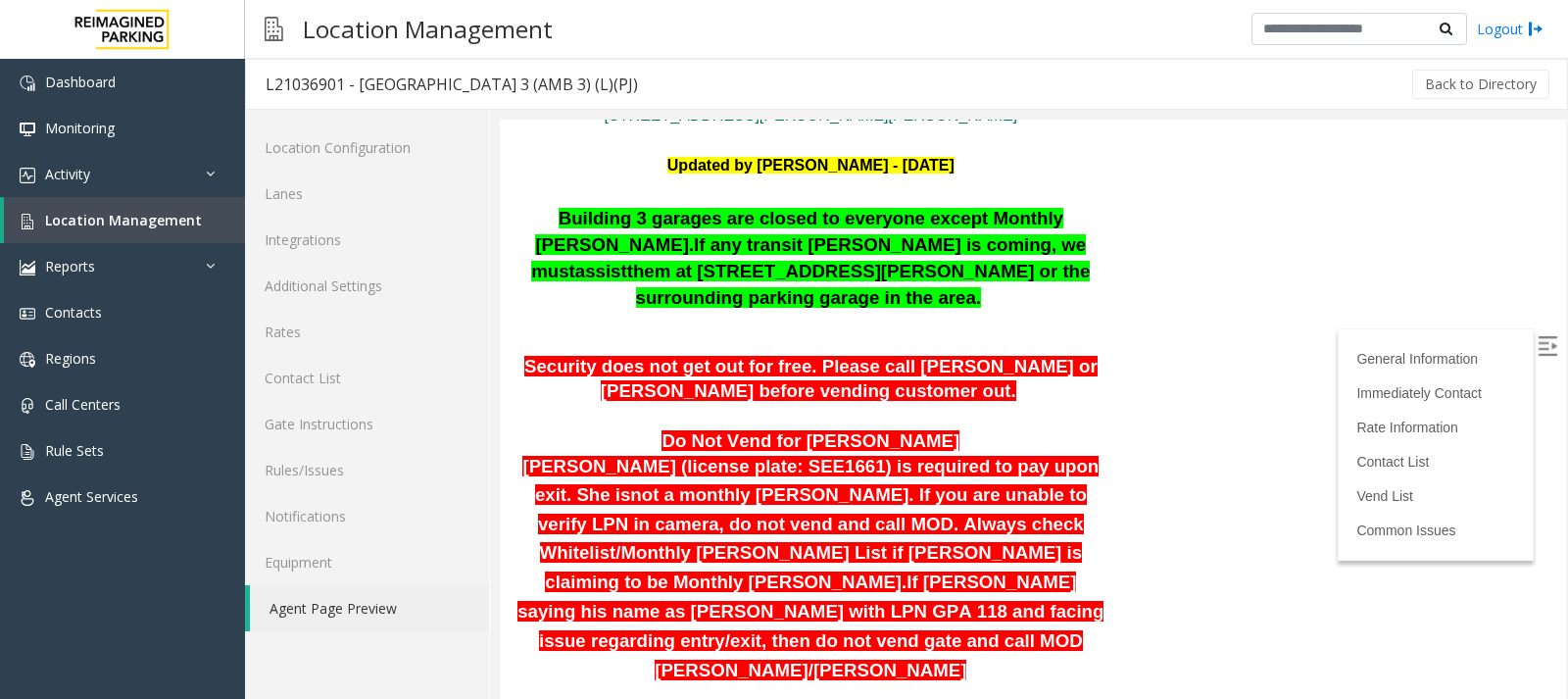 scroll, scrollTop: 490, scrollLeft: 0, axis: vertical 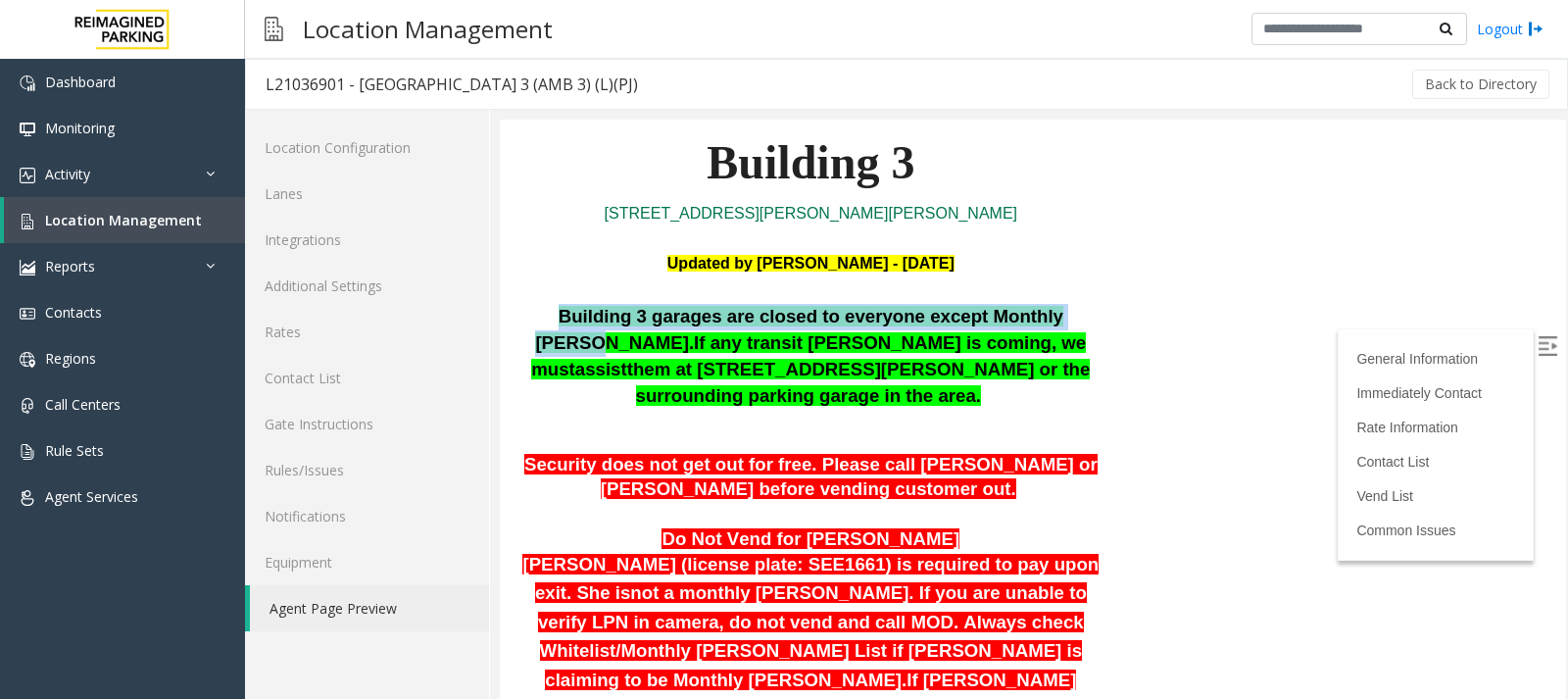 drag, startPoint x: 533, startPoint y: 253, endPoint x: 1029, endPoint y: 255, distance: 496.00403 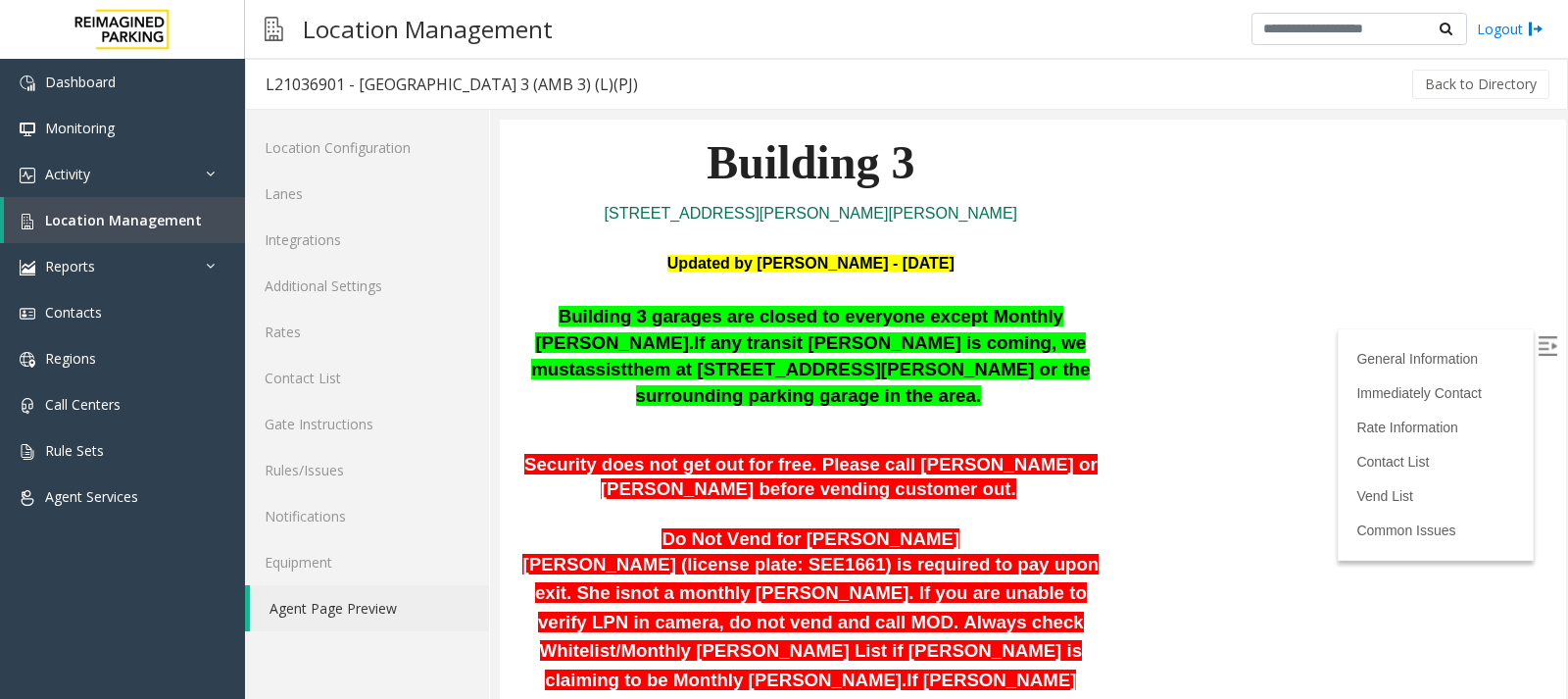 click on "L21036901 - Americas Mart Building  3 (AMB 3) (L)(PJ)
General Information
Revenue Control Manufacturer: Amano McGann
AmericasMart Building 3 250 Ted Turner Dr NW Updated by Sanjeev Mishra - 20th June 2025 Building 3 garages are closed to everyone except Monthly parker.  If any transit parker is coming, we must  assist  them at 236 Williams Street or the surrounding parking garage in the area.   Security does not get out for free. Please call Eric or Lakeesha before vending customer out.   Do Not Vend for Namisha Gilani
Namisha Gilani (license plate: SEE1661) is required to pay upon exit. She is  not a monthly parker.   If you are unable to verify LPN in camera, do not vend and call MOD. Always check Whitelist/Monthly Parker List if parker is claiming to be Monthly Parker.  If parker saying his name as Karim Lakhani with LPN GPA 118 and facing issue regarding entry/exit, then do not vend gate and call MOD Lakeesha/Eric" at bounding box center (1033, -81) 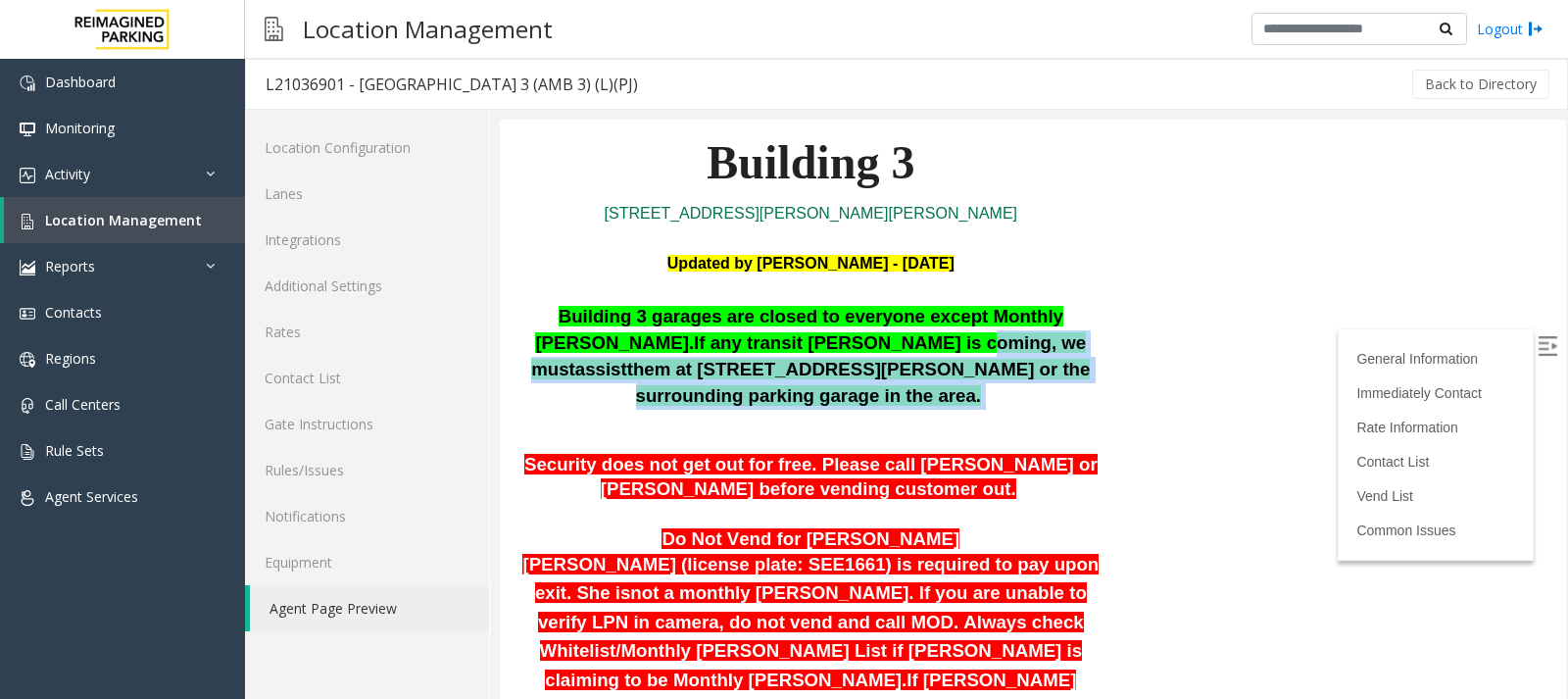 drag, startPoint x: 713, startPoint y: 272, endPoint x: 981, endPoint y: 317, distance: 271.75172 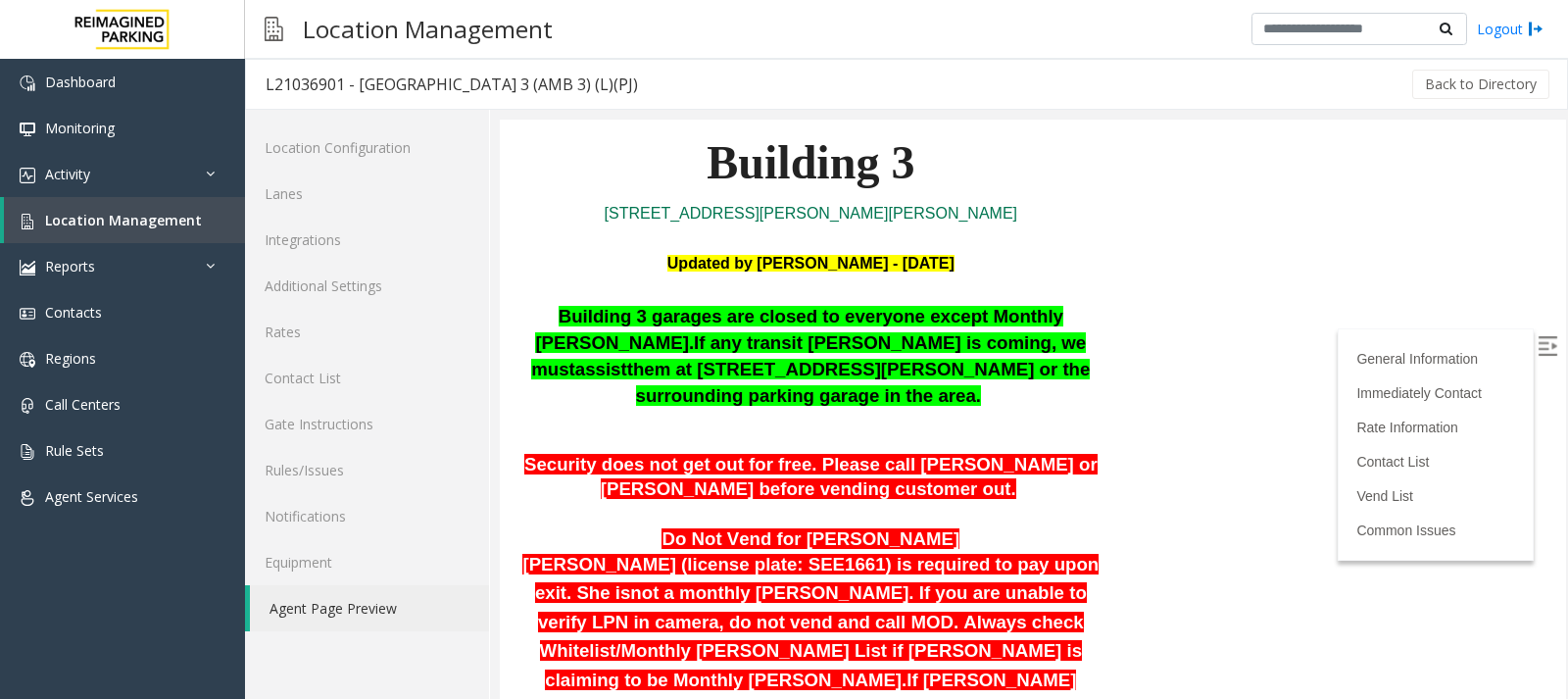 click at bounding box center (810, 429) 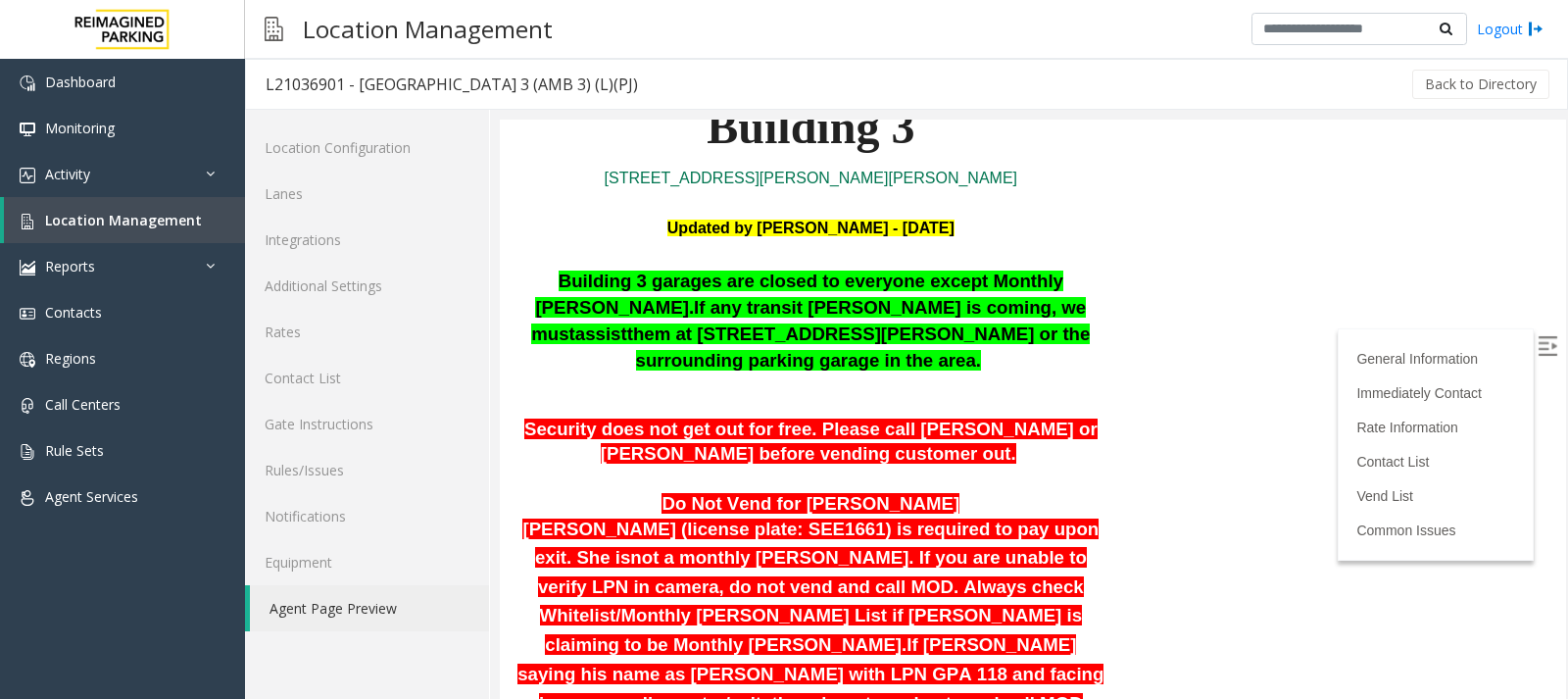 scroll, scrollTop: 473, scrollLeft: 0, axis: vertical 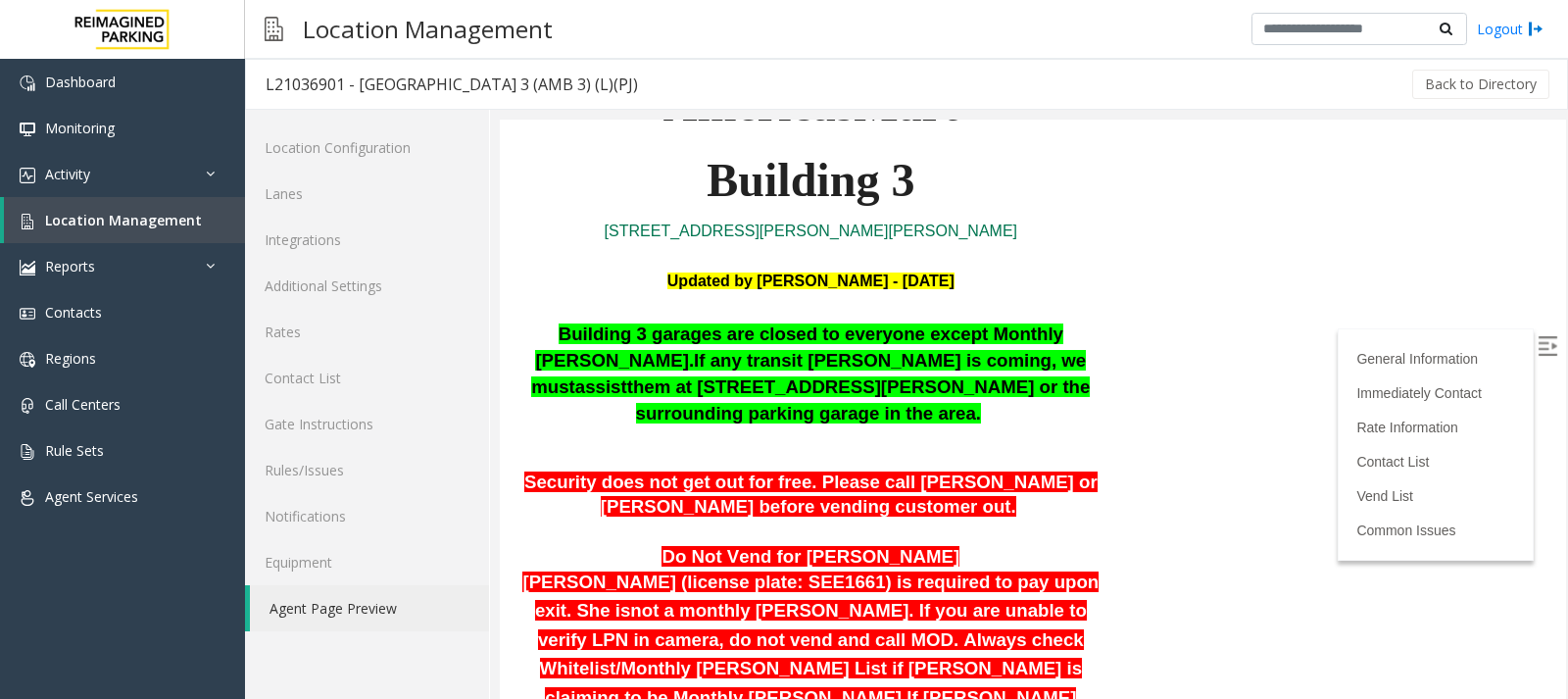drag, startPoint x: 1554, startPoint y: 231, endPoint x: 2067, endPoint y: 349, distance: 526.39624 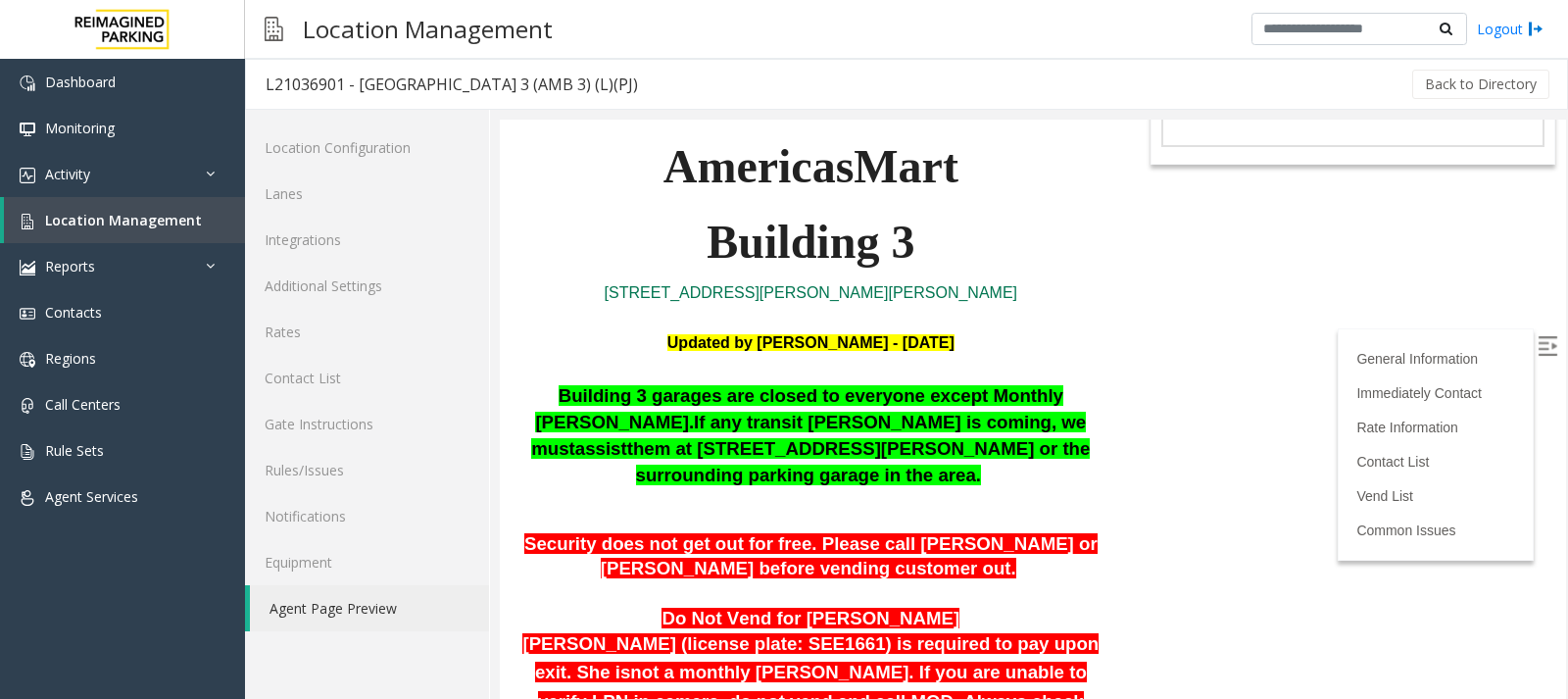 scroll, scrollTop: 340, scrollLeft: 0, axis: vertical 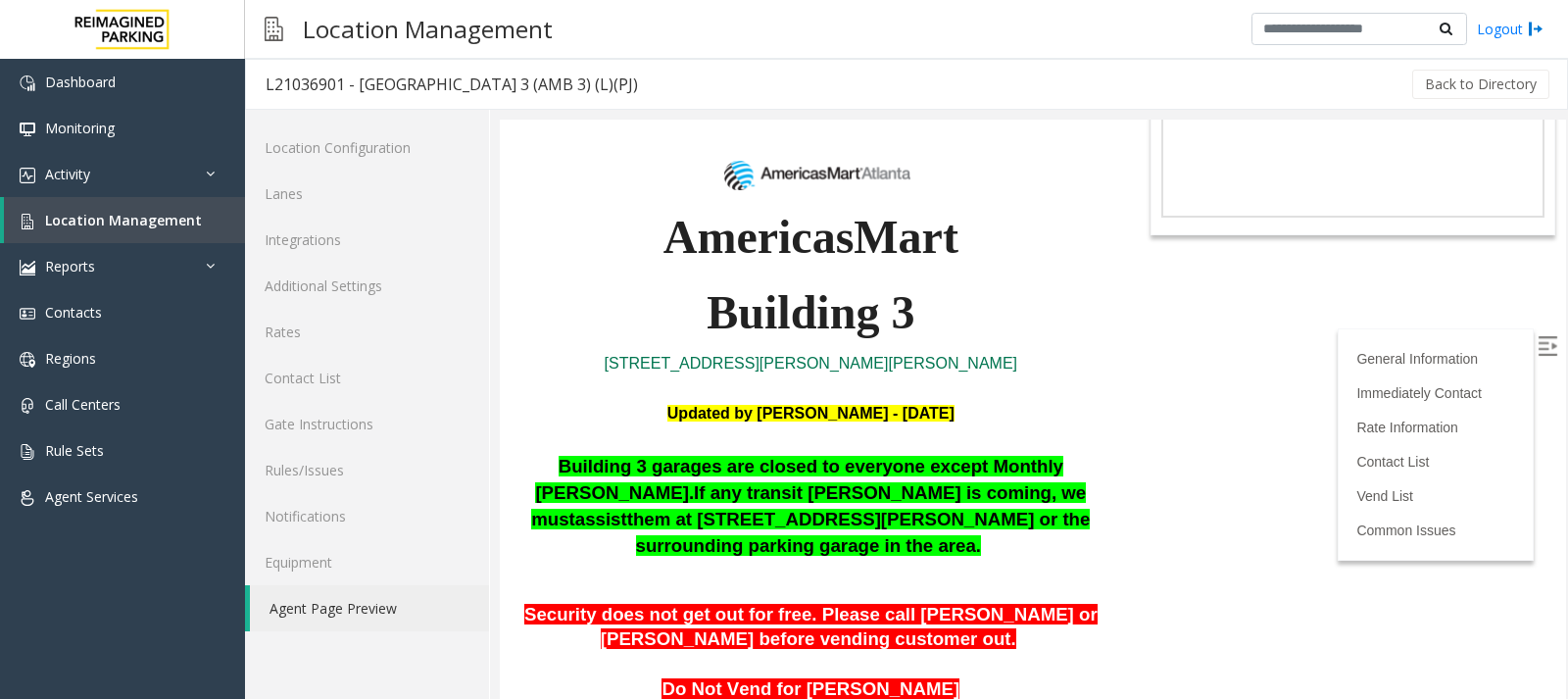 drag, startPoint x: 1561, startPoint y: 234, endPoint x: 2067, endPoint y: 339, distance: 516.77945 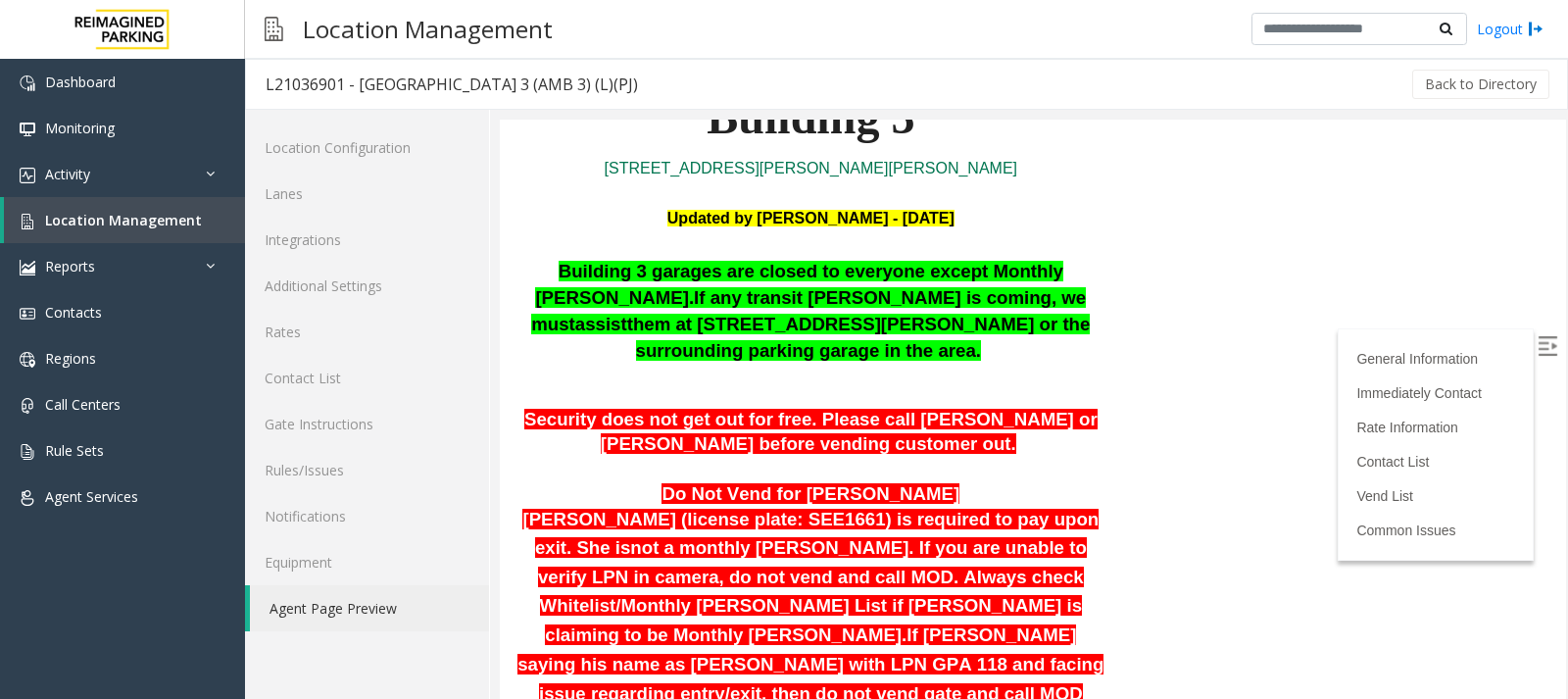 scroll, scrollTop: 536, scrollLeft: 0, axis: vertical 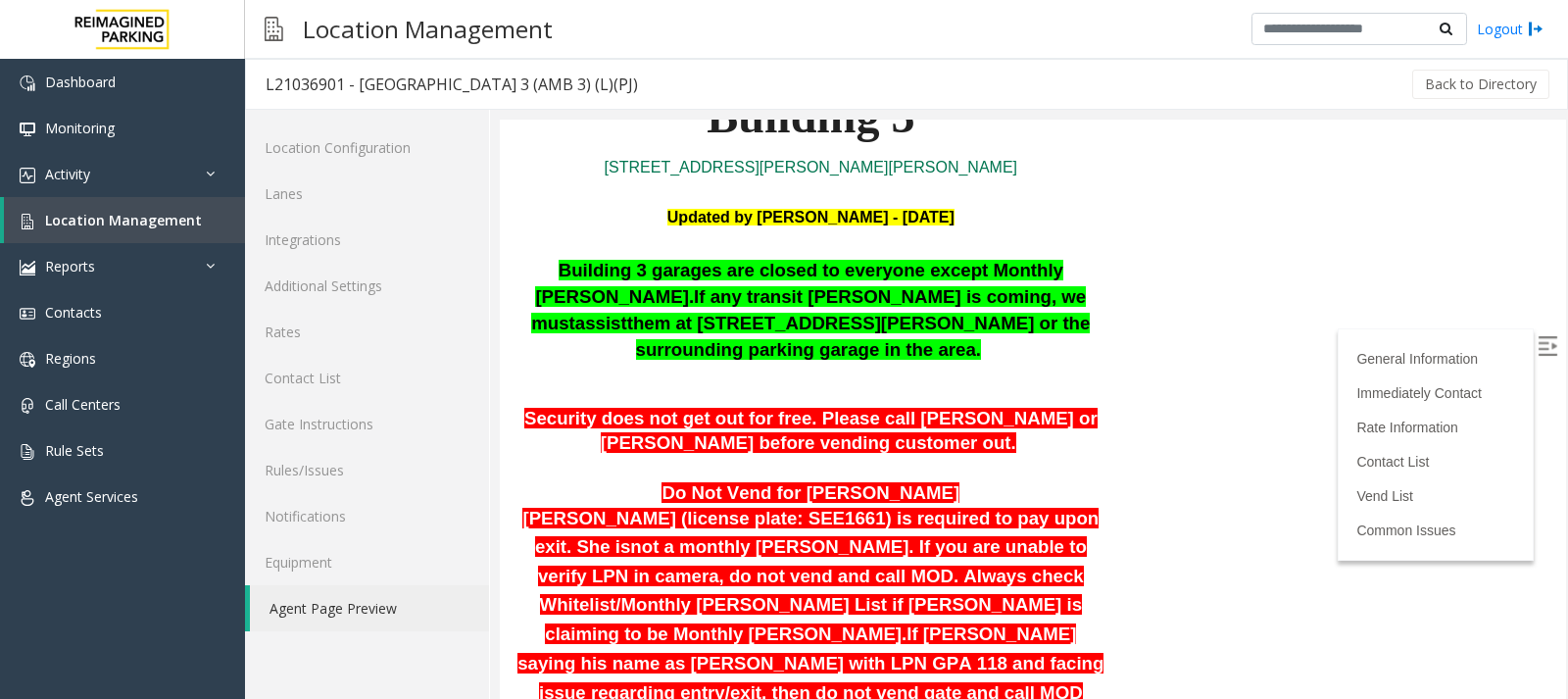 click on "Agent Page Preview" 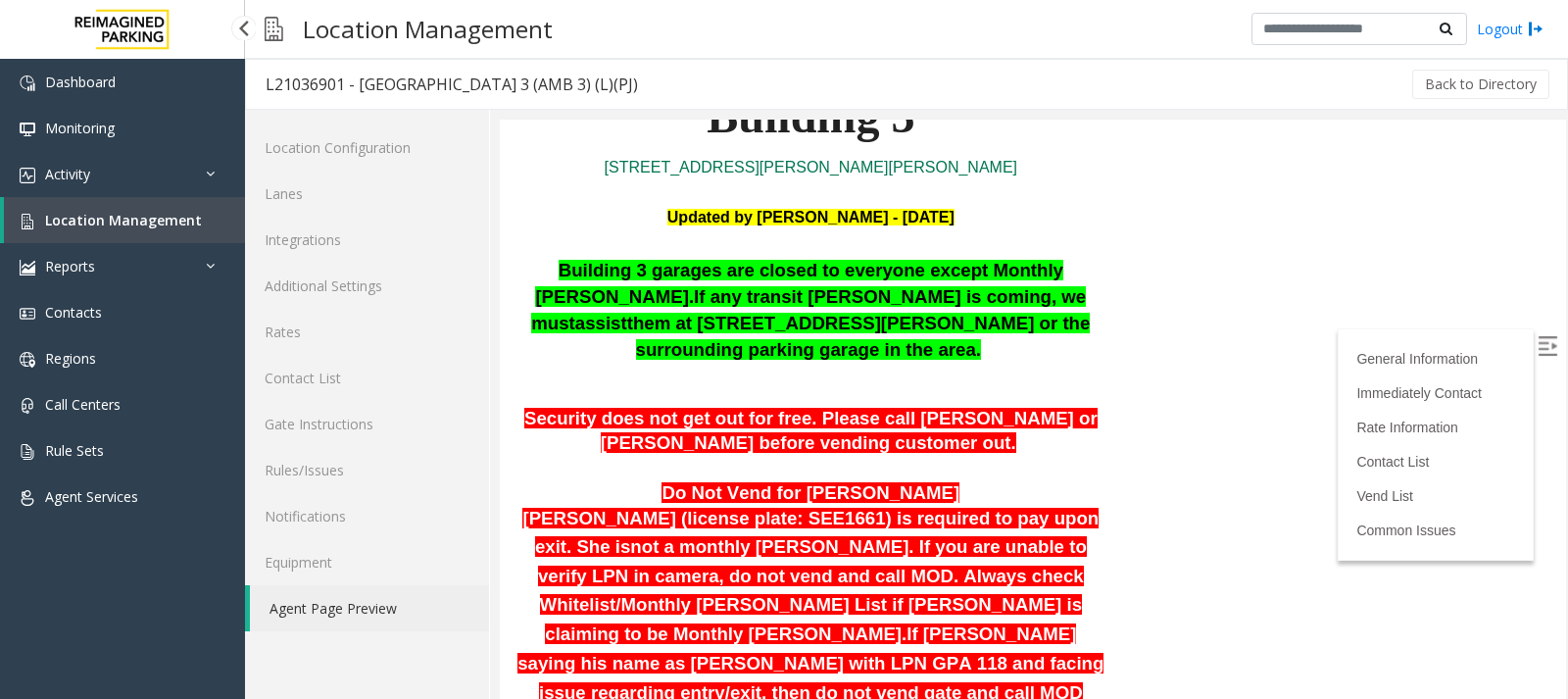 click on "Location Management" at bounding box center [123, 220] 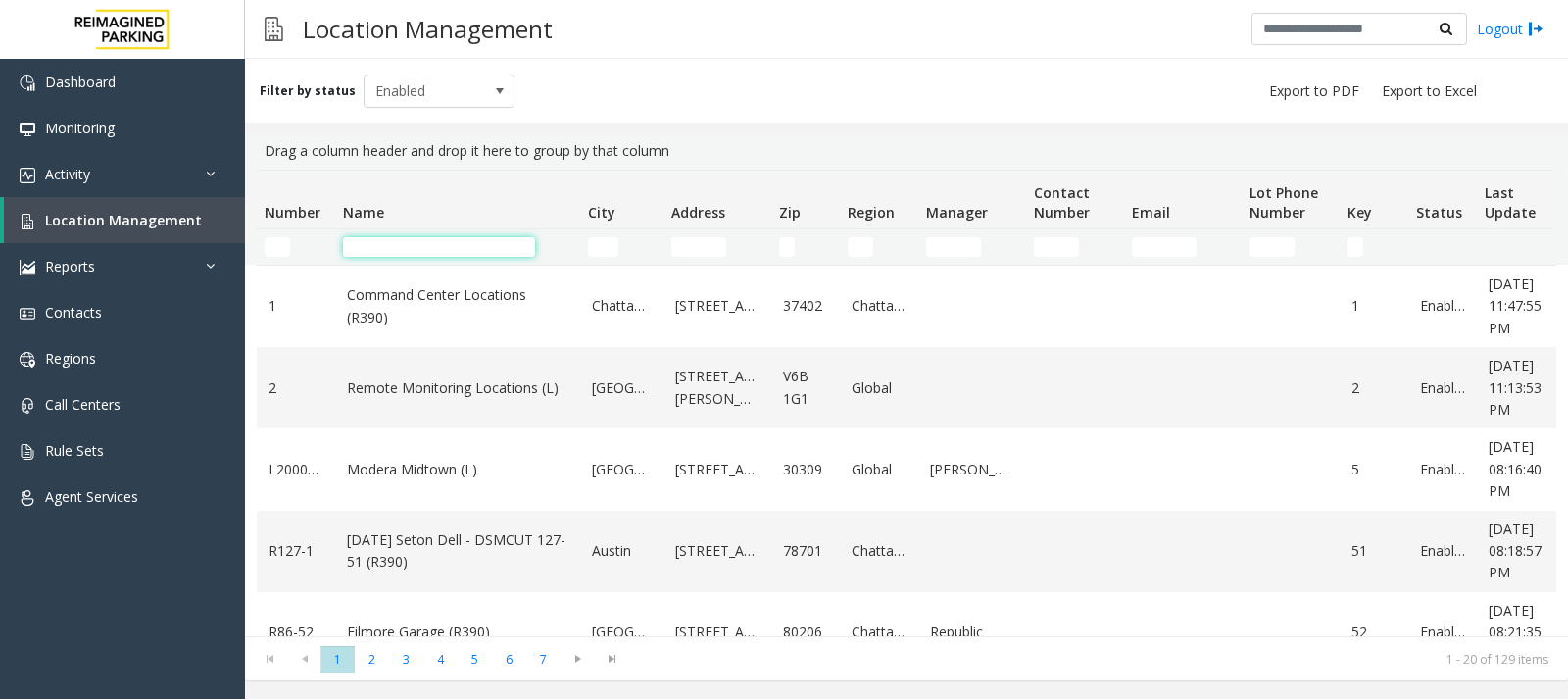 click 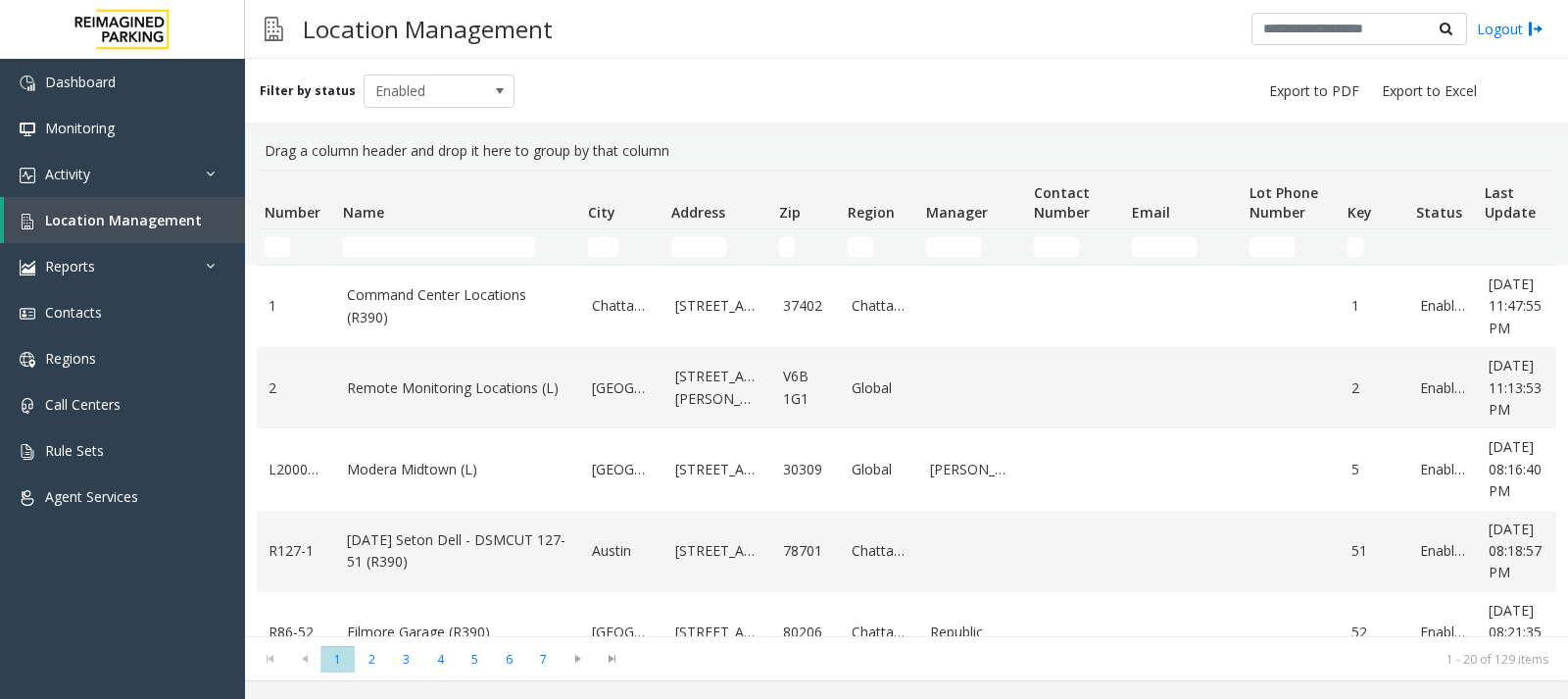 drag, startPoint x: 372, startPoint y: 230, endPoint x: 369, endPoint y: 246, distance: 16.27882 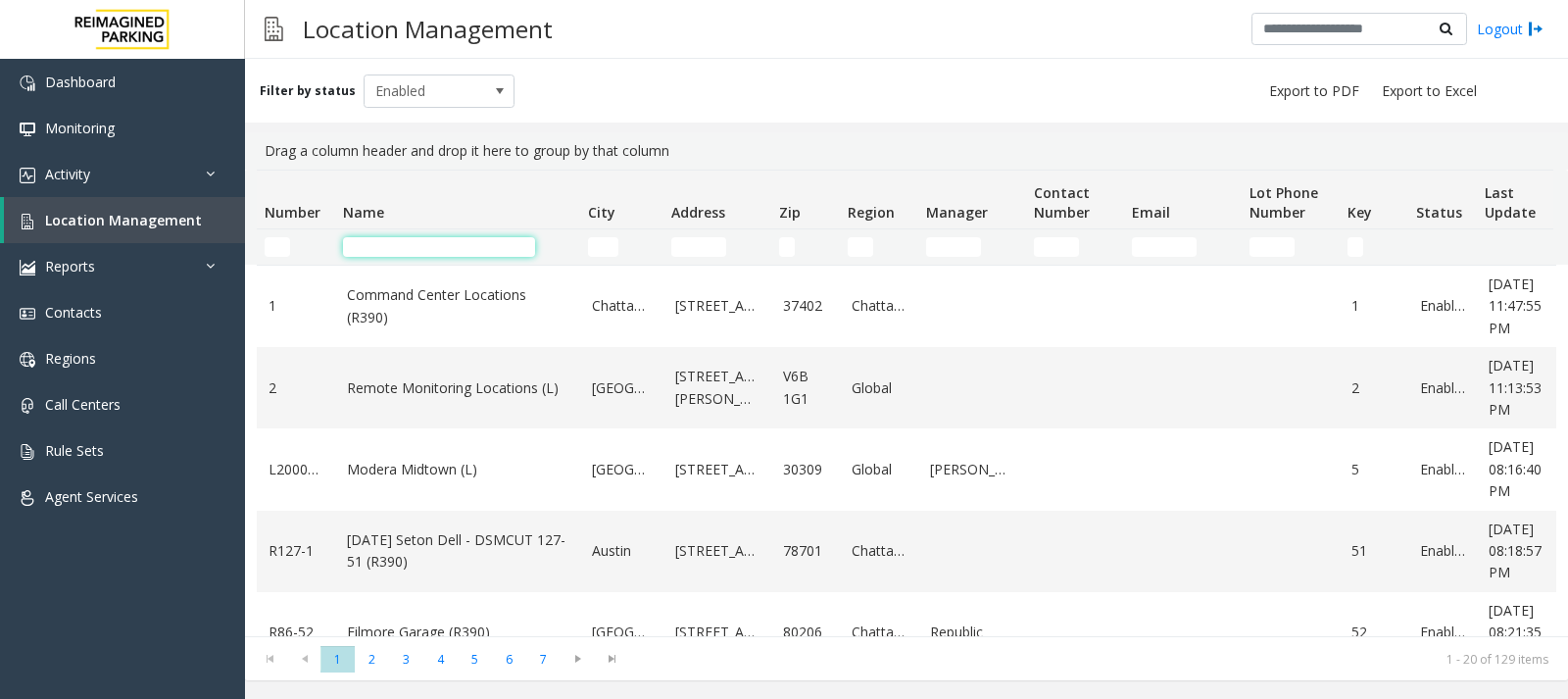 click 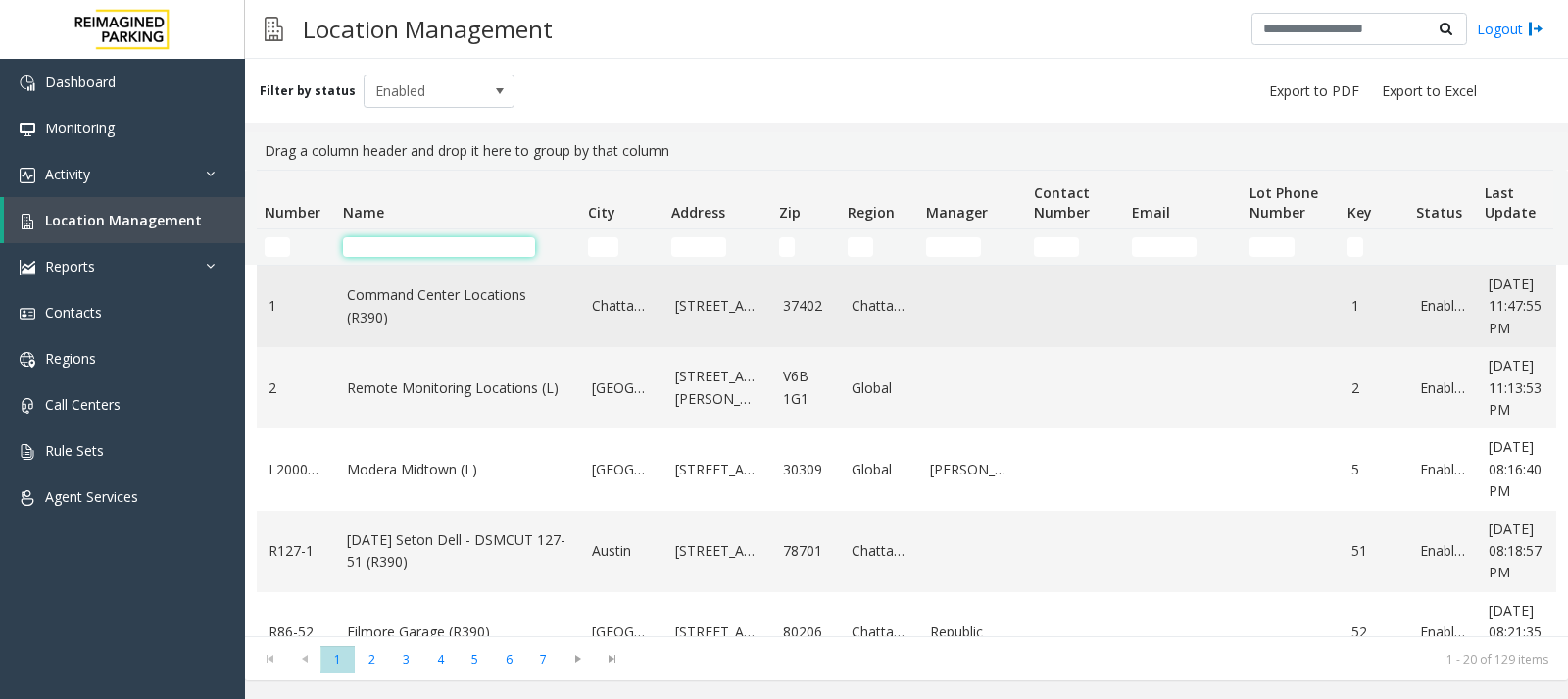type on "*" 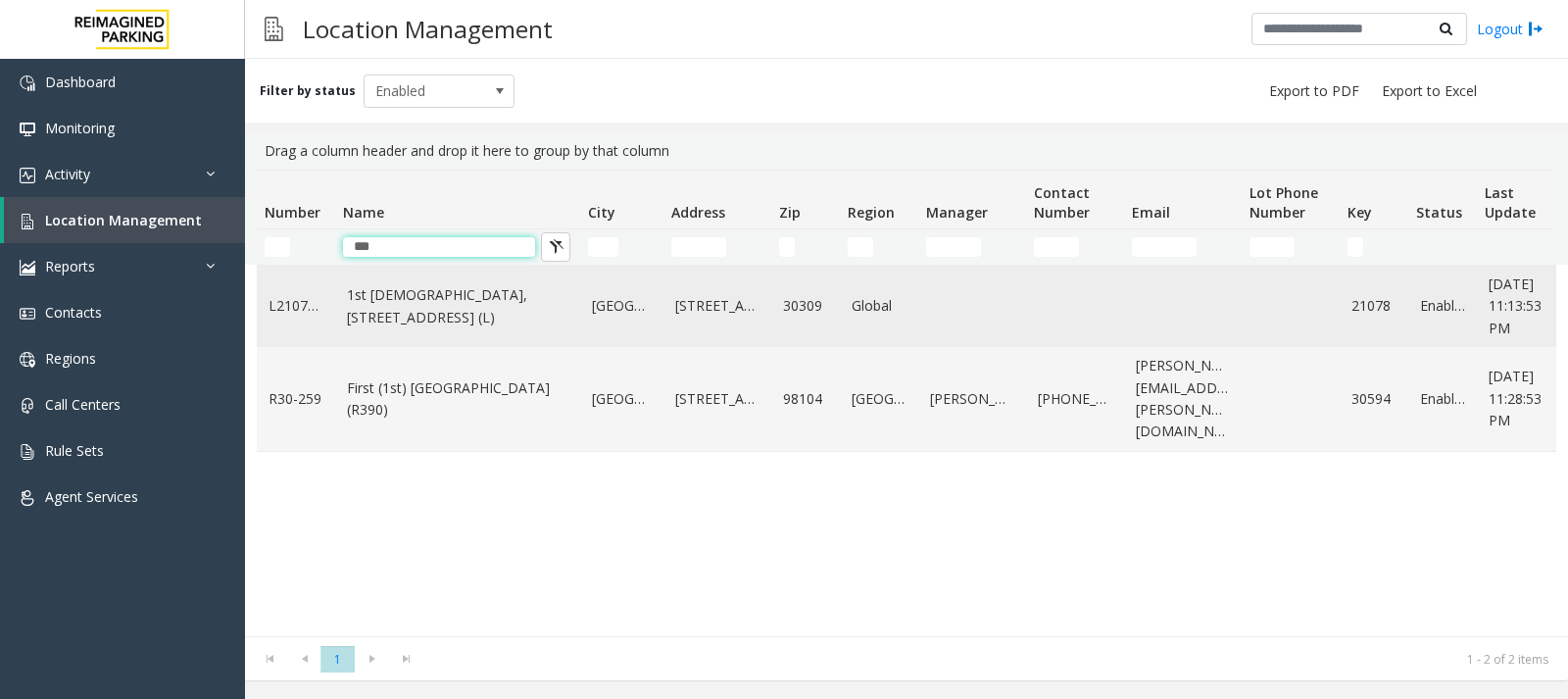 type on "***" 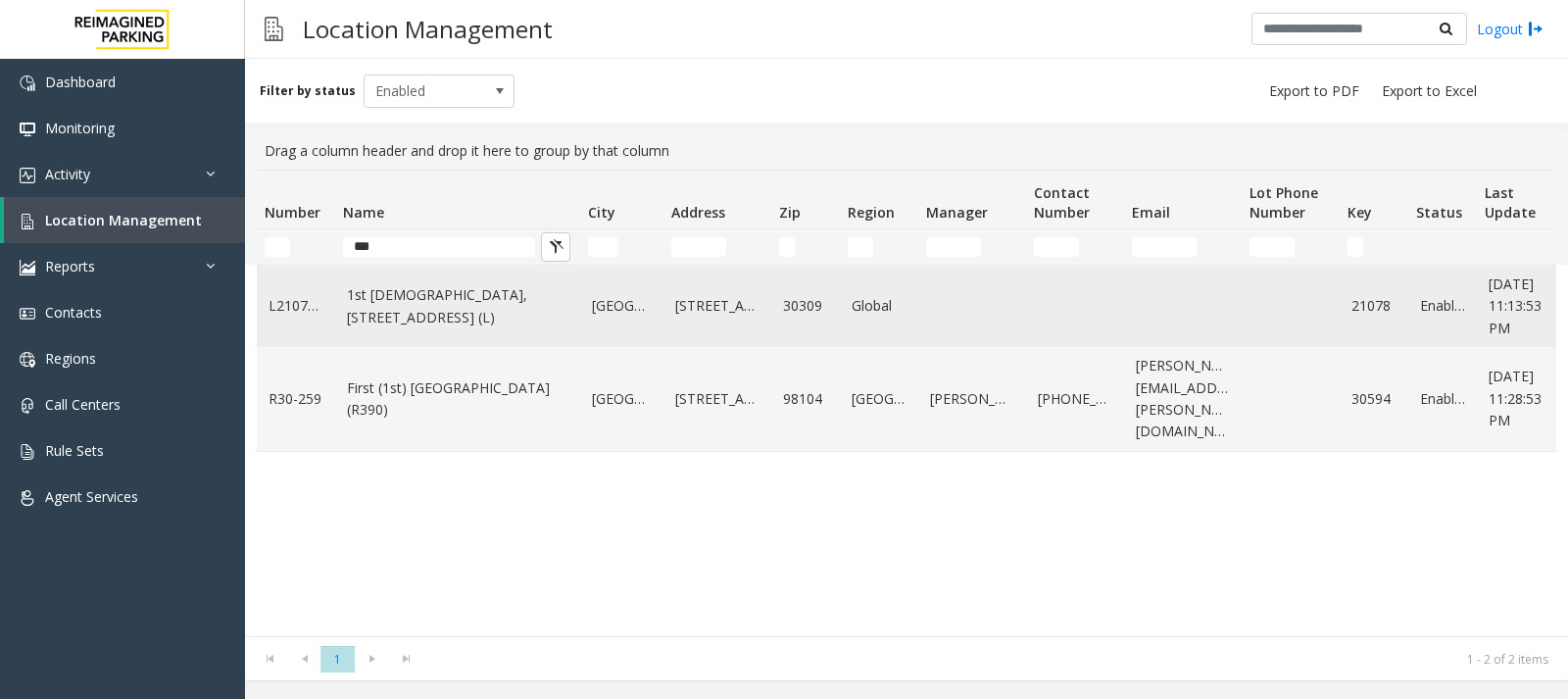 click on "1st Presbyterian, 1337 Peachtree St (L)" 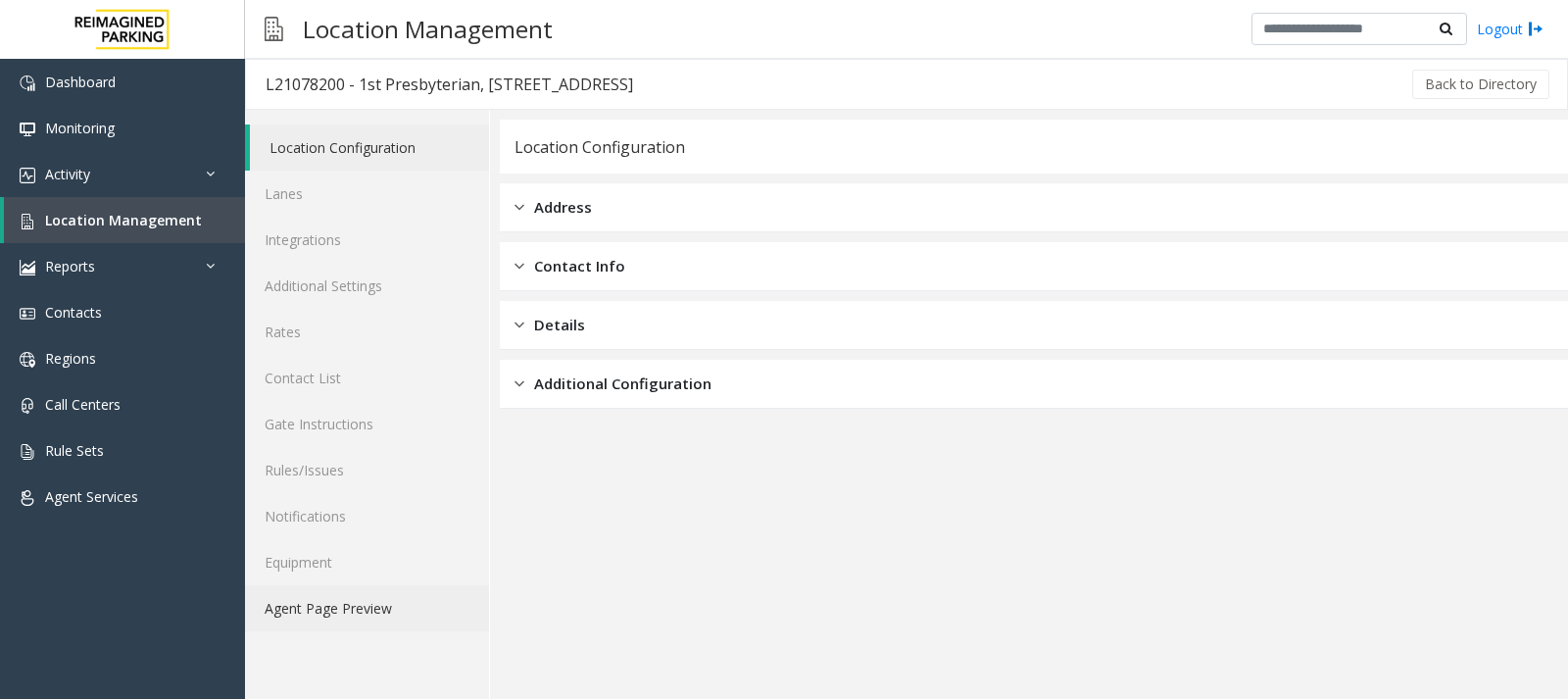 click on "Agent Page Preview" 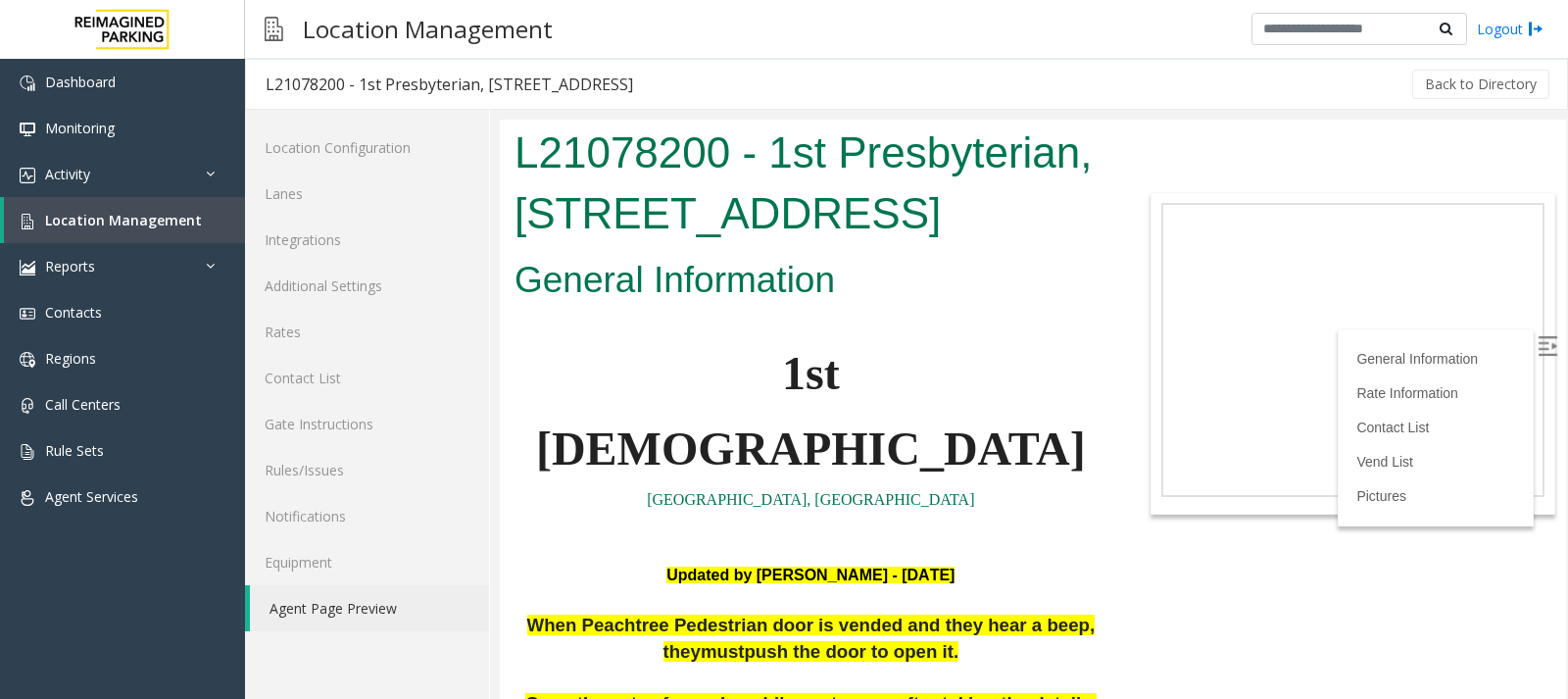 scroll, scrollTop: 0, scrollLeft: 0, axis: both 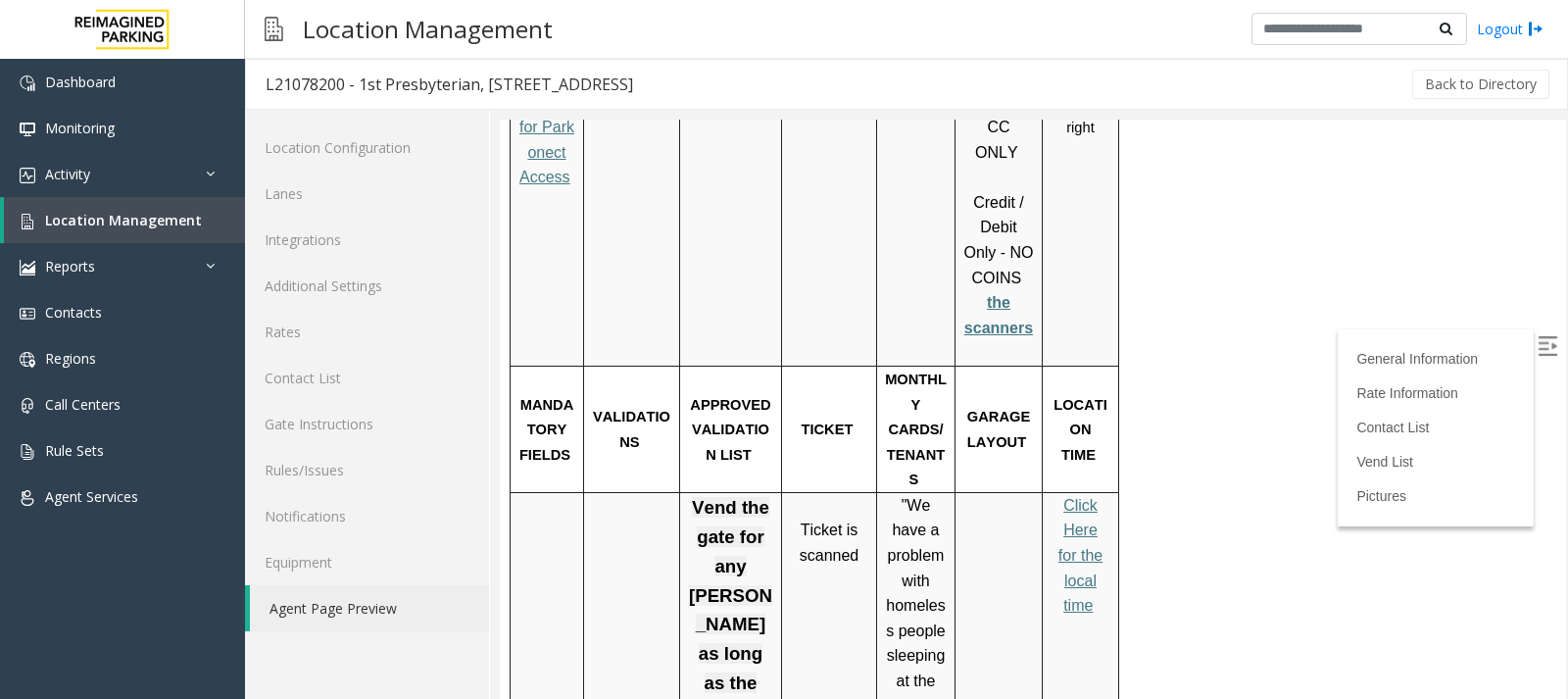 drag, startPoint x: 1567, startPoint y: 409, endPoint x: 1566, endPoint y: 285, distance: 124.00403 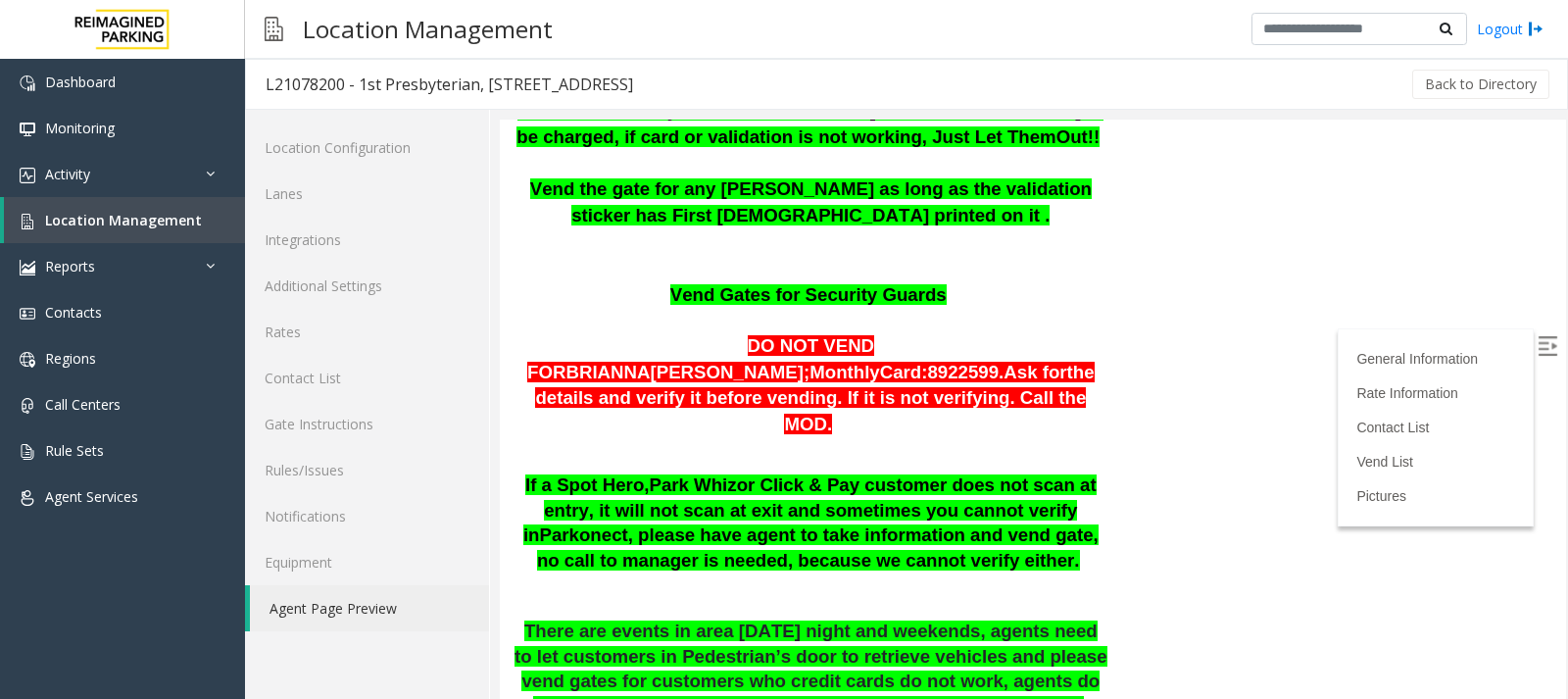 scroll, scrollTop: 691, scrollLeft: 0, axis: vertical 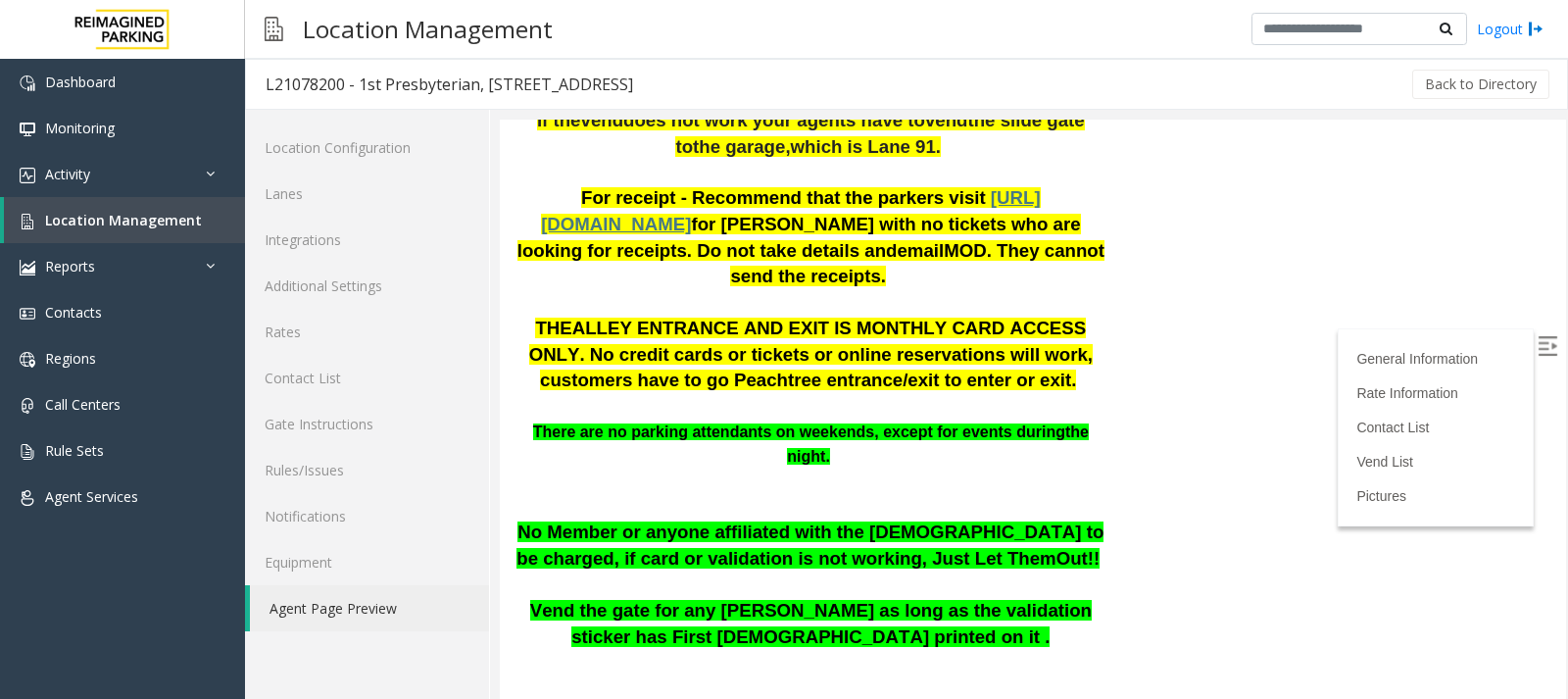 click 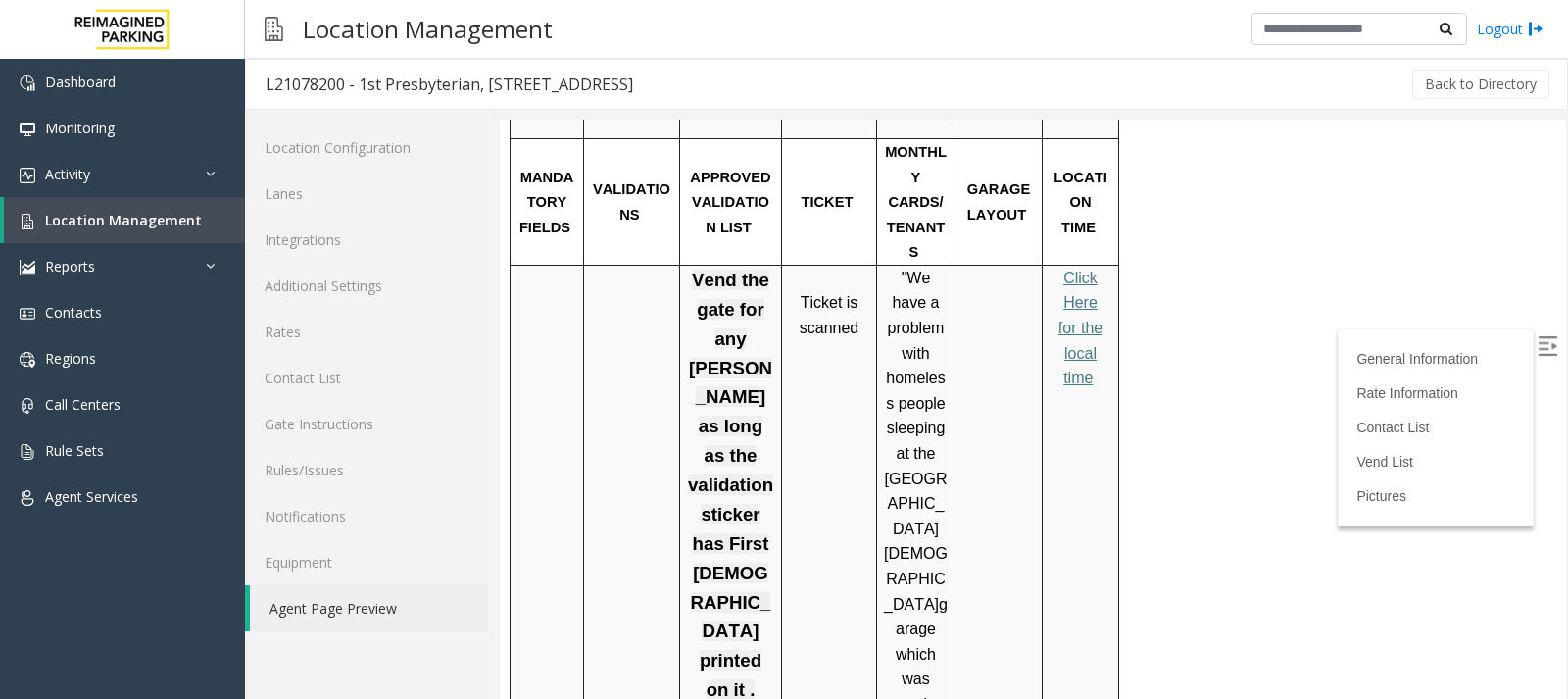scroll, scrollTop: 3369, scrollLeft: 0, axis: vertical 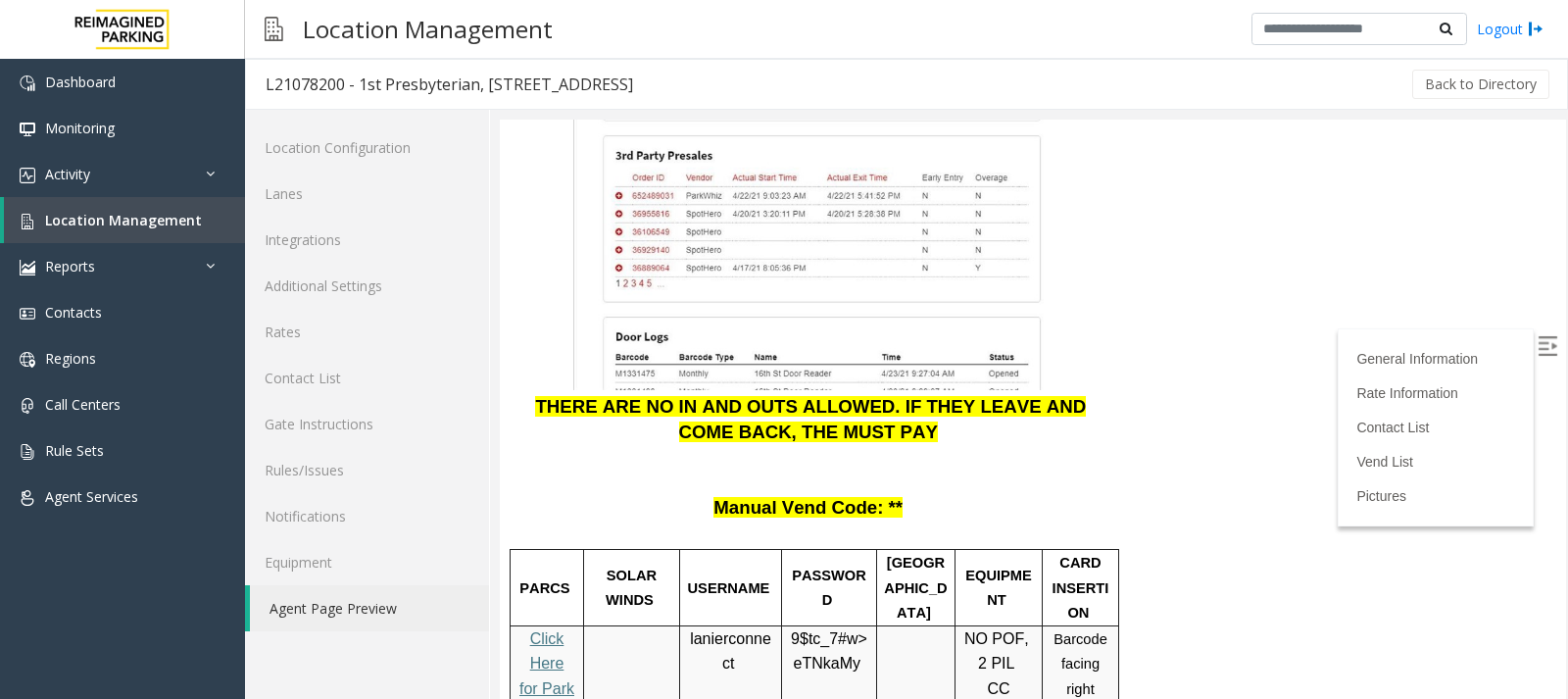 drag, startPoint x: 1561, startPoint y: 413, endPoint x: 2067, endPoint y: 474, distance: 509.6636 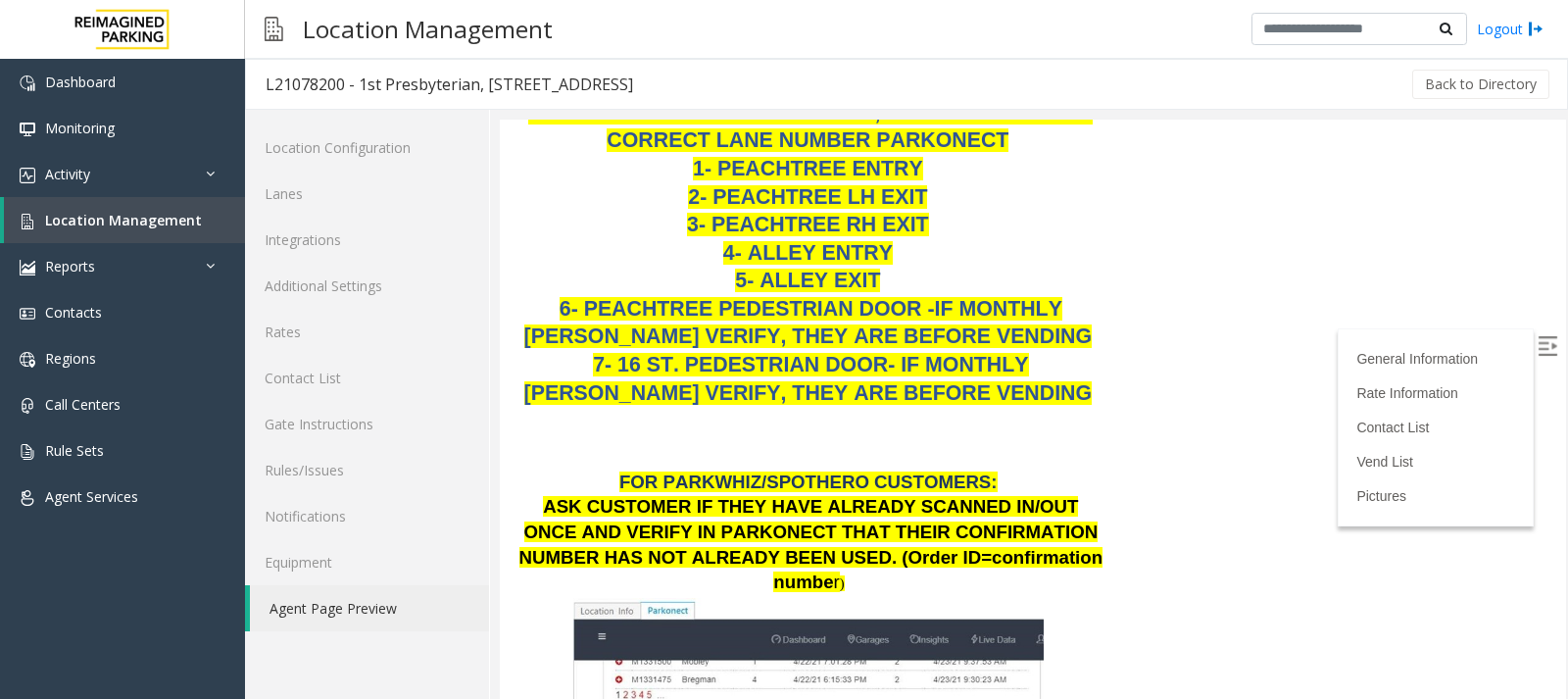 scroll, scrollTop: 1832, scrollLeft: 0, axis: vertical 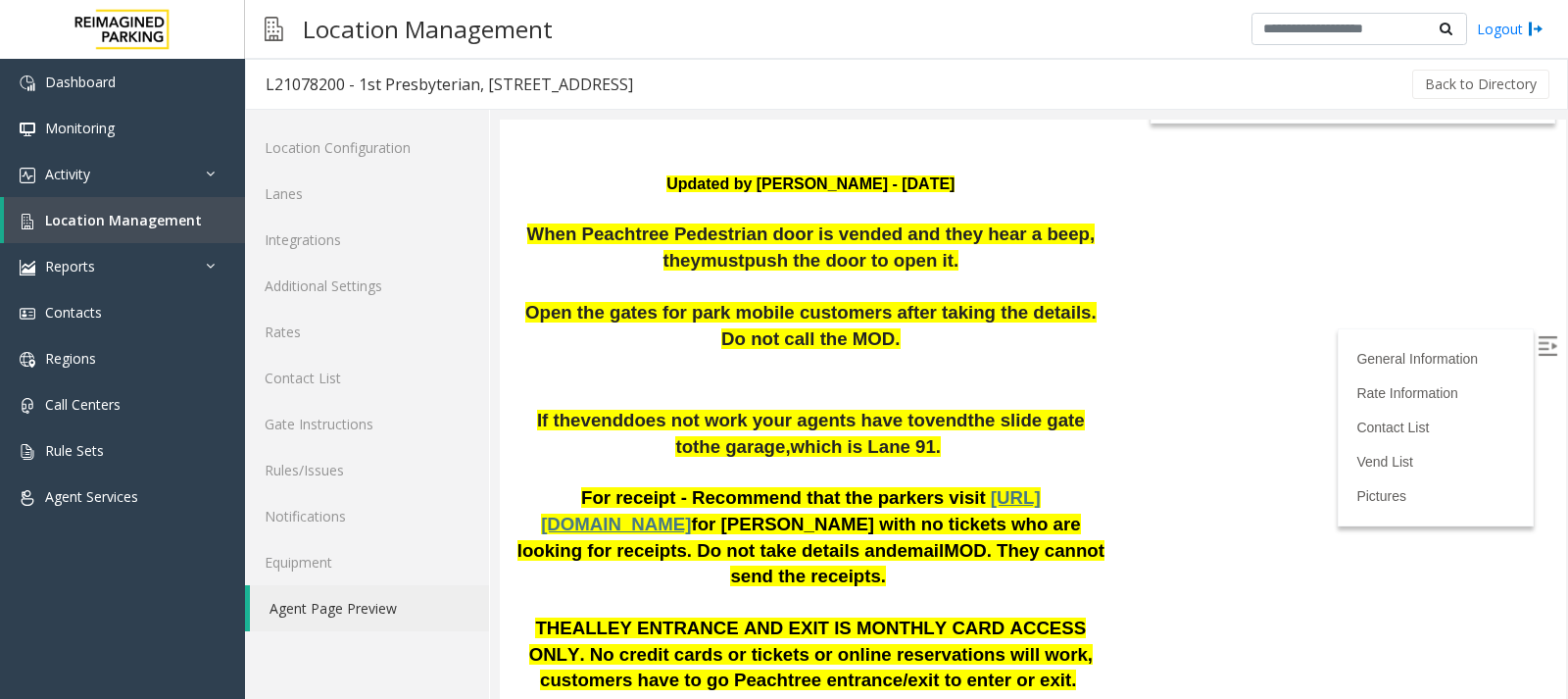 drag, startPoint x: 1557, startPoint y: 305, endPoint x: 2067, endPoint y: 314, distance: 510.0794 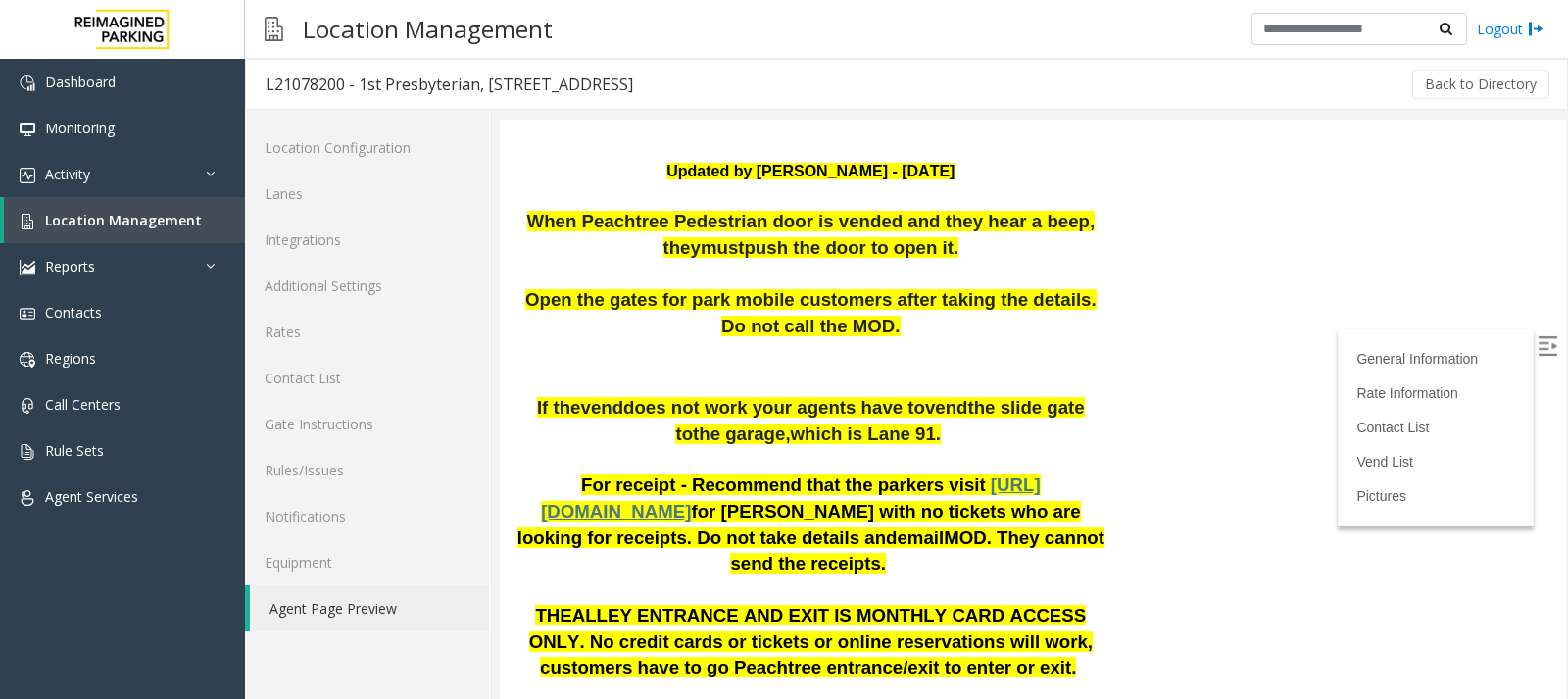 scroll, scrollTop: 489, scrollLeft: 0, axis: vertical 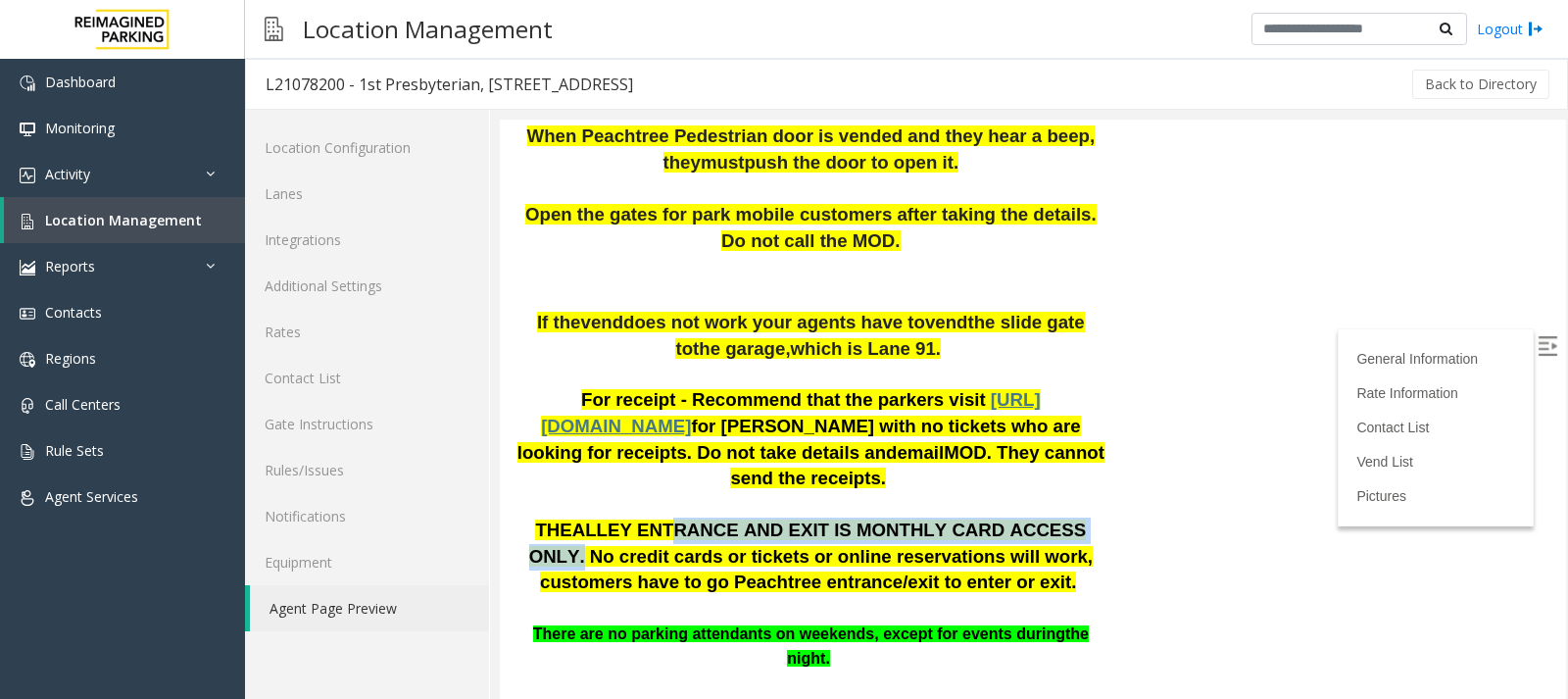 drag, startPoint x: 619, startPoint y: 446, endPoint x: 1009, endPoint y: 457, distance: 390.1551 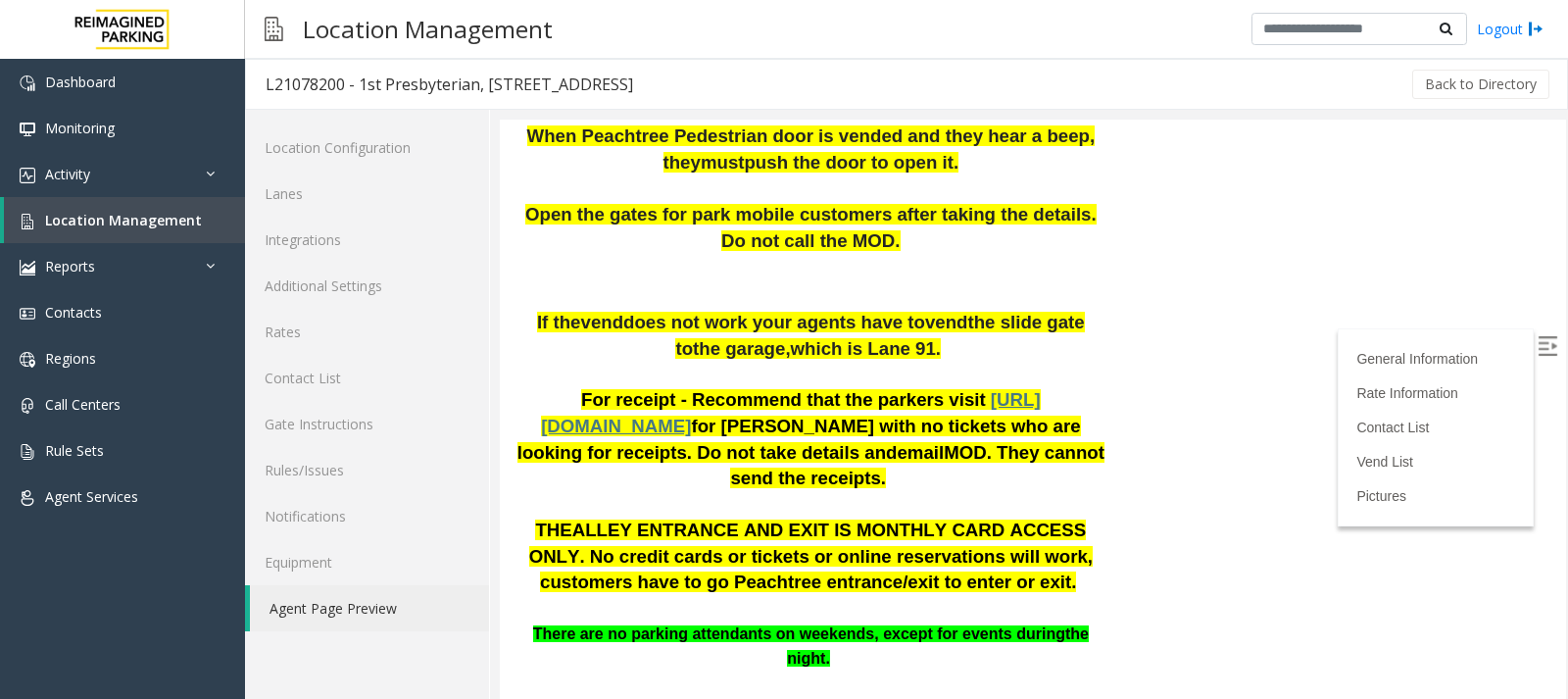 click on "THE  ALLEY ENTRANCE AND EXIT IS MONTHLY CARD ACCESS ONLY. No credit cards or tickets or online reservations will work, customers have to go Peachtree entrance/exit to enter or exit." at bounding box center (810, 570) 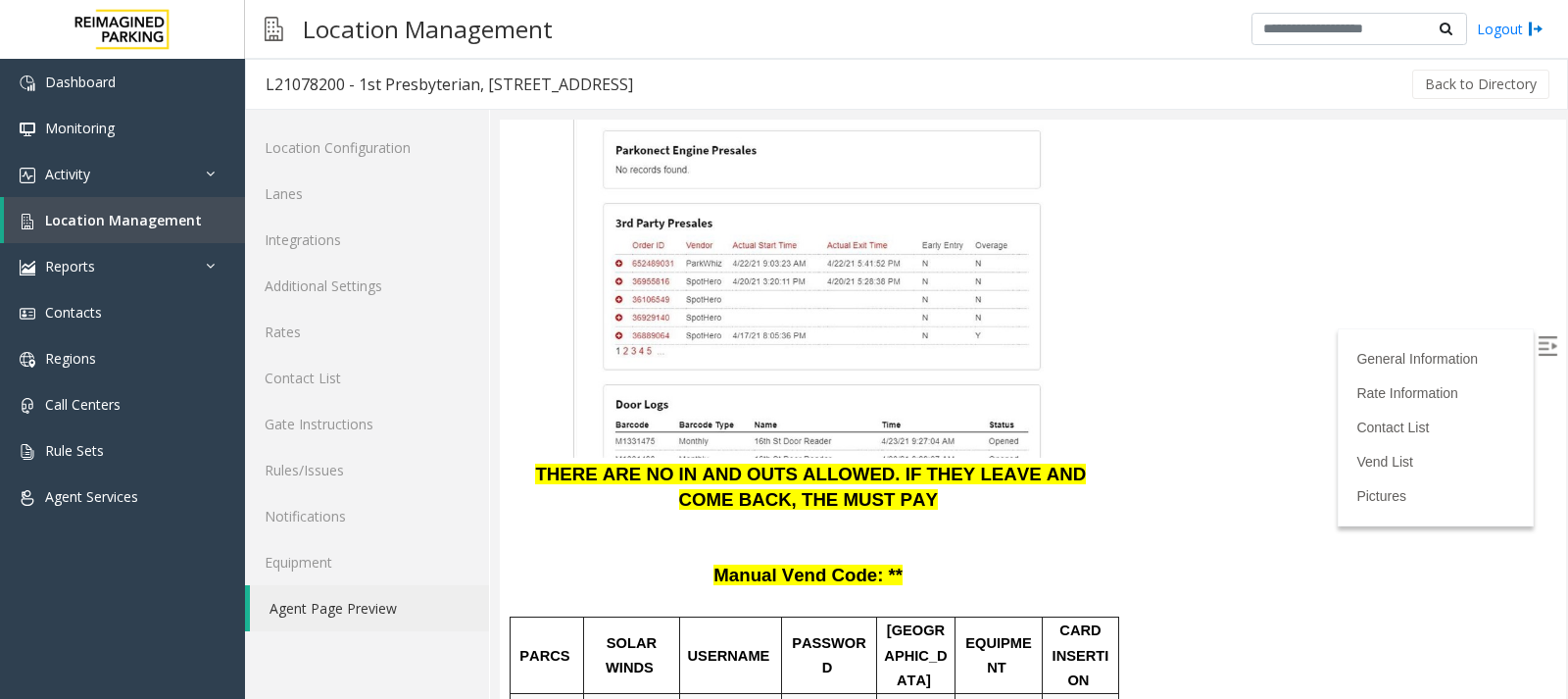 scroll, scrollTop: 2548, scrollLeft: 0, axis: vertical 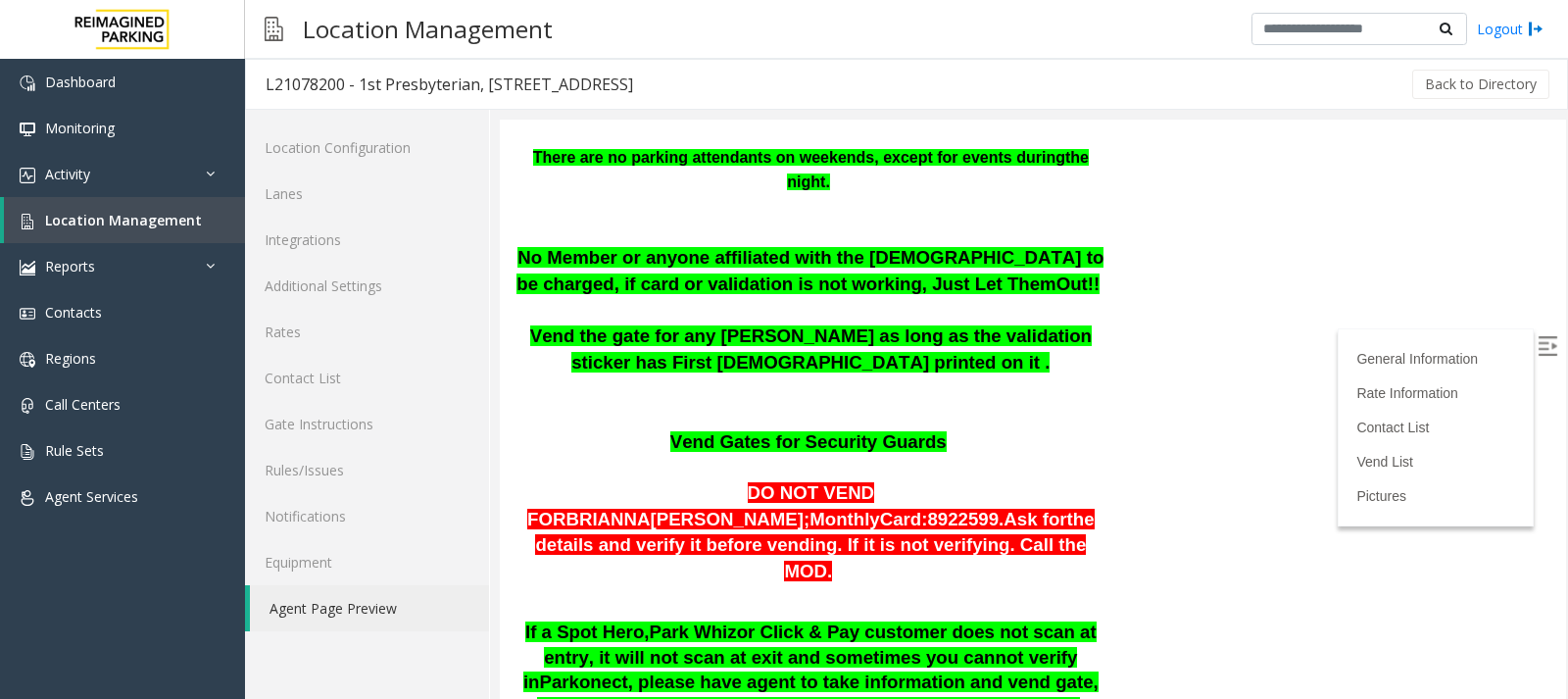 drag, startPoint x: 1558, startPoint y: 354, endPoint x: 2067, endPoint y: 352, distance: 509.00393 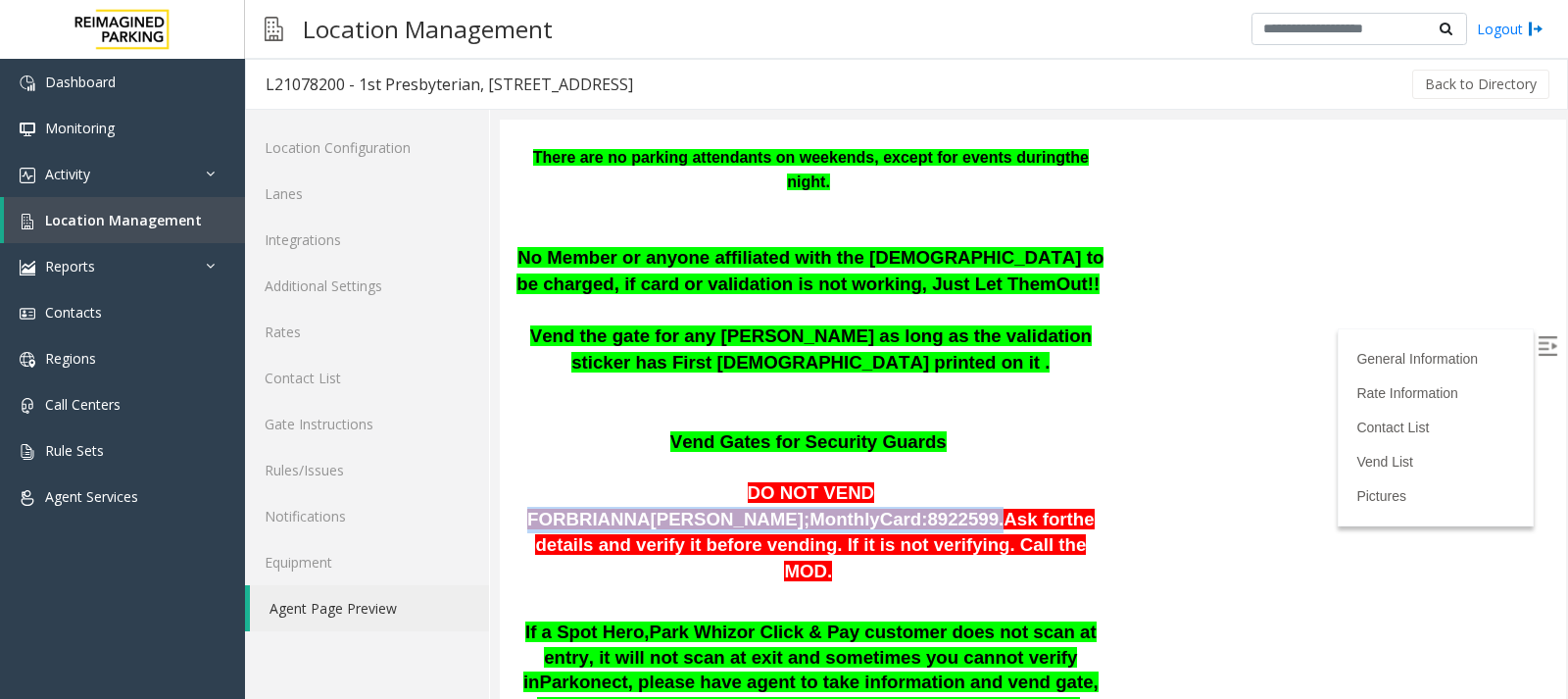 drag, startPoint x: 995, startPoint y: 416, endPoint x: 631, endPoint y: 417, distance: 364.00137 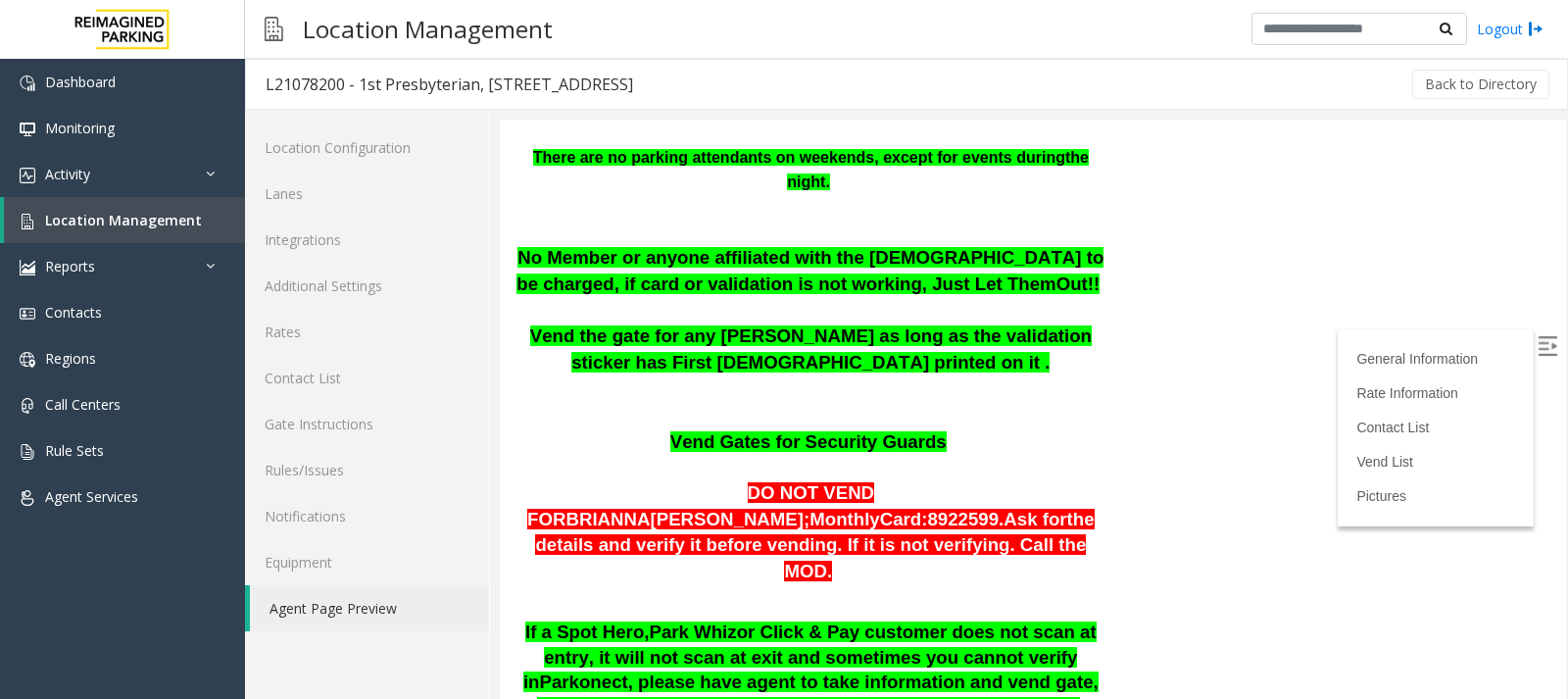 click on "the details and verify it before vending. If it is not verifying. Call the MOD." at bounding box center [814, 545] 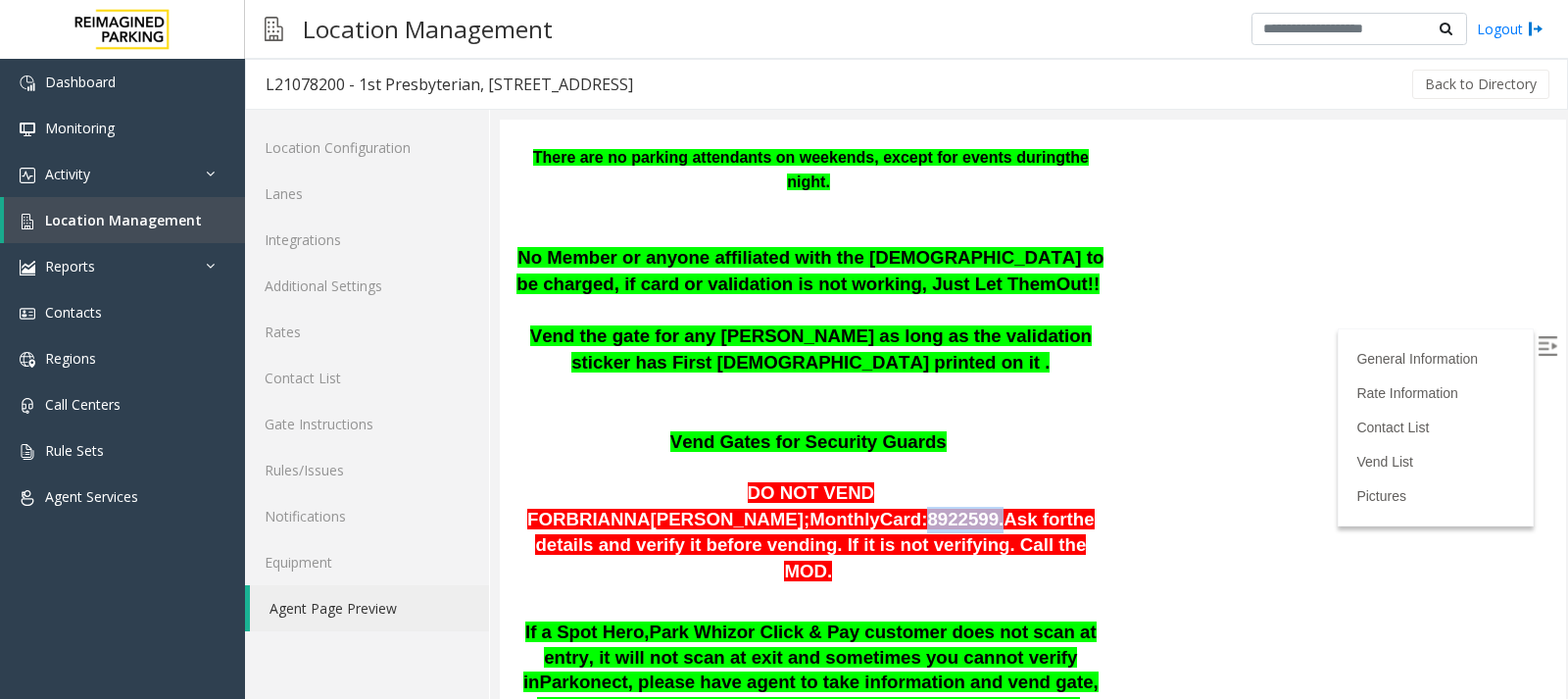 drag, startPoint x: 925, startPoint y: 410, endPoint x: 996, endPoint y: 405, distance: 71.1758 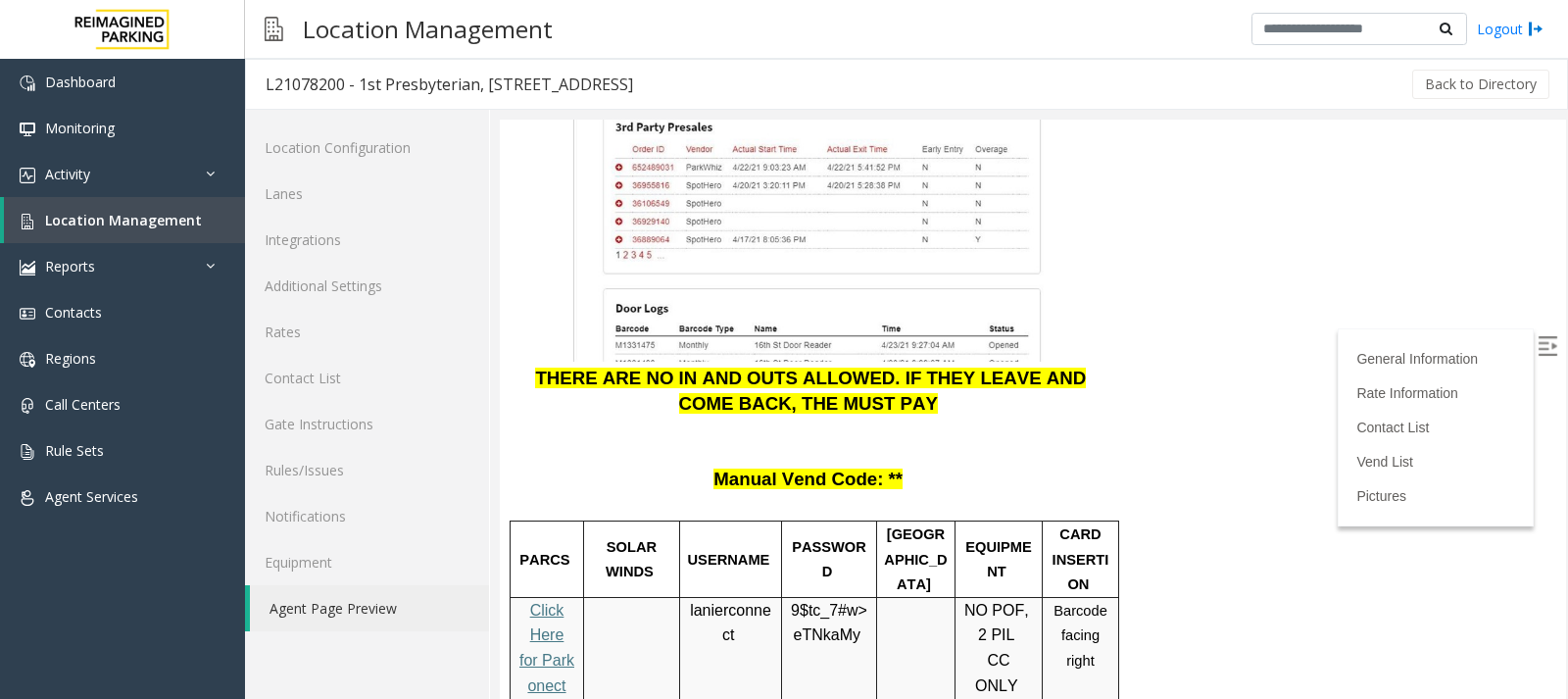 scroll, scrollTop: 2828, scrollLeft: 0, axis: vertical 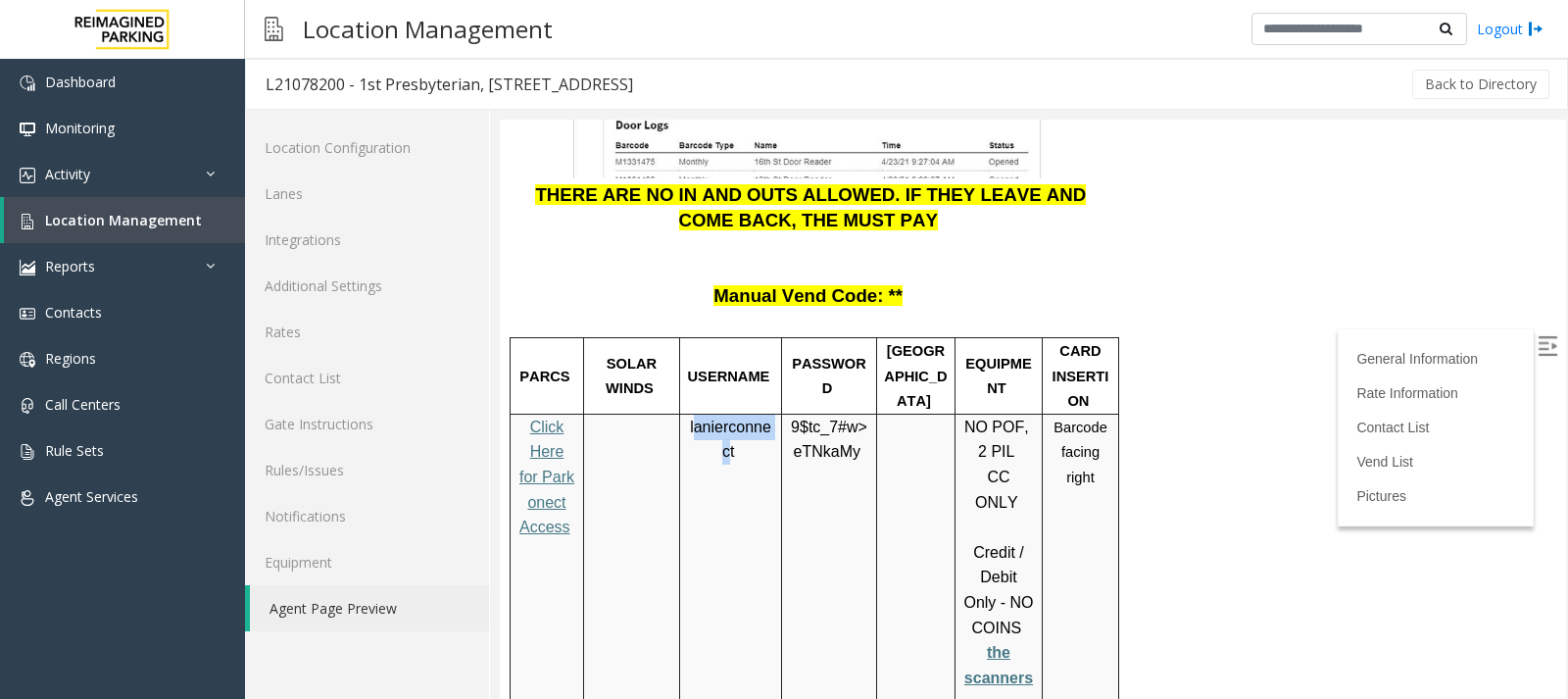 drag, startPoint x: 696, startPoint y: 248, endPoint x: 771, endPoint y: 258, distance: 75.66373 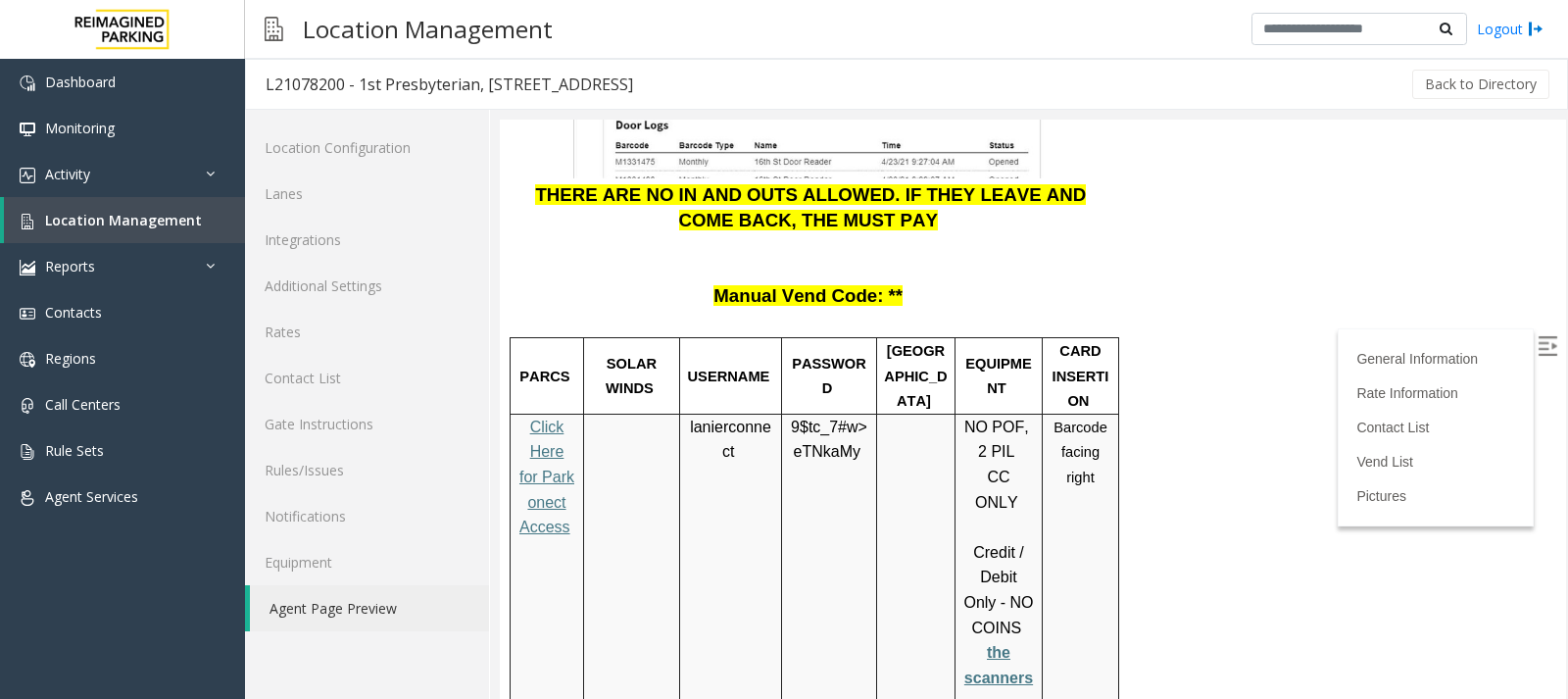 click on "lanierconnect" at bounding box center (731, 565) 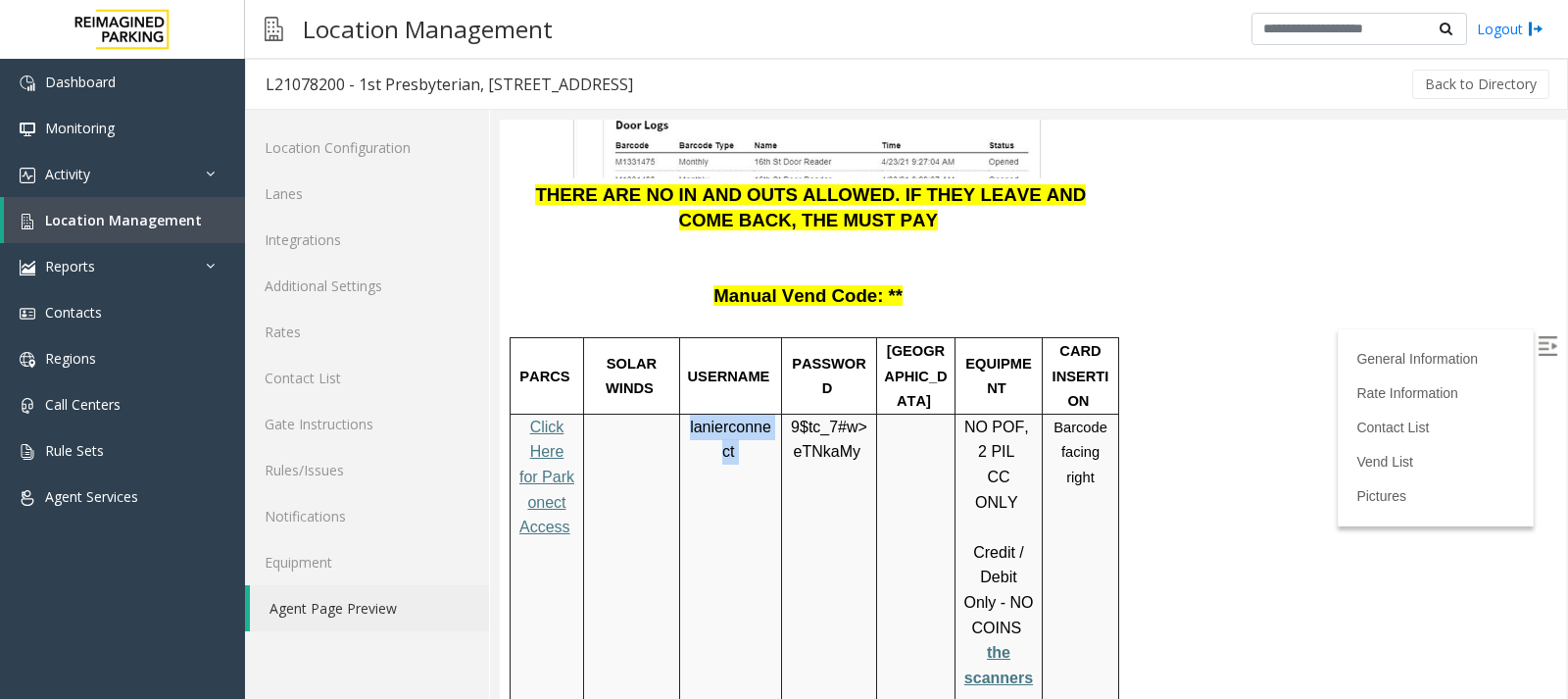 drag, startPoint x: 687, startPoint y: 248, endPoint x: 750, endPoint y: 273, distance: 67.77905 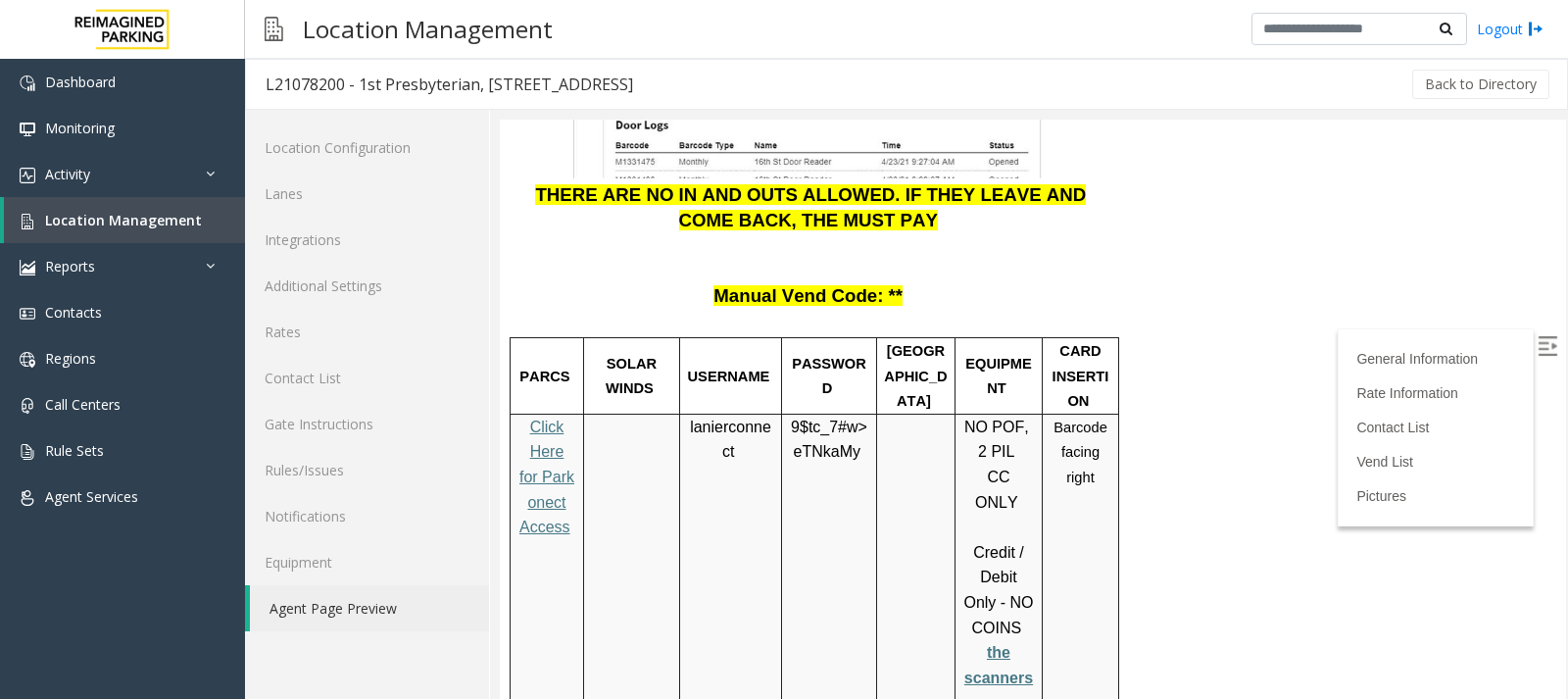 click at bounding box center (829, 489) 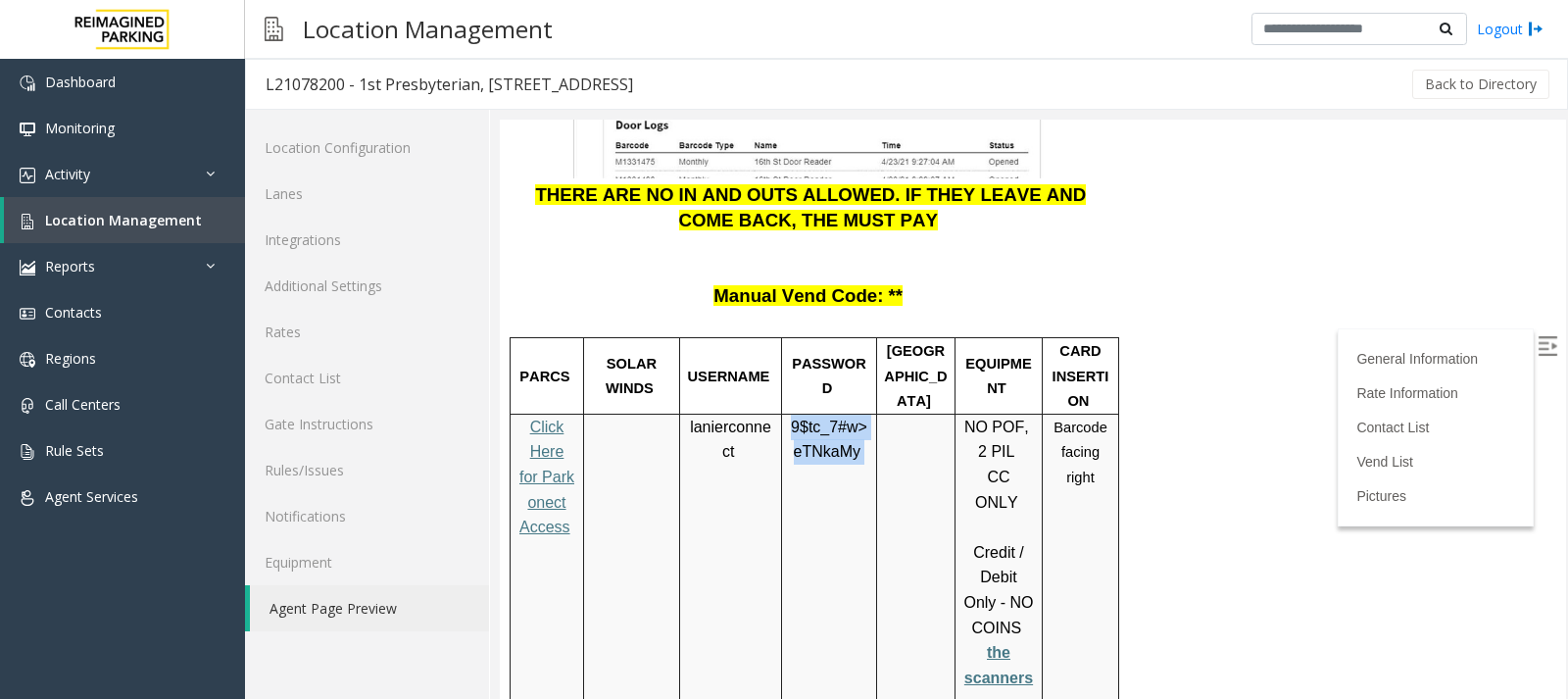 drag, startPoint x: 790, startPoint y: 245, endPoint x: 859, endPoint y: 272, distance: 74.09453 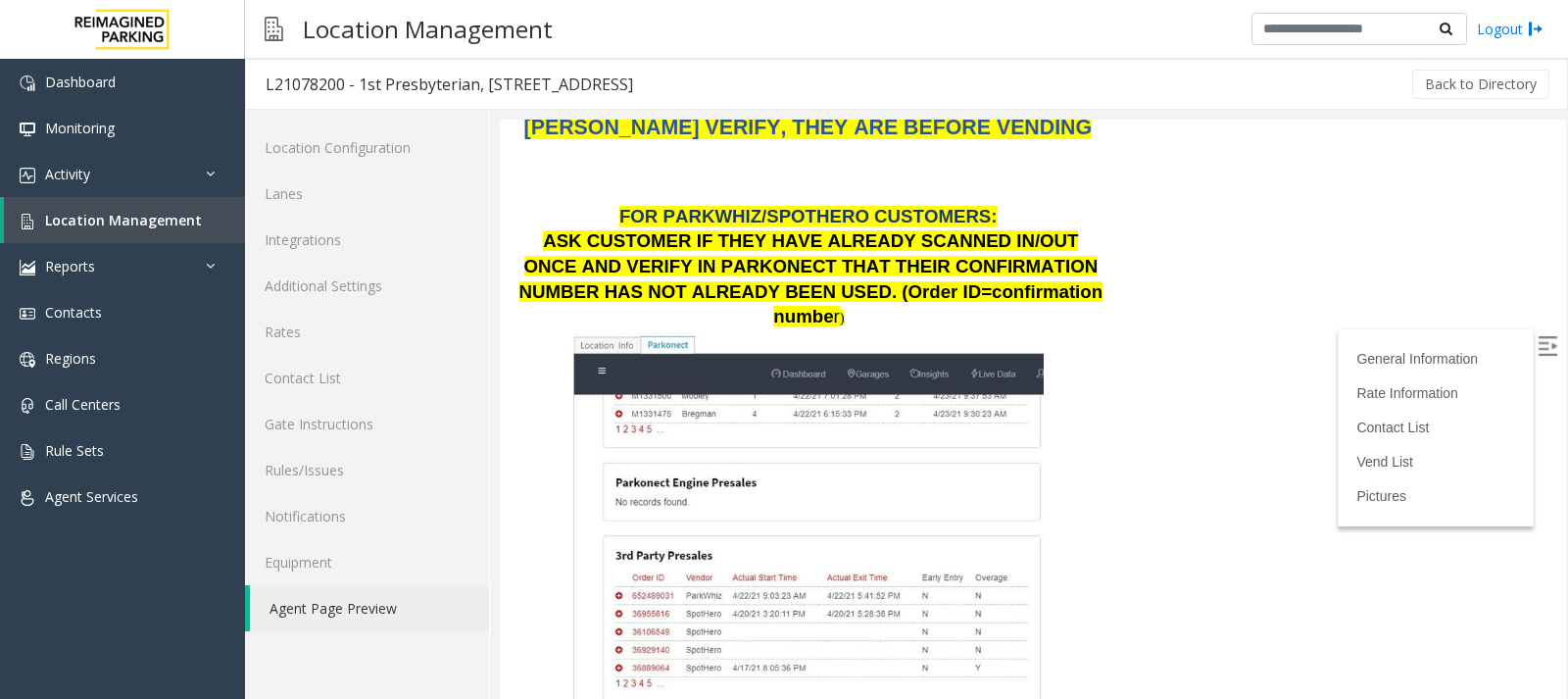 scroll, scrollTop: 2044, scrollLeft: 0, axis: vertical 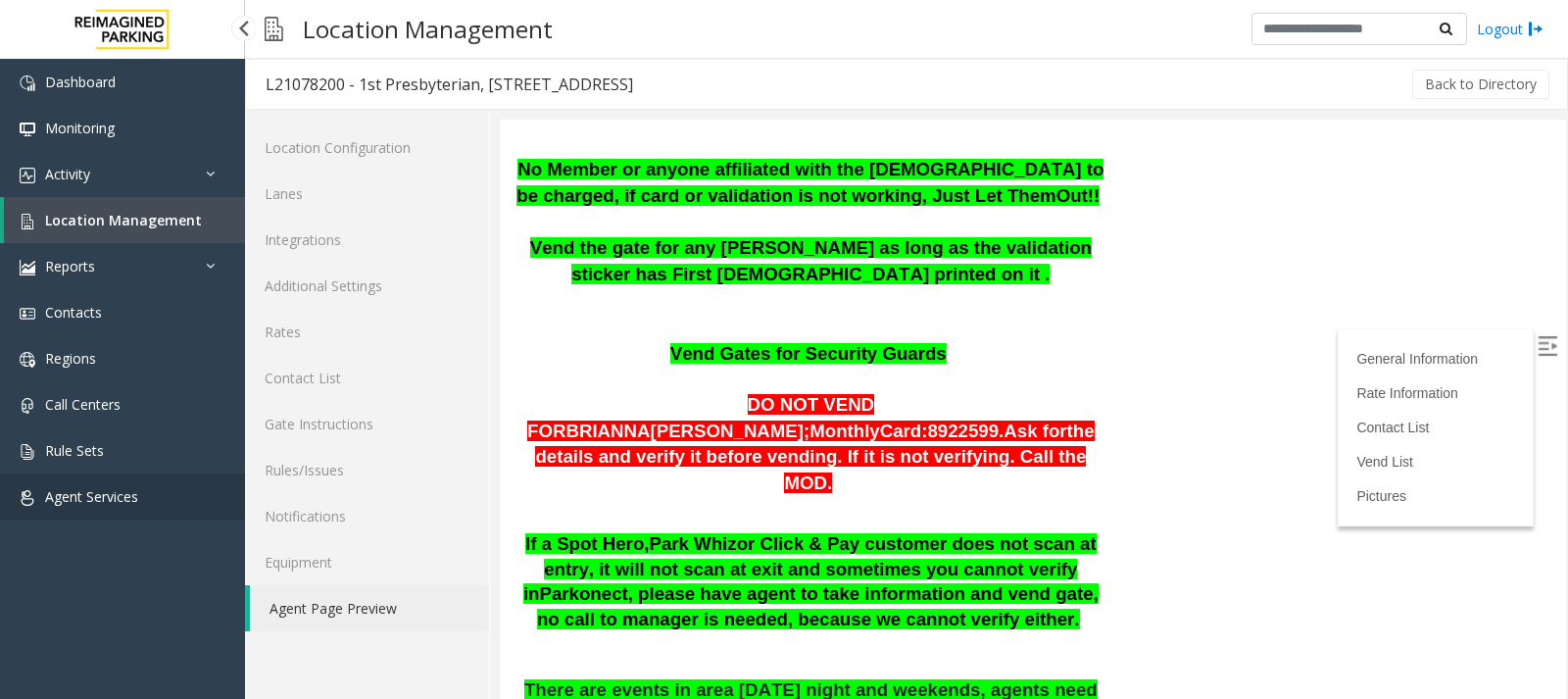 click on "Agent Services" at bounding box center [122, 496] 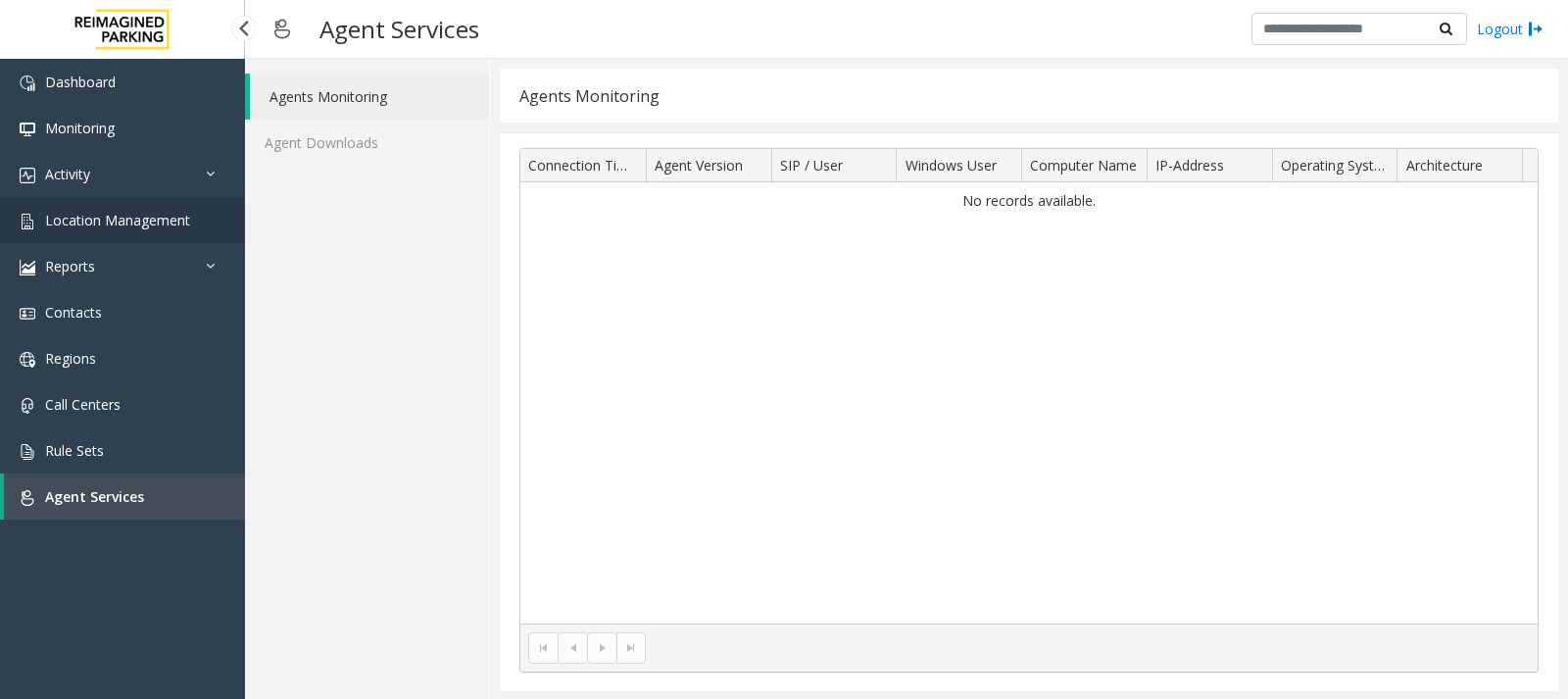 click on "Location Management" at bounding box center [118, 220] 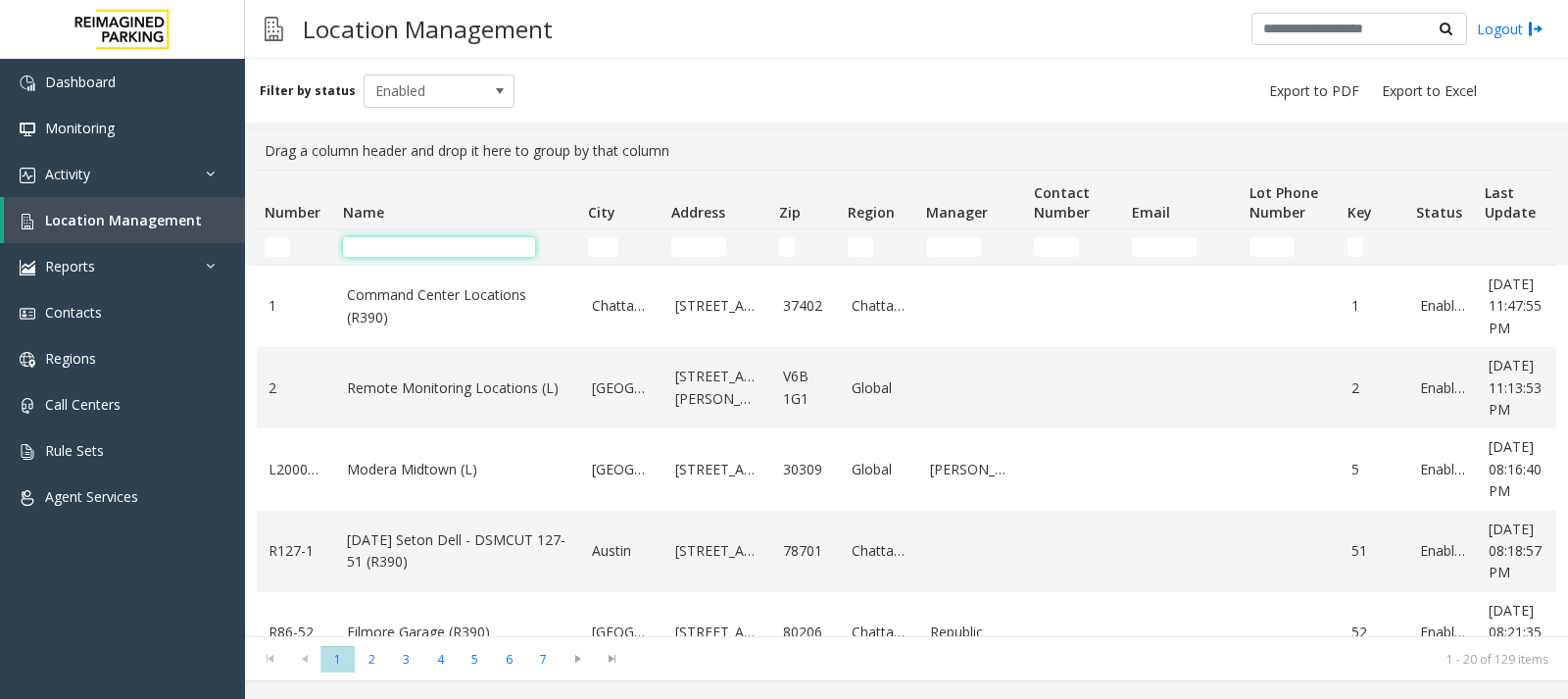 click 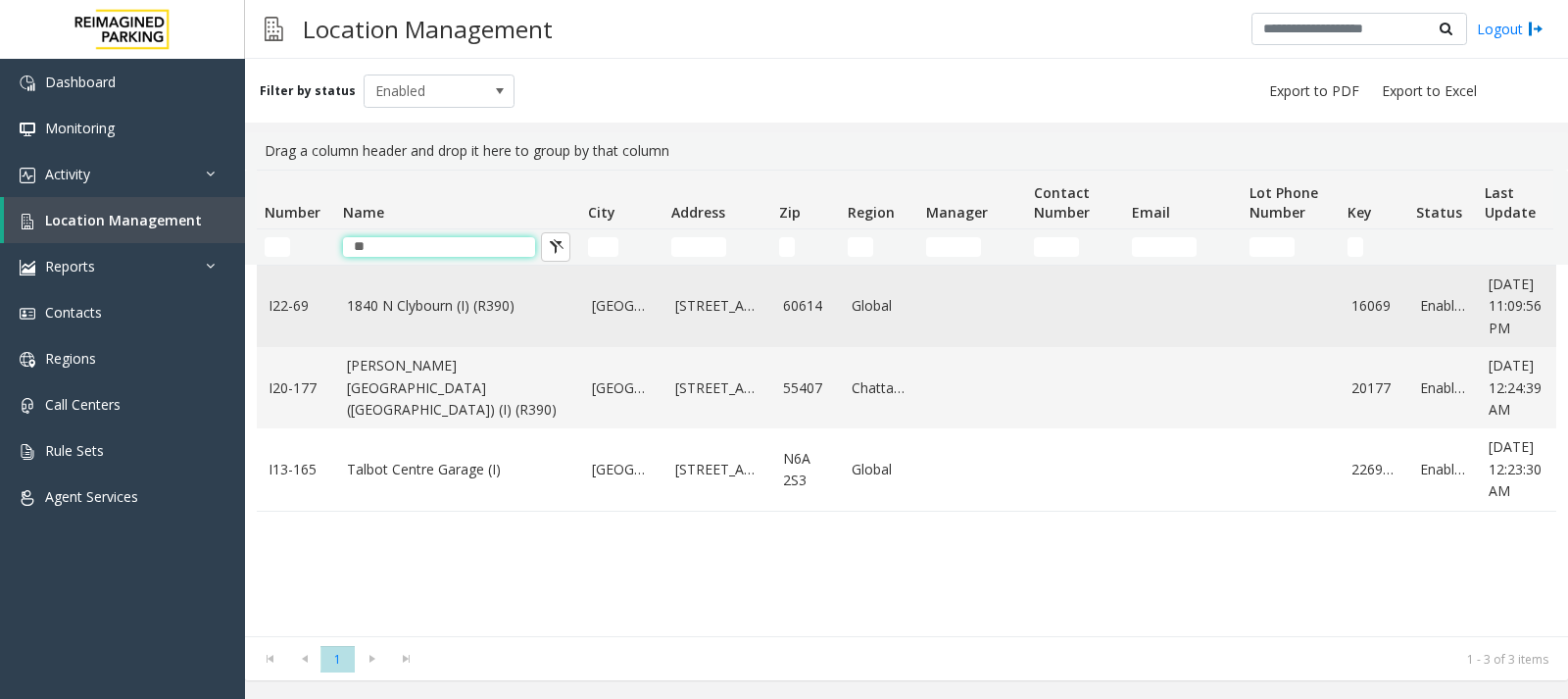 type on "*" 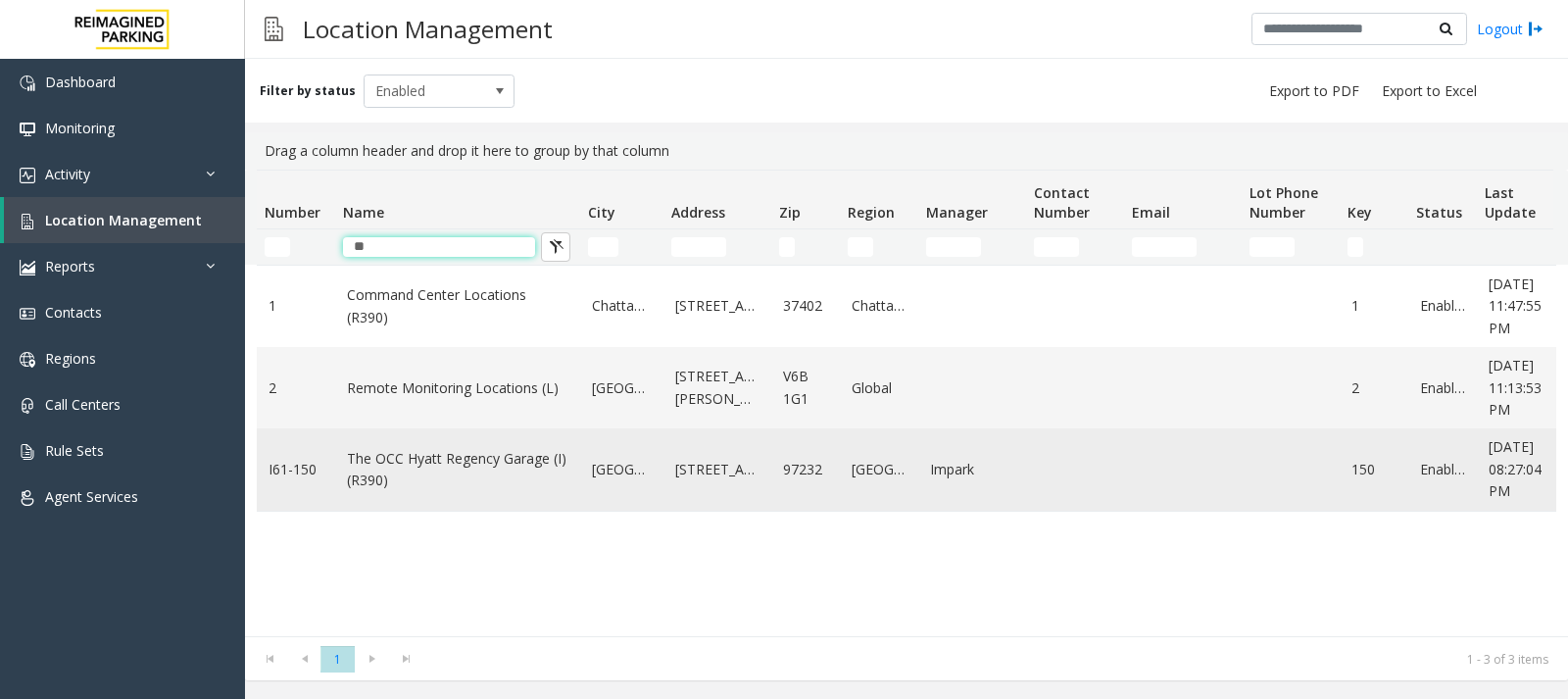 type on "**" 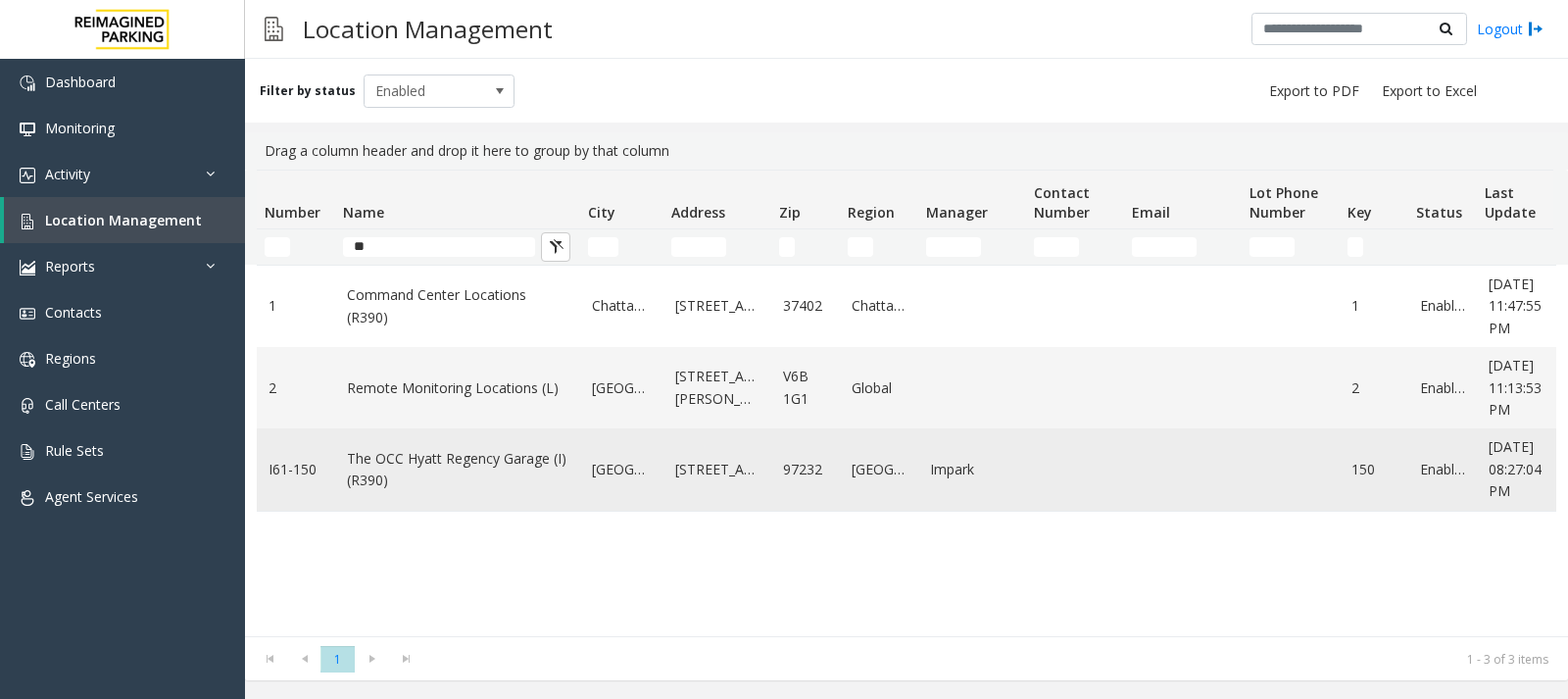 click on "The OCC Hyatt Regency Garage (I) (R390)" 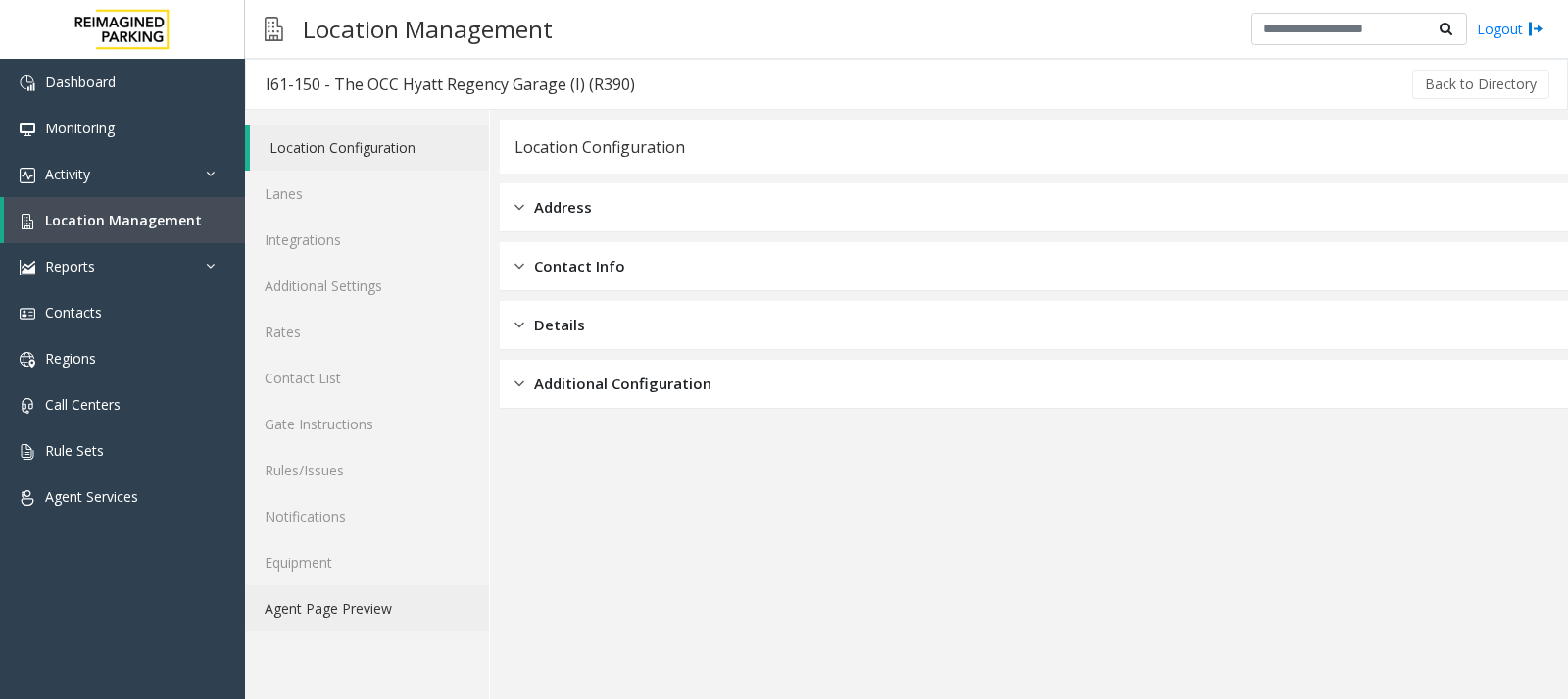 click on "Agent Page Preview" 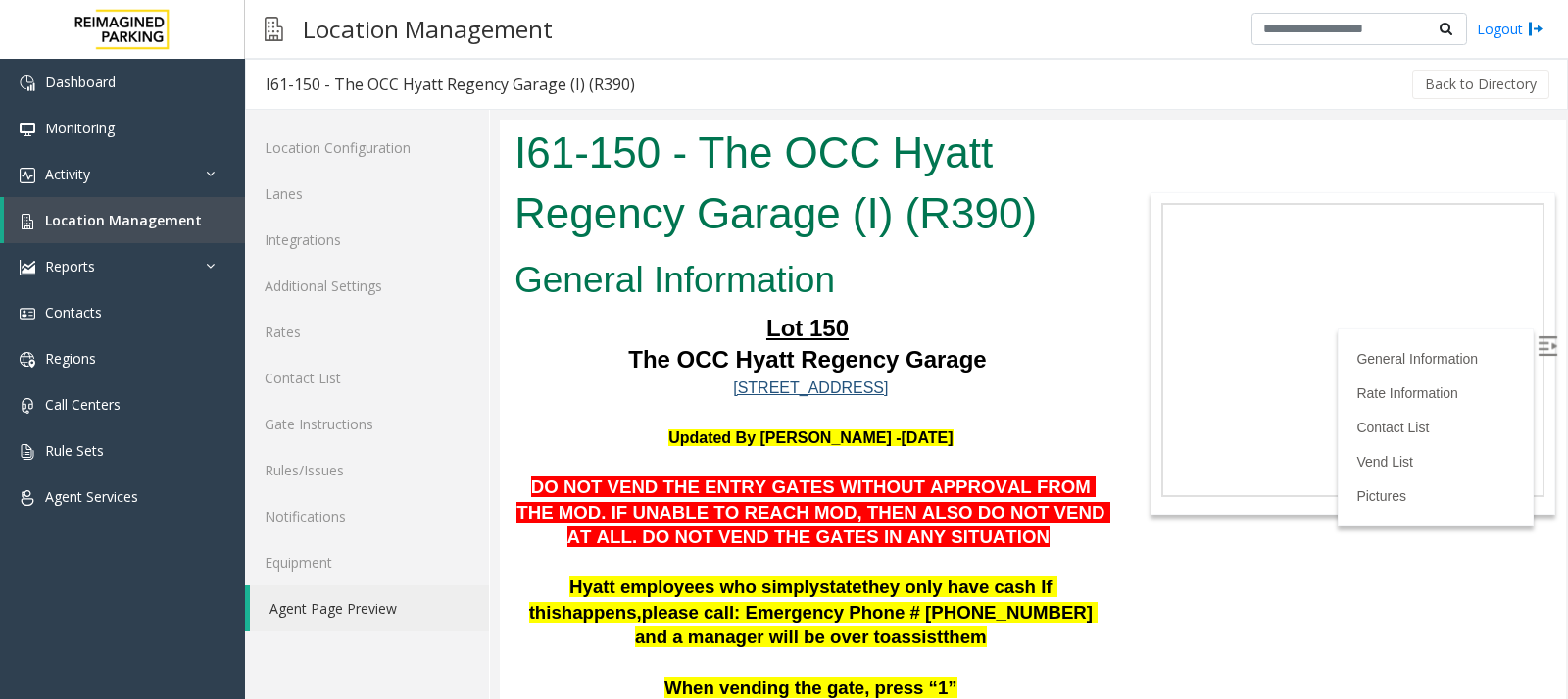 scroll, scrollTop: 445, scrollLeft: 0, axis: vertical 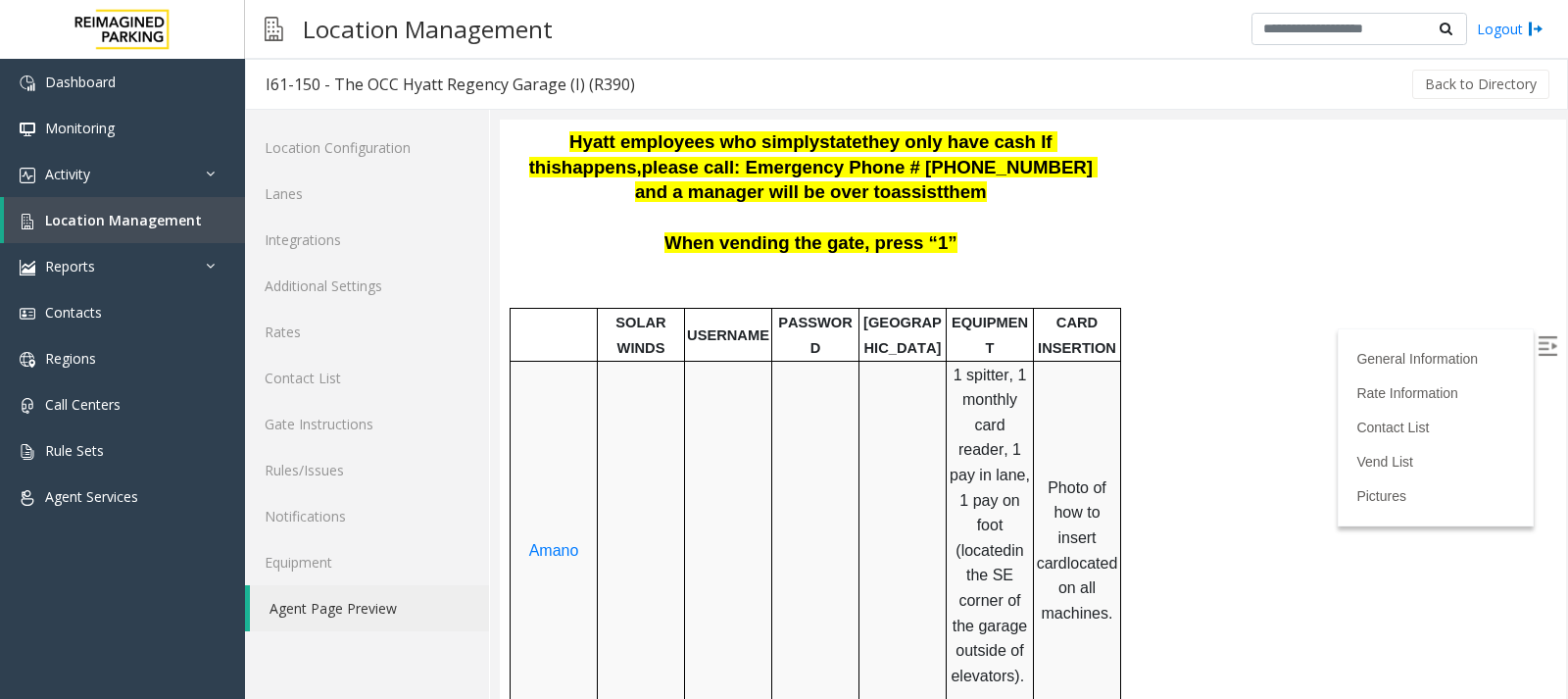 click at bounding box center [1547, 346] 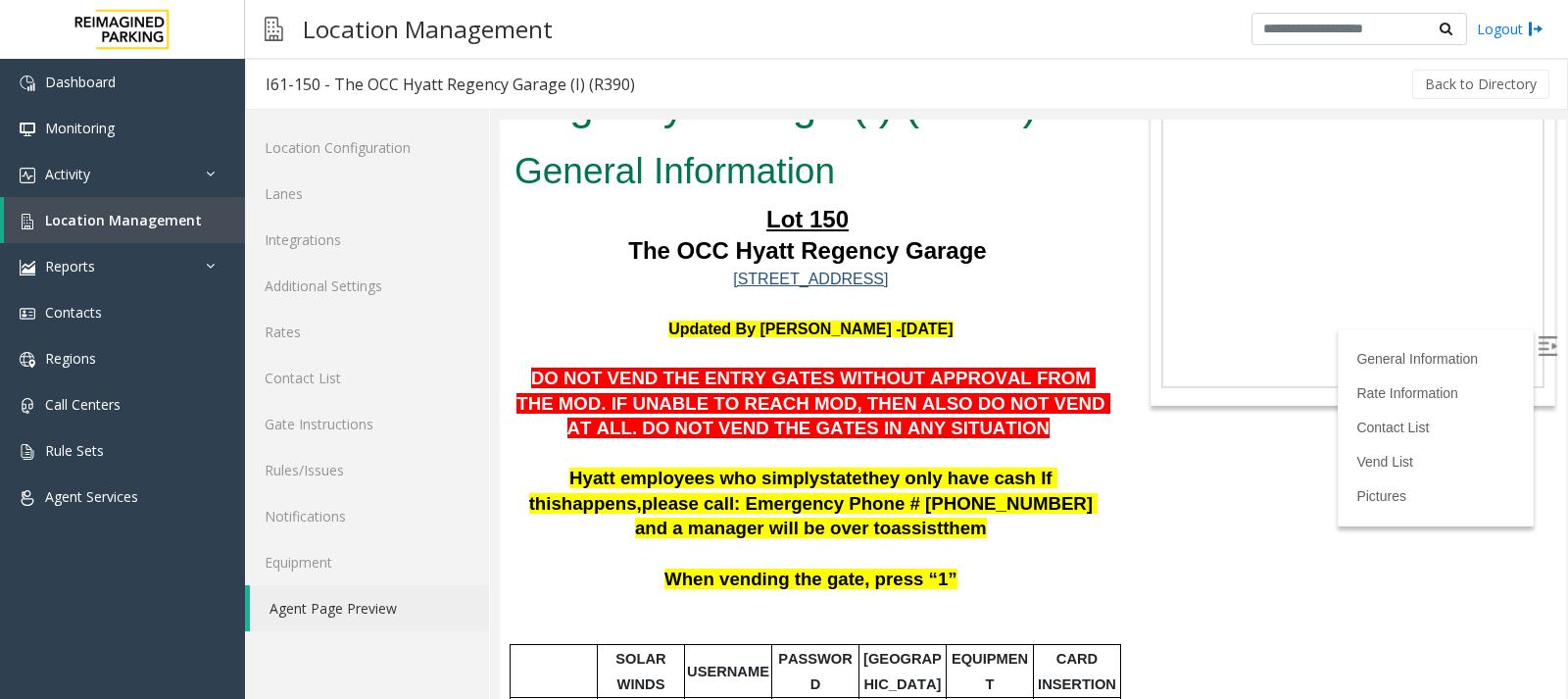 scroll, scrollTop: 0, scrollLeft: 0, axis: both 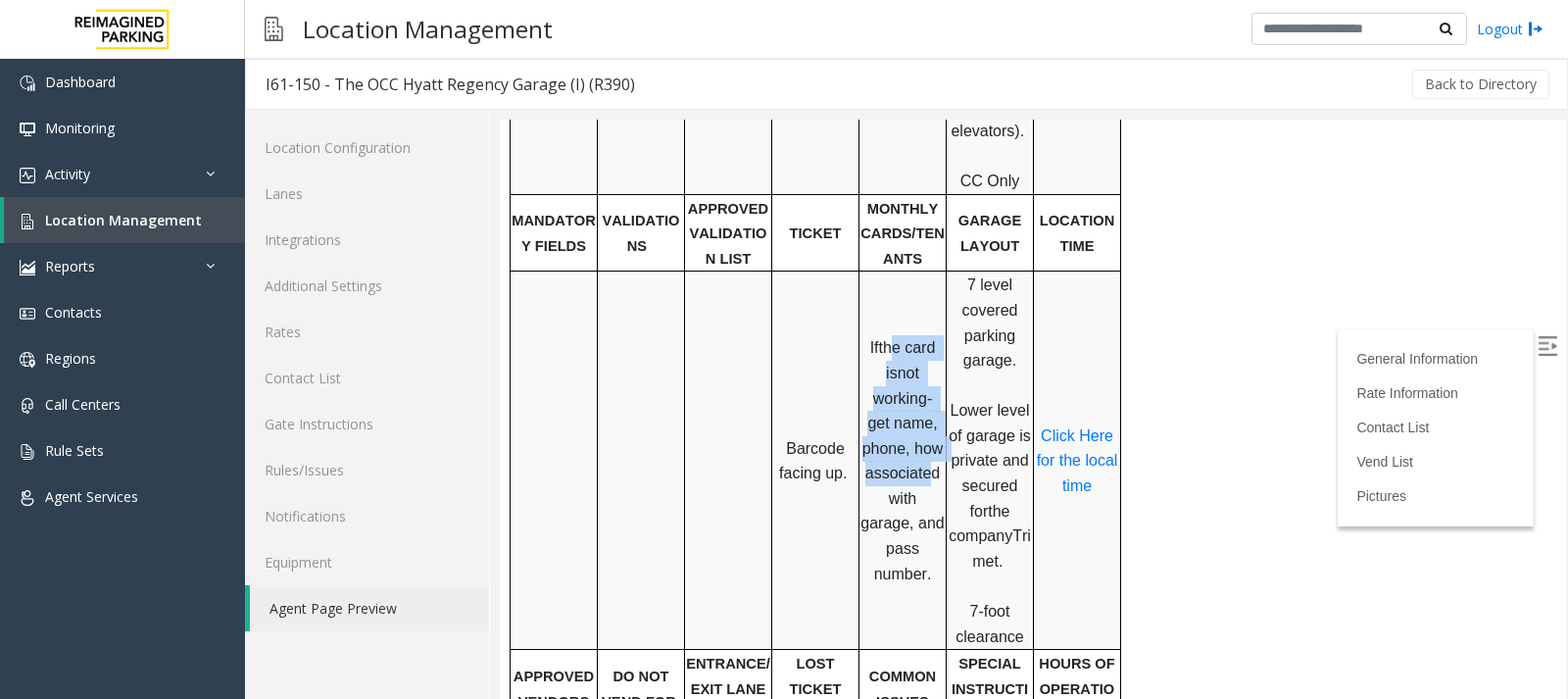 drag, startPoint x: 887, startPoint y: 346, endPoint x: 920, endPoint y: 429, distance: 89.3197 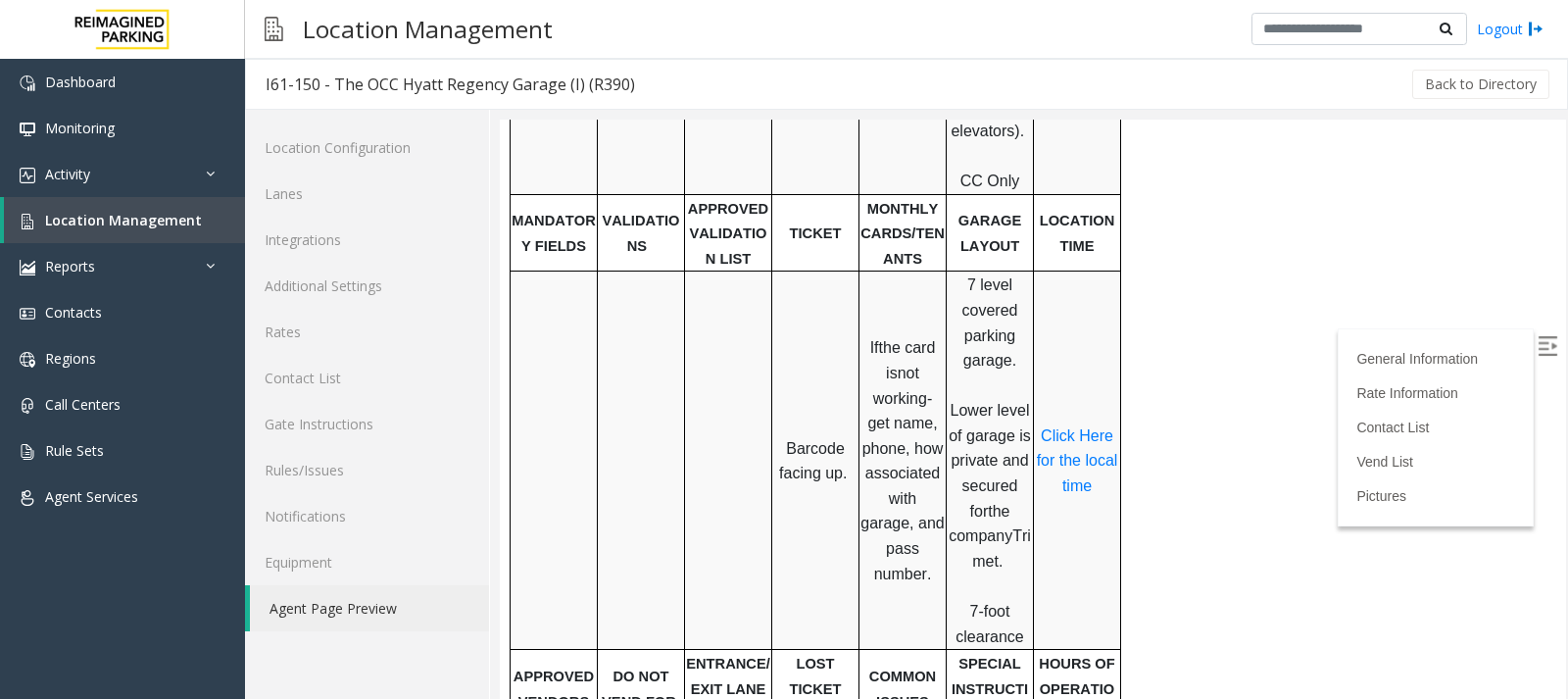 click on "If  the card is  not working- get name, phone, how associated with garage, and pass number." at bounding box center [903, 461] 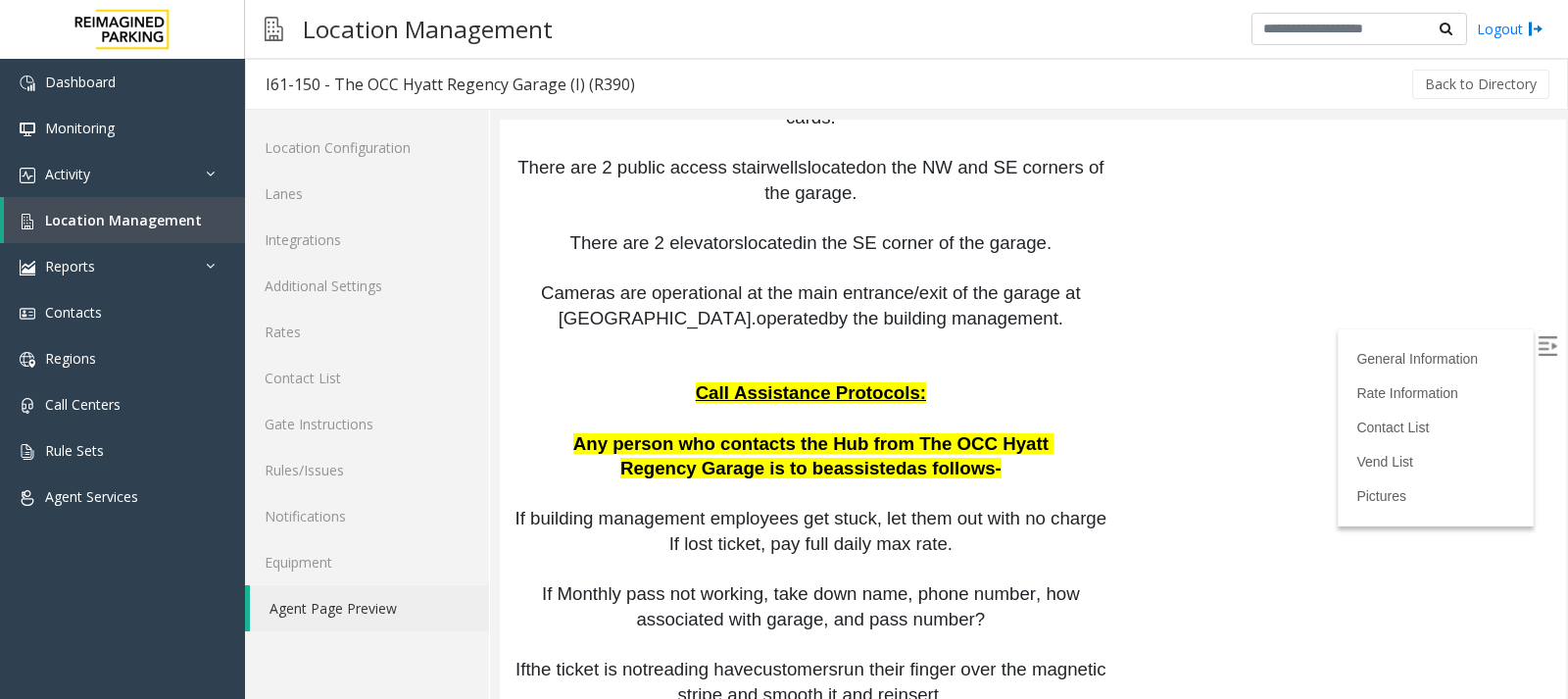 scroll, scrollTop: 2059, scrollLeft: 0, axis: vertical 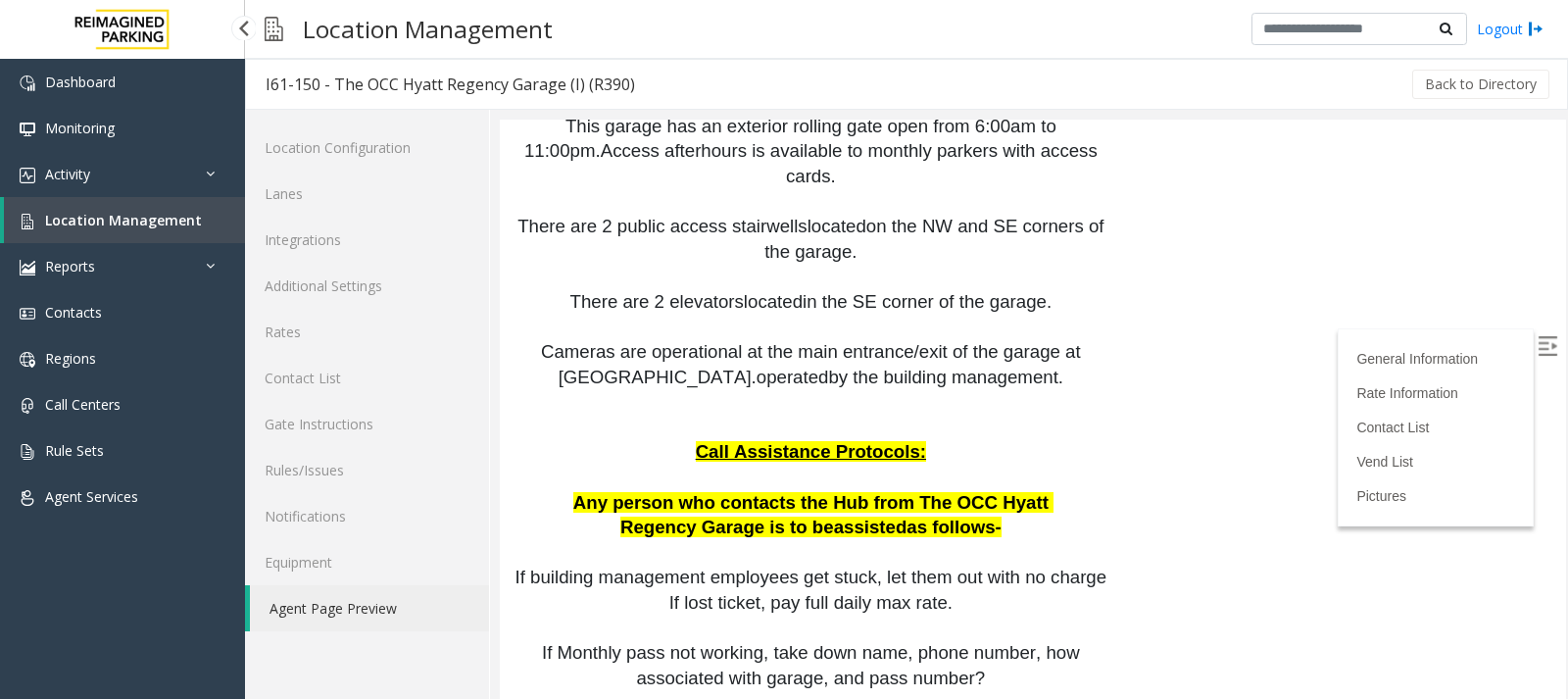 click on "Location Management" at bounding box center (123, 220) 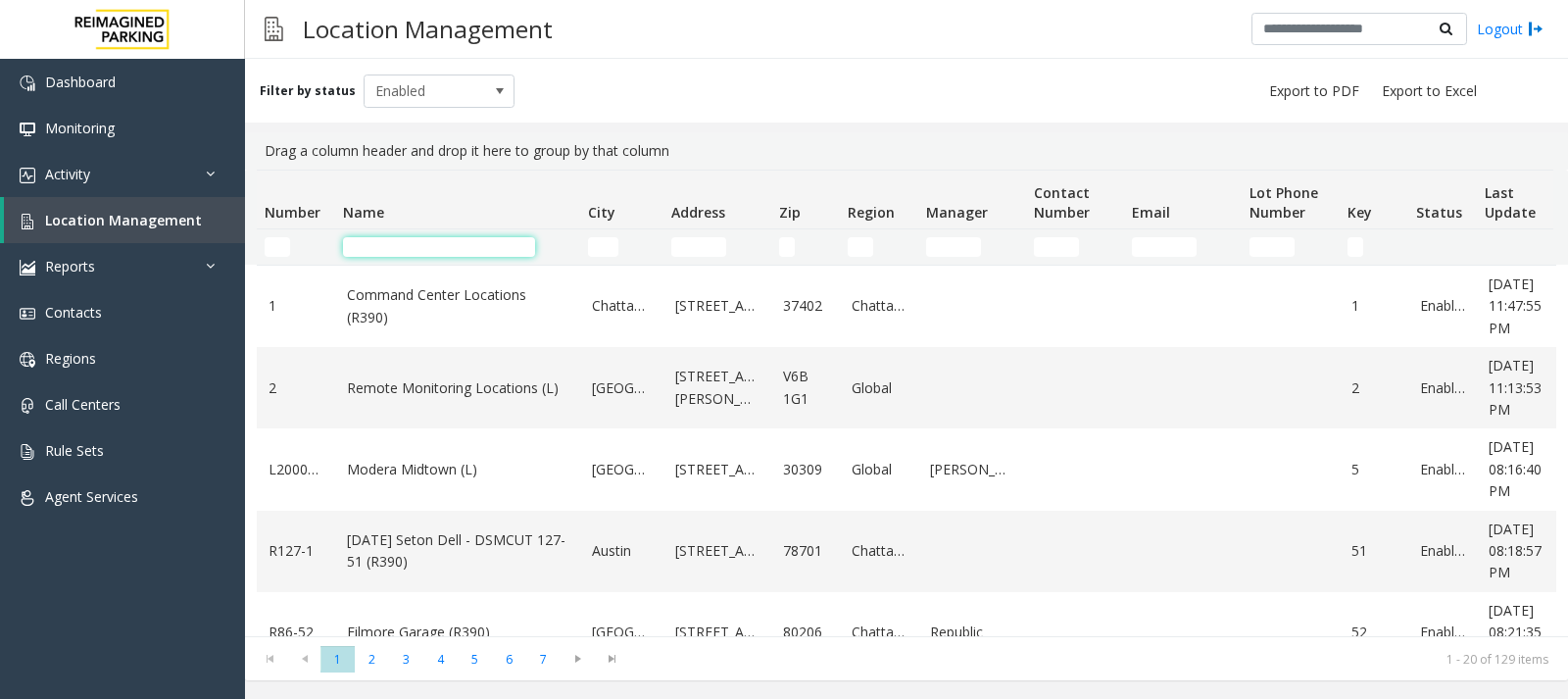 click 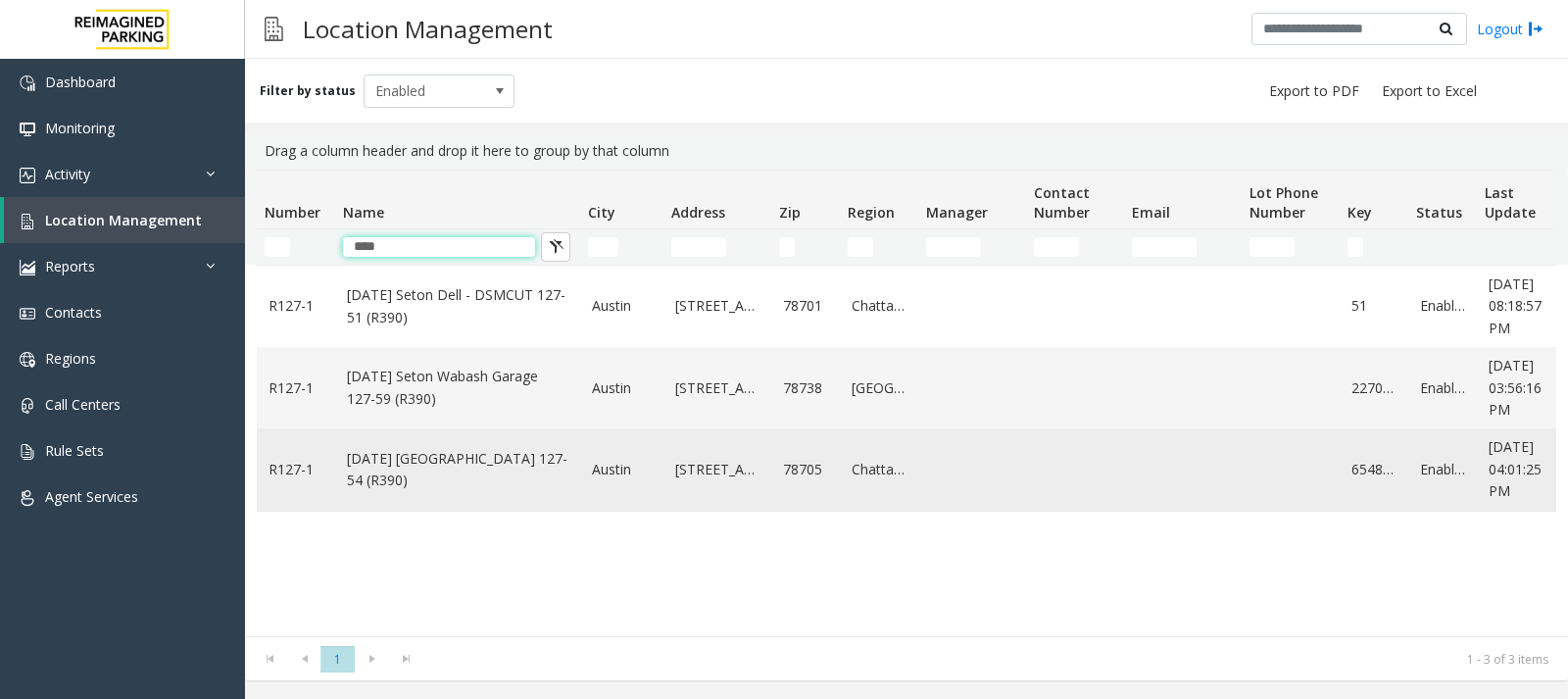 type on "****" 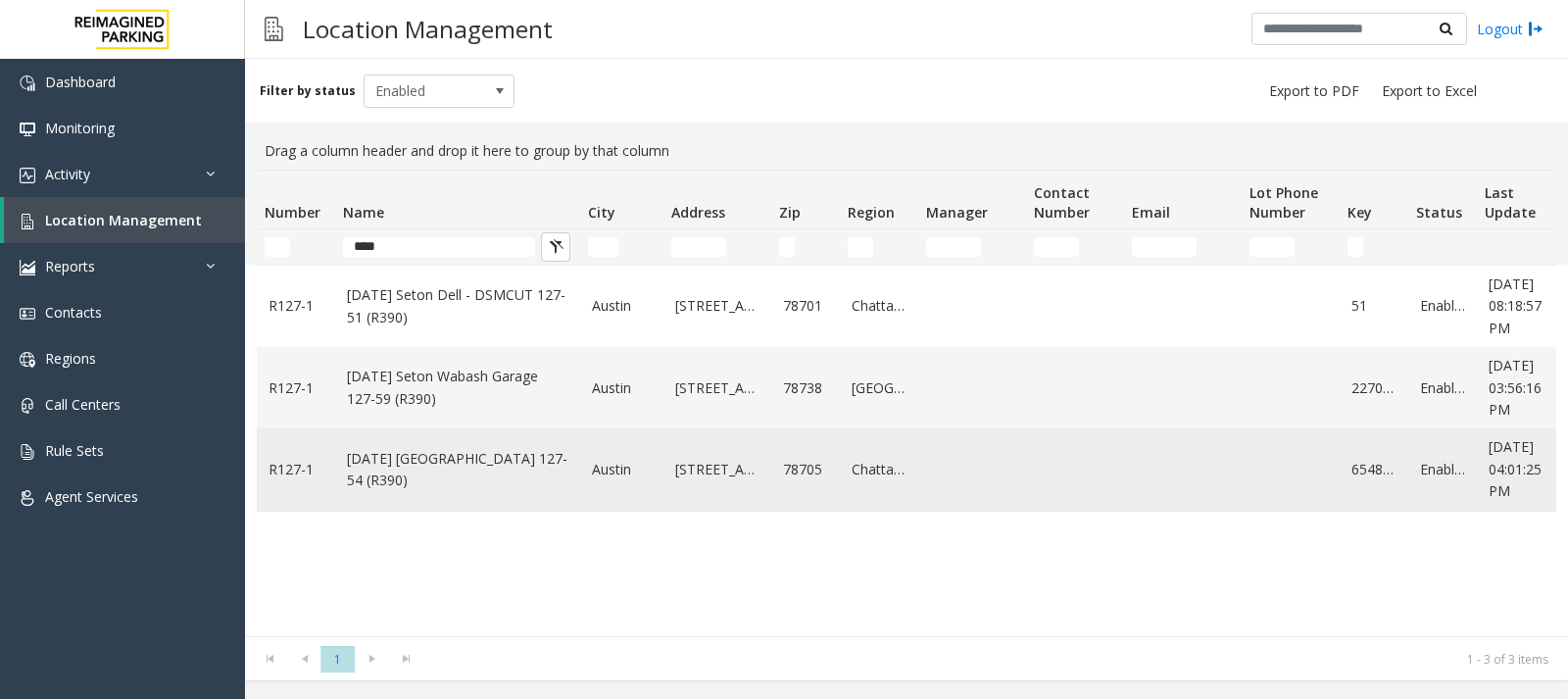 click on "Ascension Seton East Garage 127-54 (R390)" 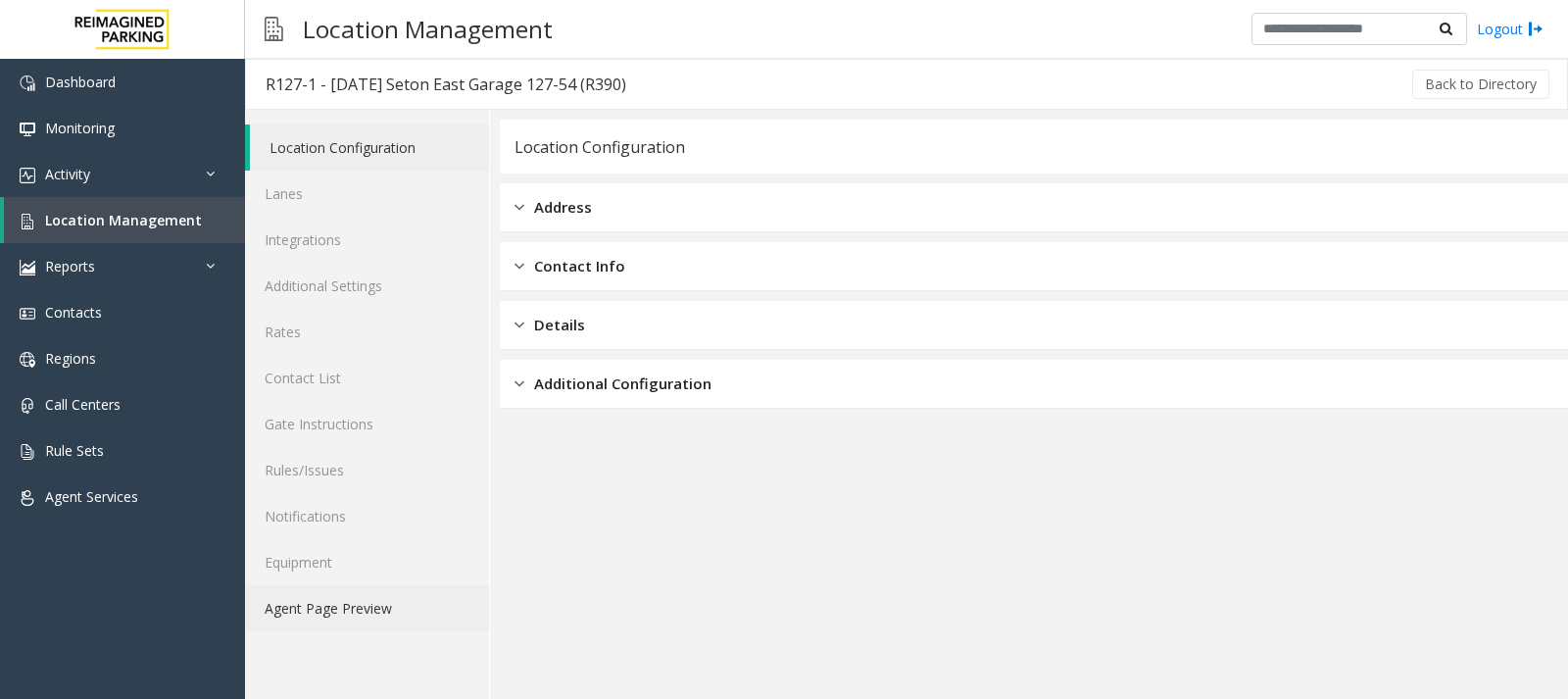 click on "Agent Page Preview" 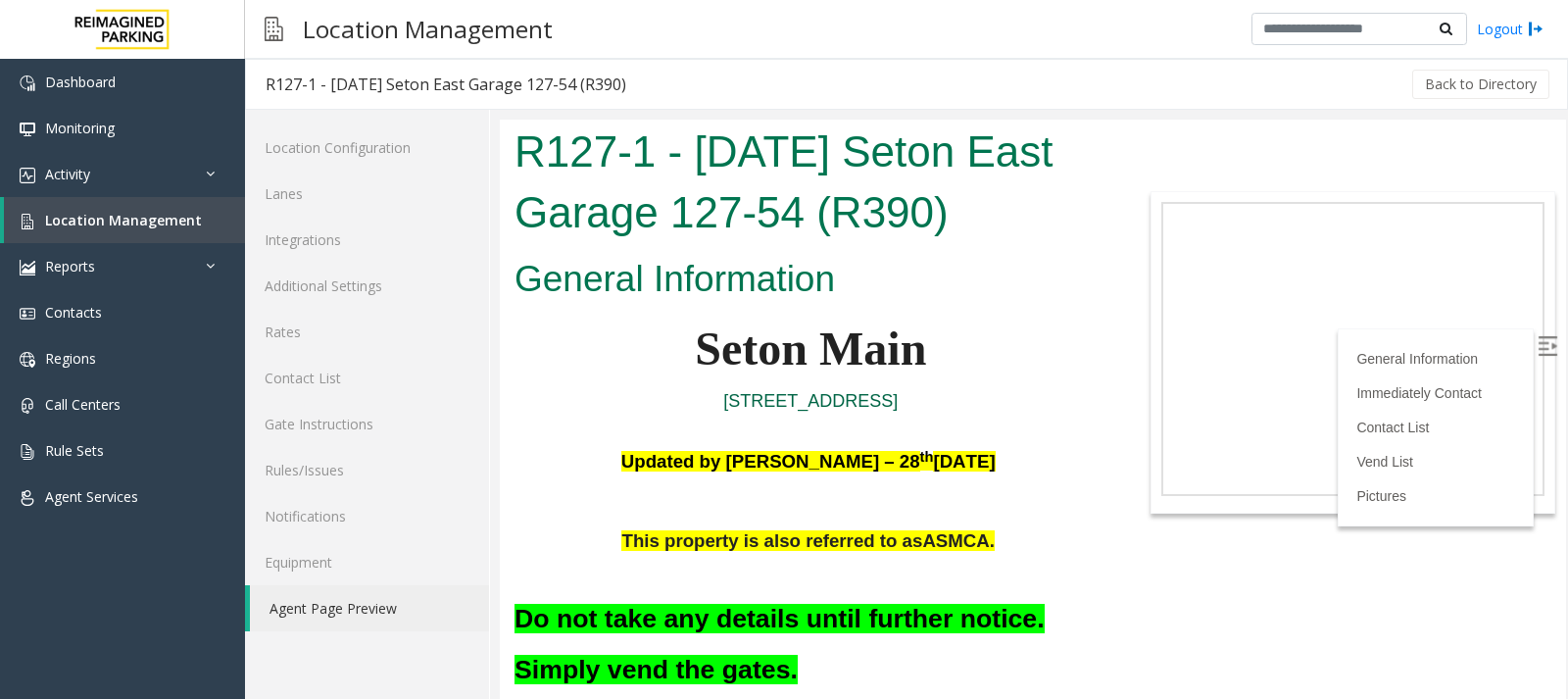 scroll, scrollTop: 0, scrollLeft: 0, axis: both 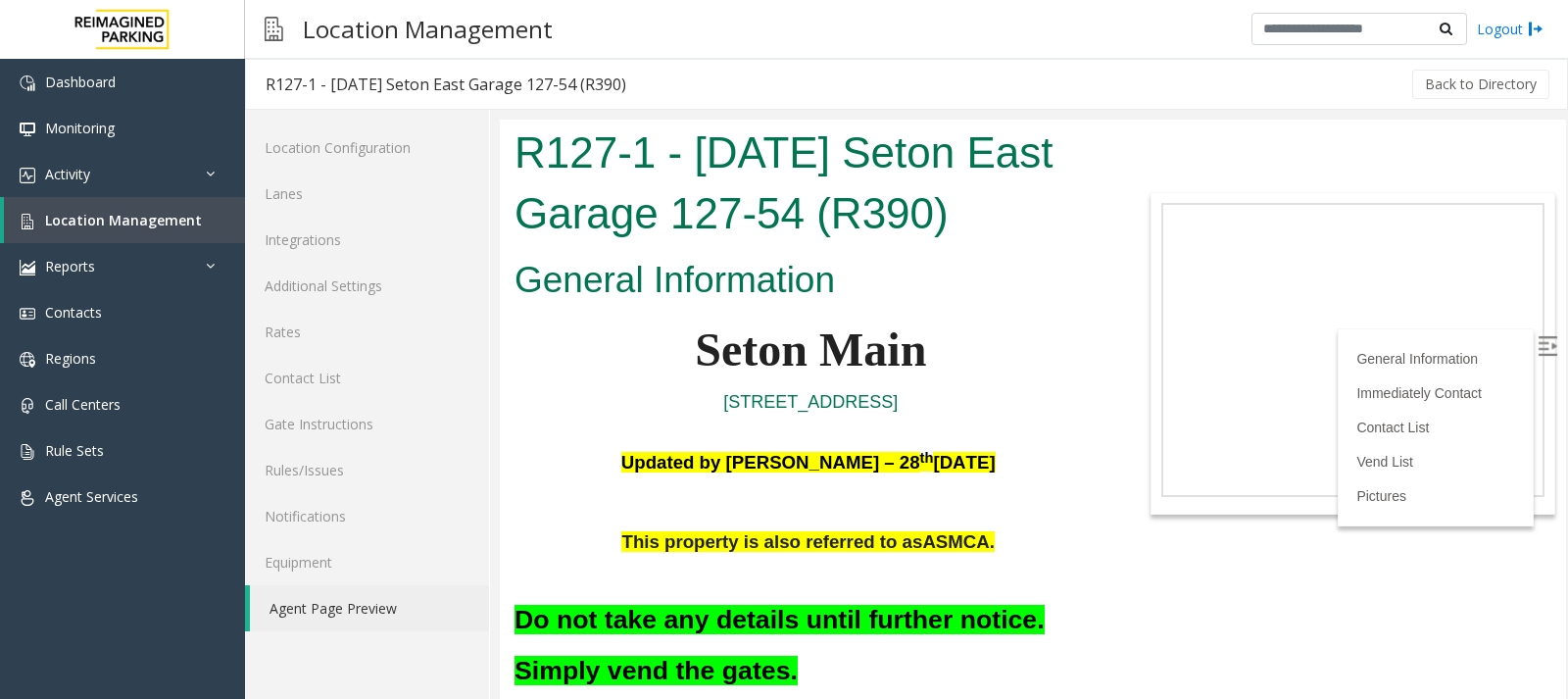 click at bounding box center [1549, 349] 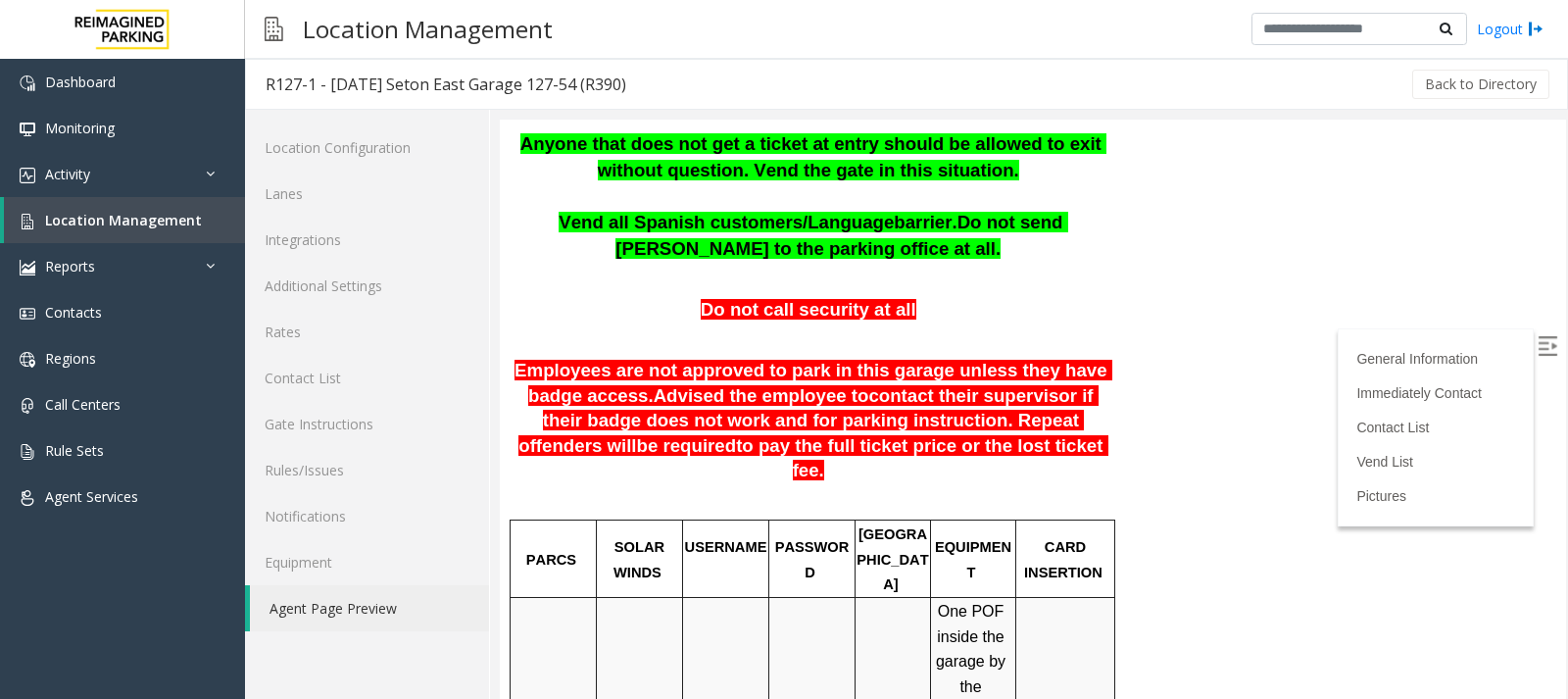 scroll, scrollTop: 588, scrollLeft: 0, axis: vertical 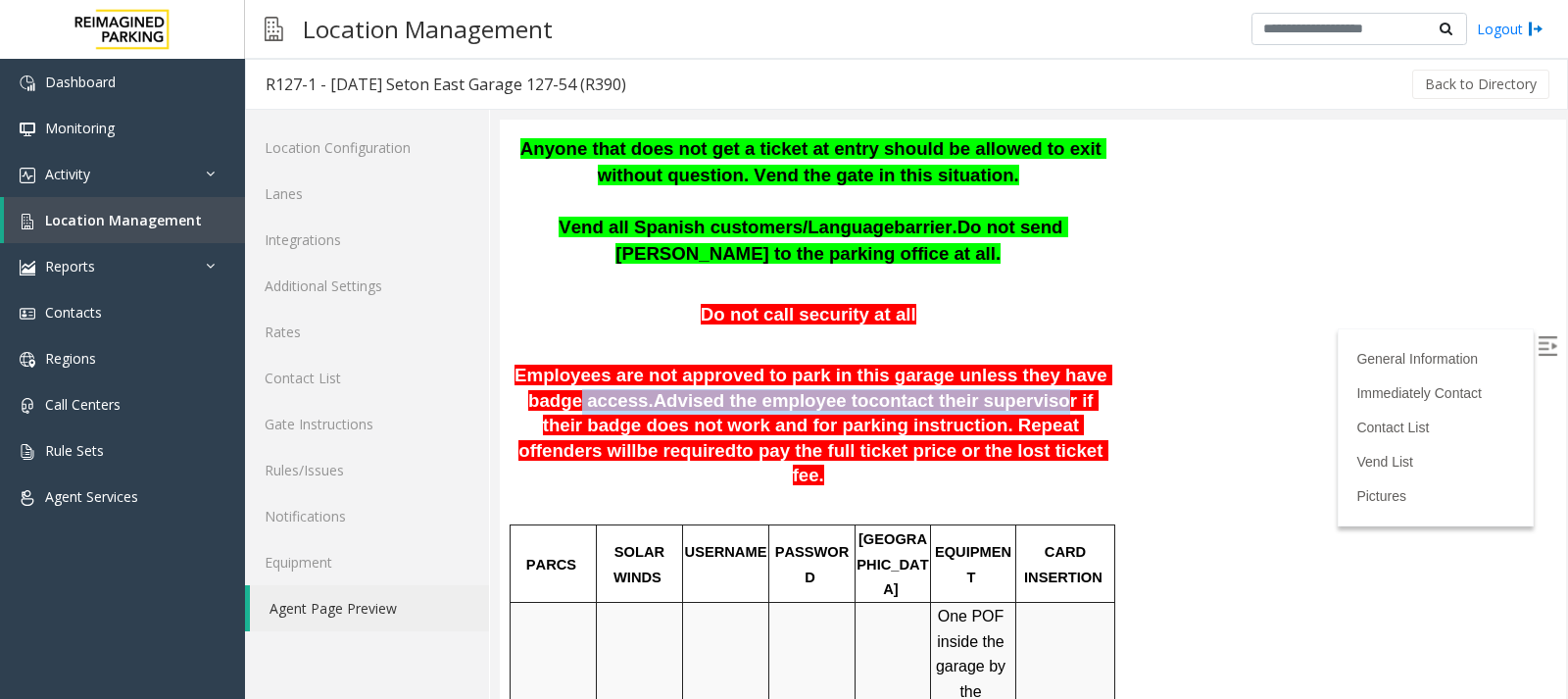 drag, startPoint x: 944, startPoint y: 391, endPoint x: 1088, endPoint y: 387, distance: 144.05554 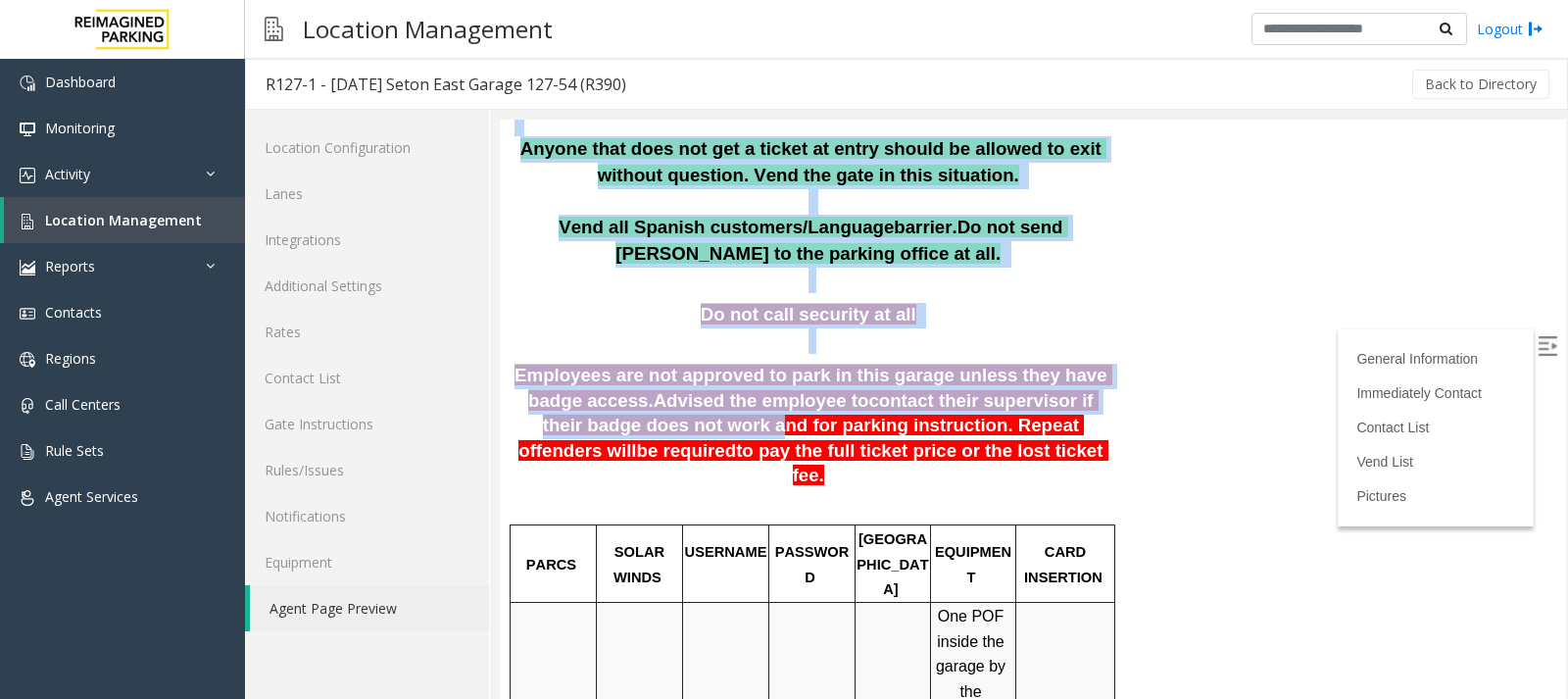 drag, startPoint x: 600, startPoint y: 421, endPoint x: 1132, endPoint y: 405, distance: 532.24055 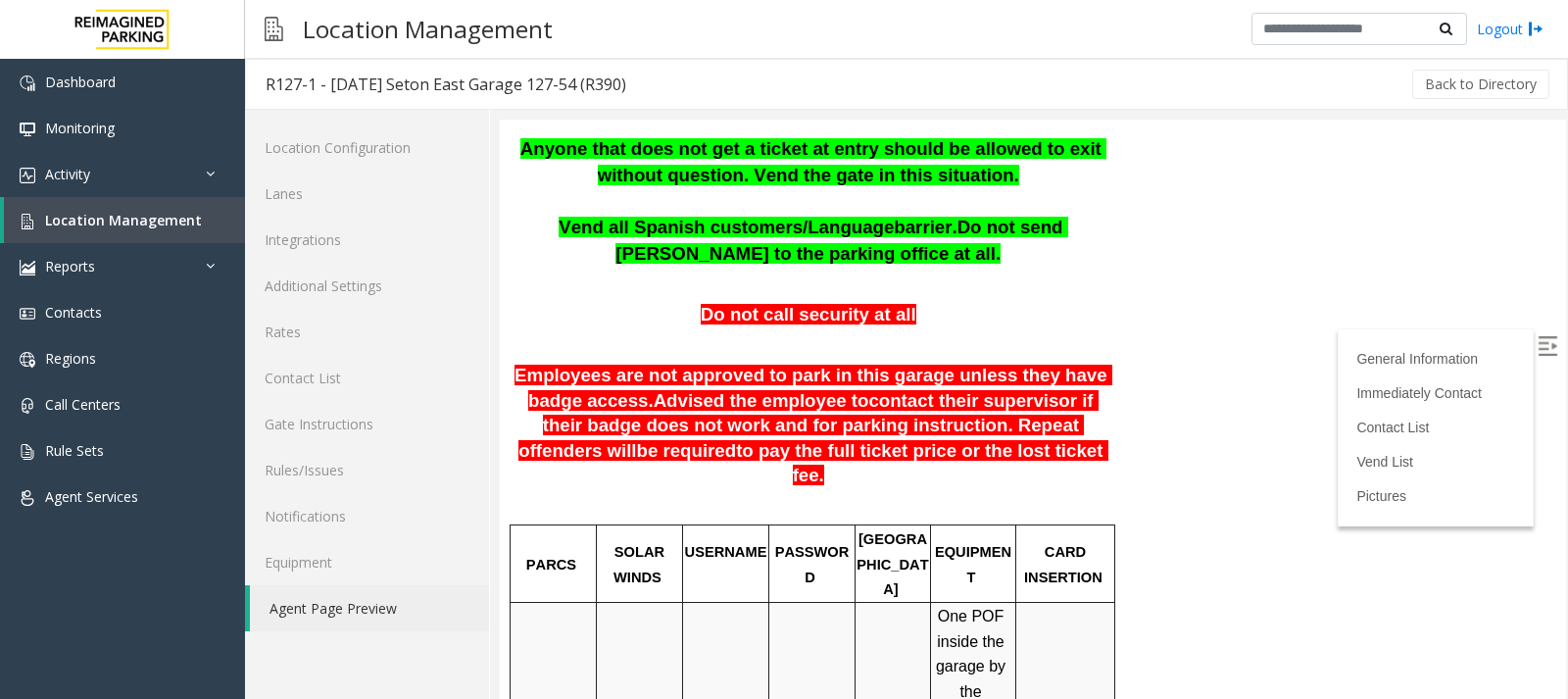 click on "R127-1 - Ascension Seton East Garage 127-54 (R390)
General Information
Seton Main 1201 west 38th st Austin TX Updated by Pranav Babbar – 28 th  August 2024       This property is also referred to as  ASMCA.     Do not take any details until further notice. Simply vend the gates.     Anyone that does not get a ticket at entry should be allowed to exit without question. Vend the gate in this situation.      Vend all Spanish customers/Language  barrier.  Do not send parkers to the parking office at all.     Do not call security at all     Employees are not approved to park in this garage unless they have badge access.  Advised the employee to  contact their supervisor if their badge does not work and for parking instruction. Repeat offenders will  be required  to pay the full ticket price or the lost ticket fee.     PARCS   SOLAR WINDS   USERNAME   PASSWORD   PARIS   EQUIPMENT   CARD INSERTION" at bounding box center (1033, -179) 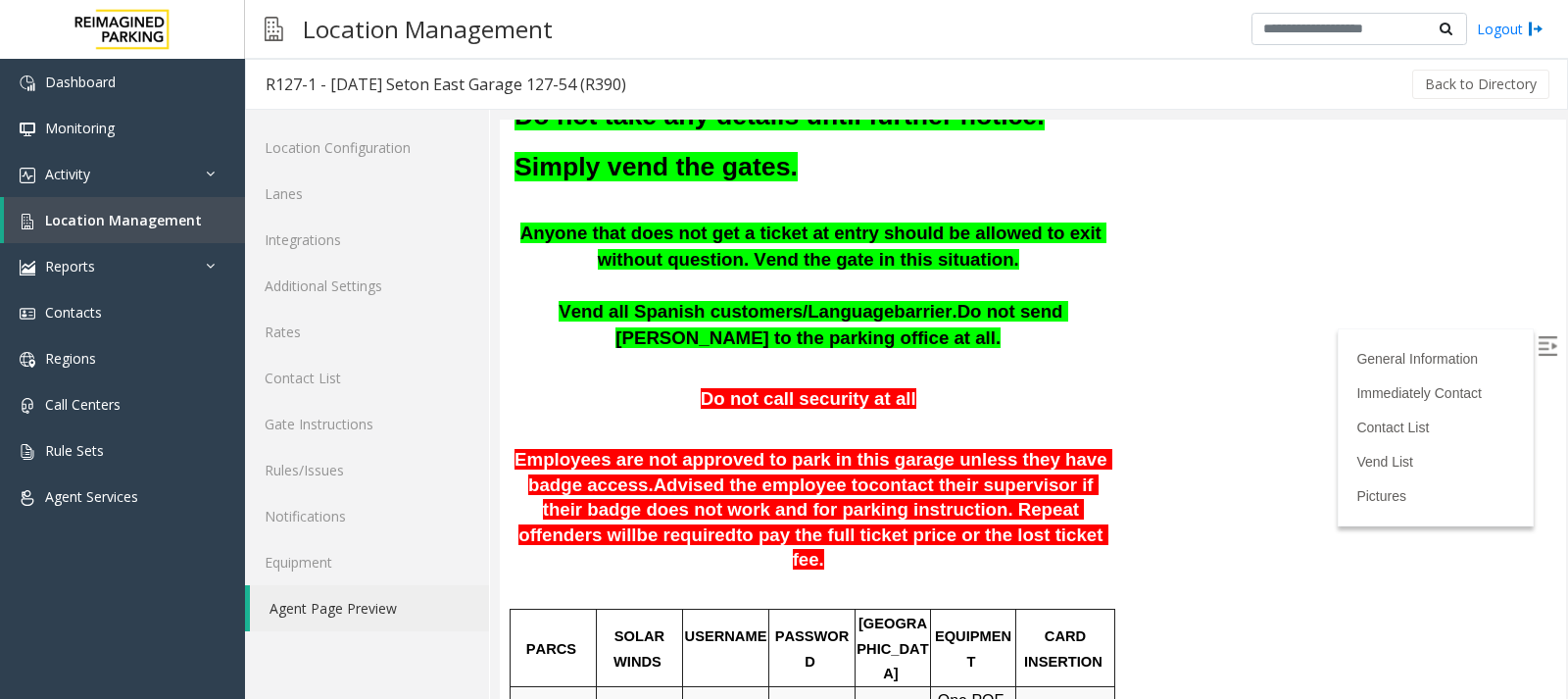 scroll, scrollTop: 588, scrollLeft: 0, axis: vertical 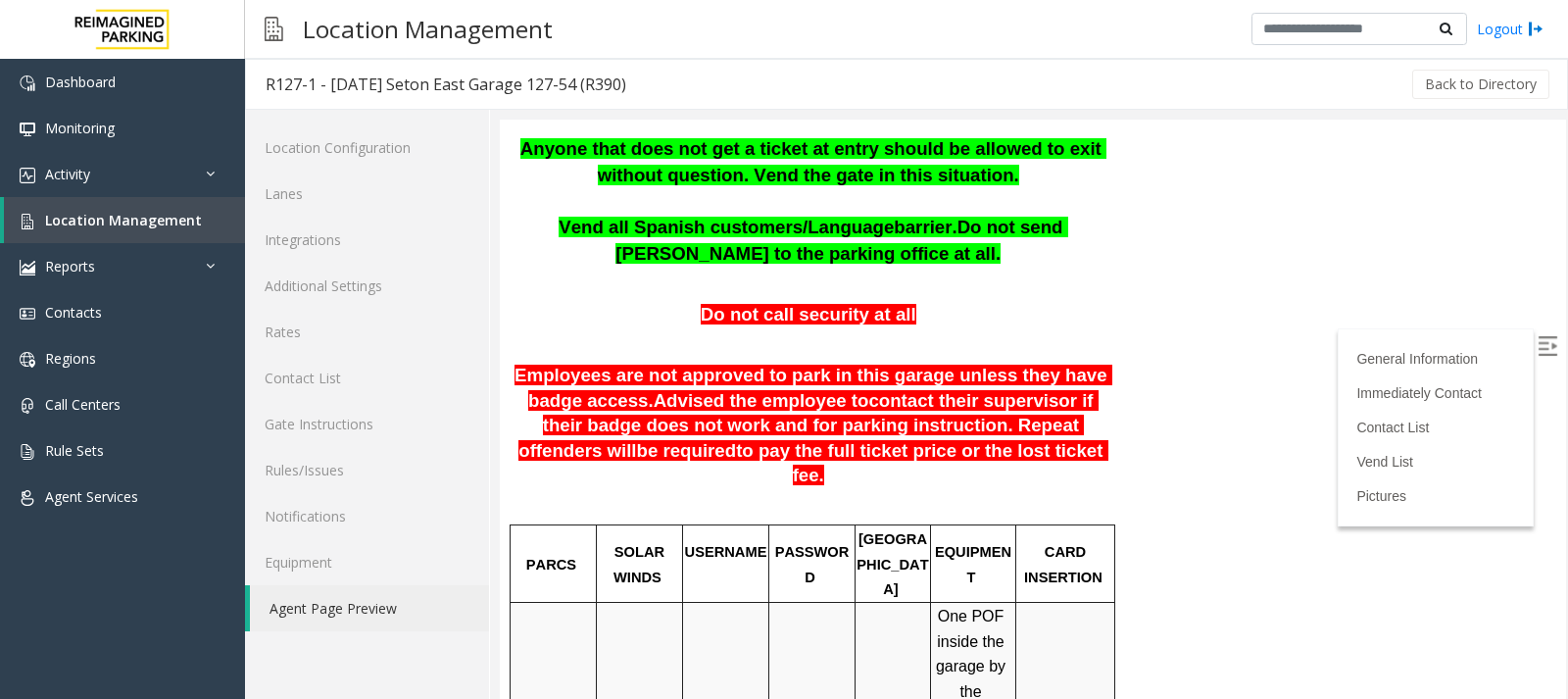 drag, startPoint x: 982, startPoint y: 433, endPoint x: 557, endPoint y: 350, distance: 433.0289 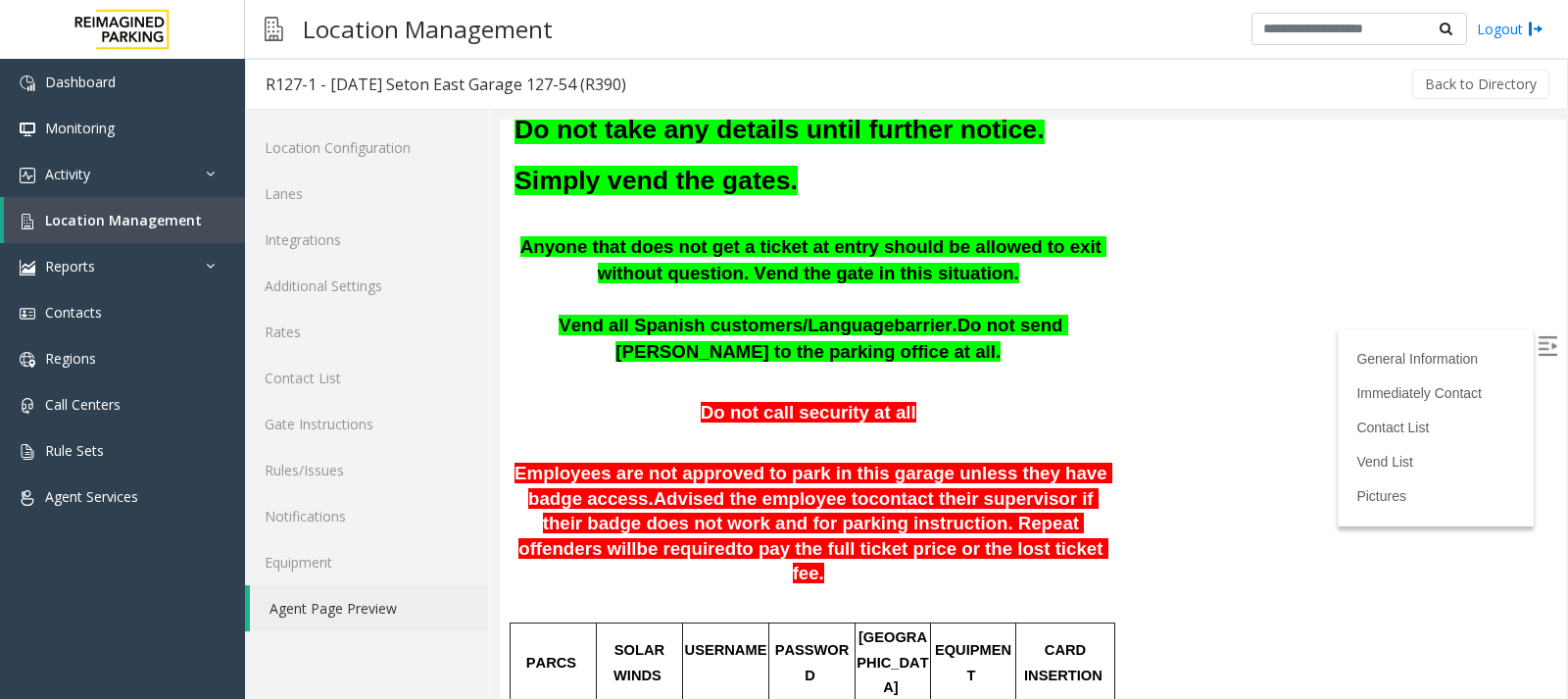 scroll, scrollTop: 294, scrollLeft: 0, axis: vertical 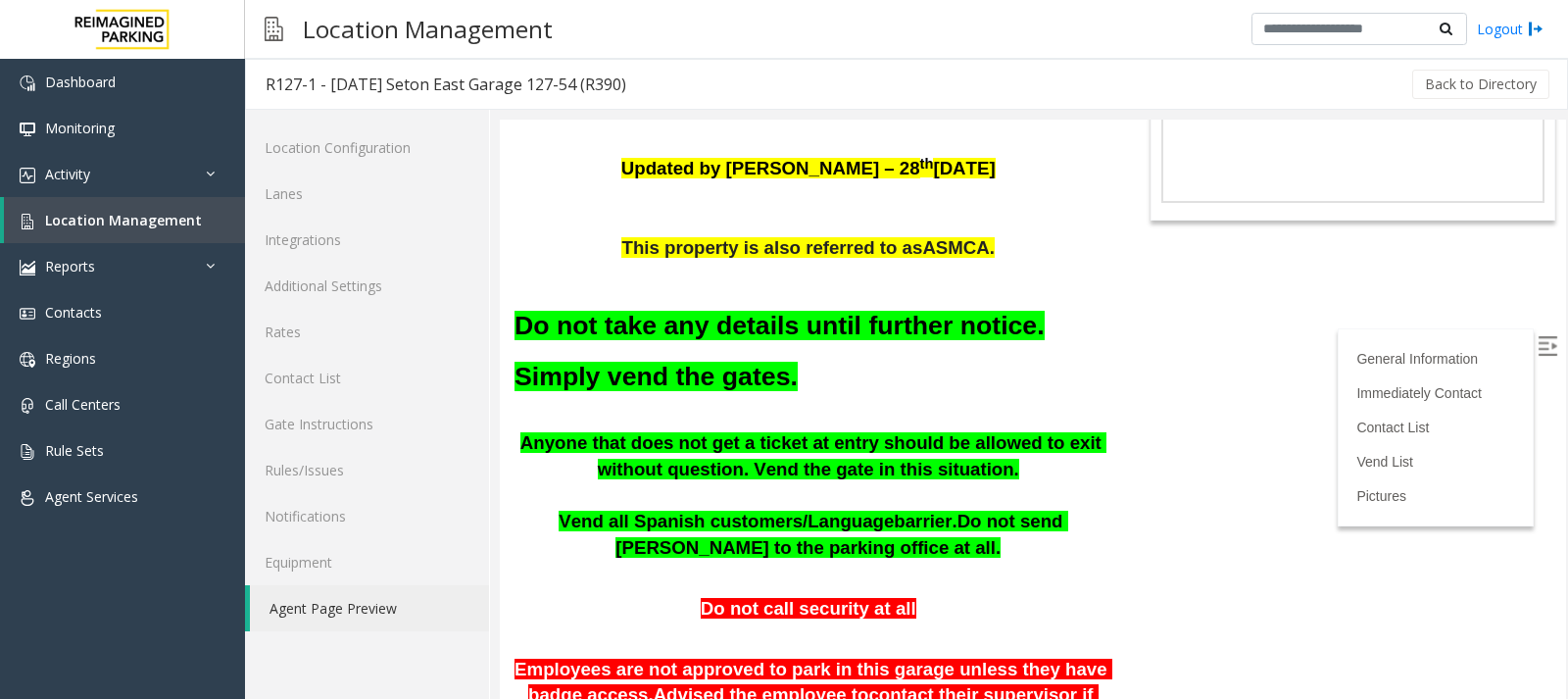 drag, startPoint x: 741, startPoint y: 379, endPoint x: 767, endPoint y: 342, distance: 45.221676 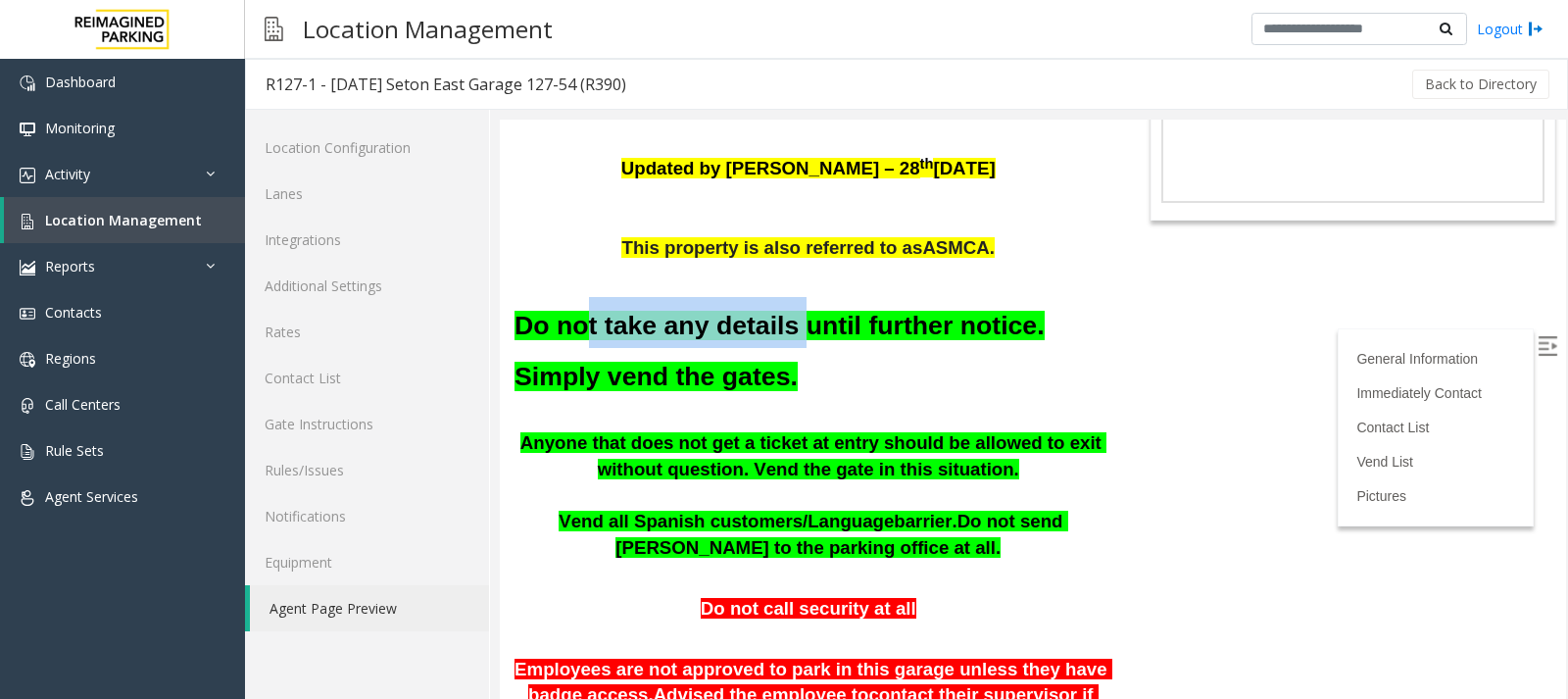 drag, startPoint x: 767, startPoint y: 342, endPoint x: 553, endPoint y: 301, distance: 217.89218 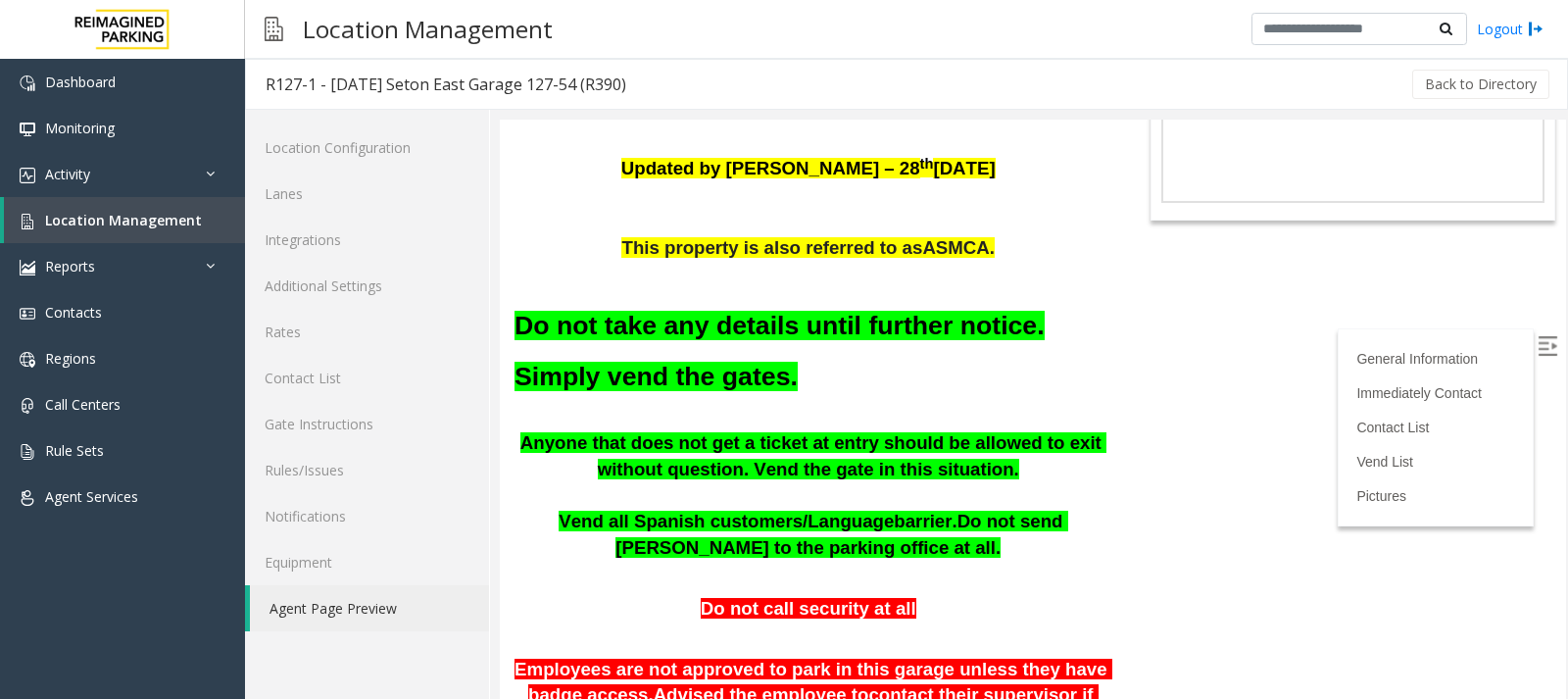 click on "Do not take any details until further notice. Simply vend the gates." at bounding box center (810, 346) 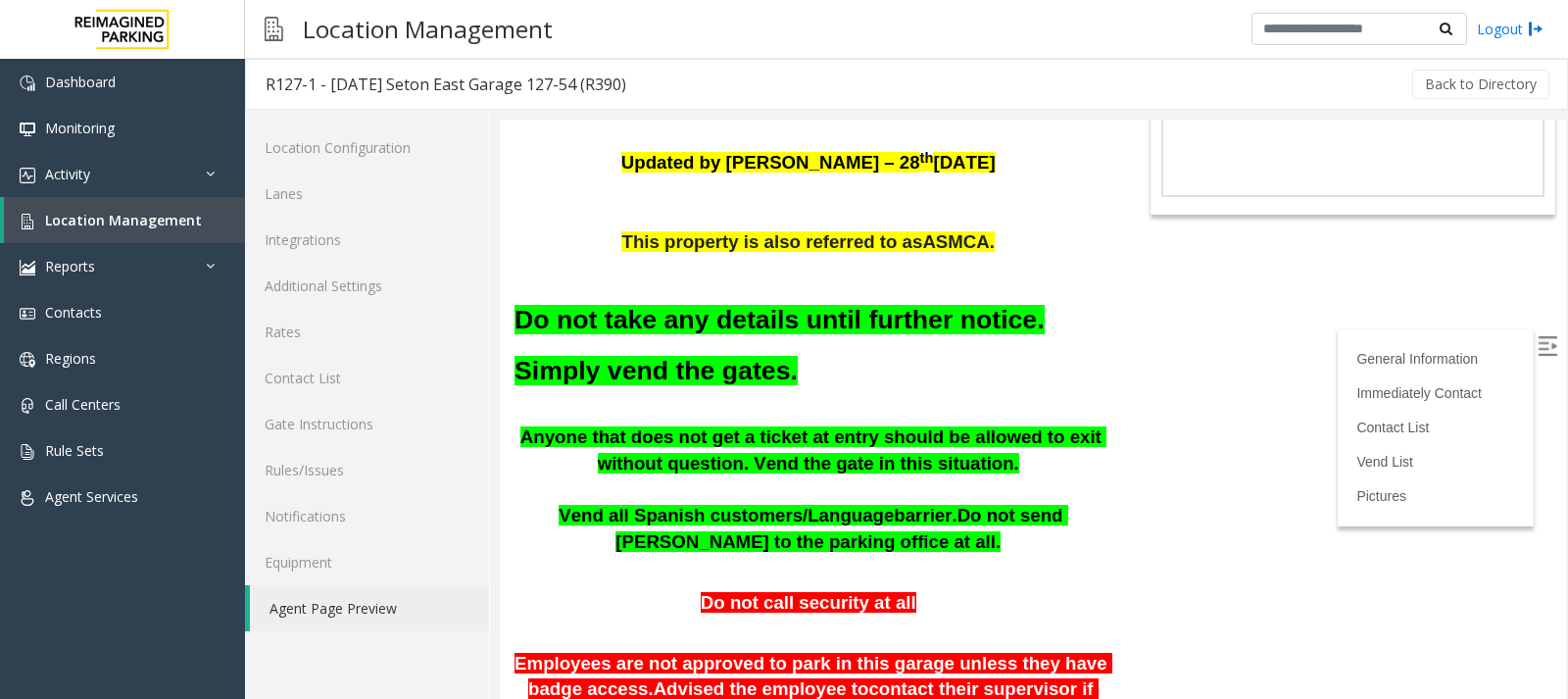 scroll, scrollTop: 294, scrollLeft: 0, axis: vertical 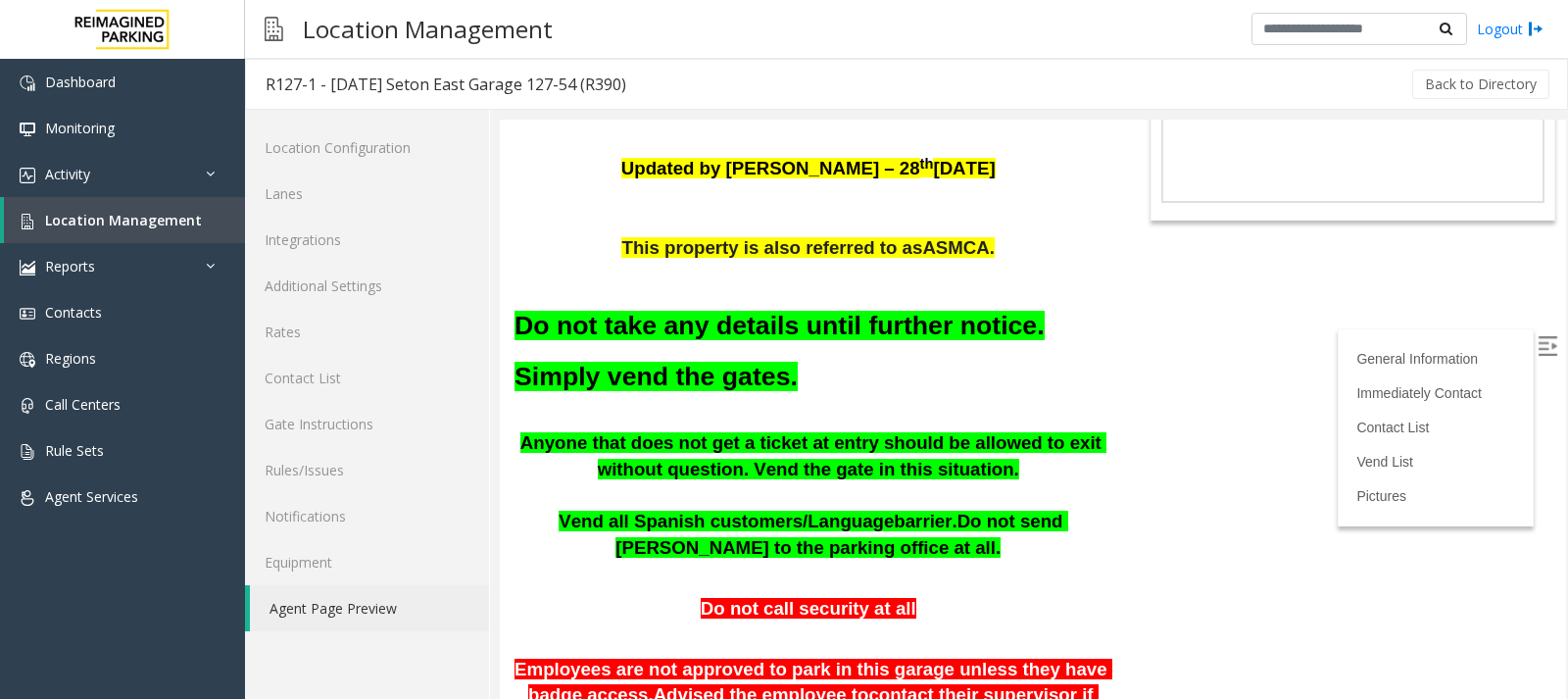 click on "R127-1 - Ascension Seton East Garage 127-54 (R390)
General Information
Seton Main 1201 west 38th st Austin TX Updated by Pranav Babbar – 28 th  August 2024       This property is also referred to as  ASMCA.     Do not take any details until further notice. Simply vend the gates.     Anyone that does not get a ticket at entry should be allowed to exit without question. Vend the gate in this situation.      Vend all Spanish customers/Language  barrier.  Do not send parkers to the parking office at all.     Do not call security at all     Employees are not approved to park in this garage unless they have badge access.  Advised the employee to  contact their supervisor if their badge does not work and for parking instruction. Repeat offenders will  be required  to pay the full ticket price or the lost ticket fee.     PARCS   SOLAR WINDS   USERNAME   PASSWORD   PARIS   EQUIPMENT   CARD INSERTION" at bounding box center [1033, 115] 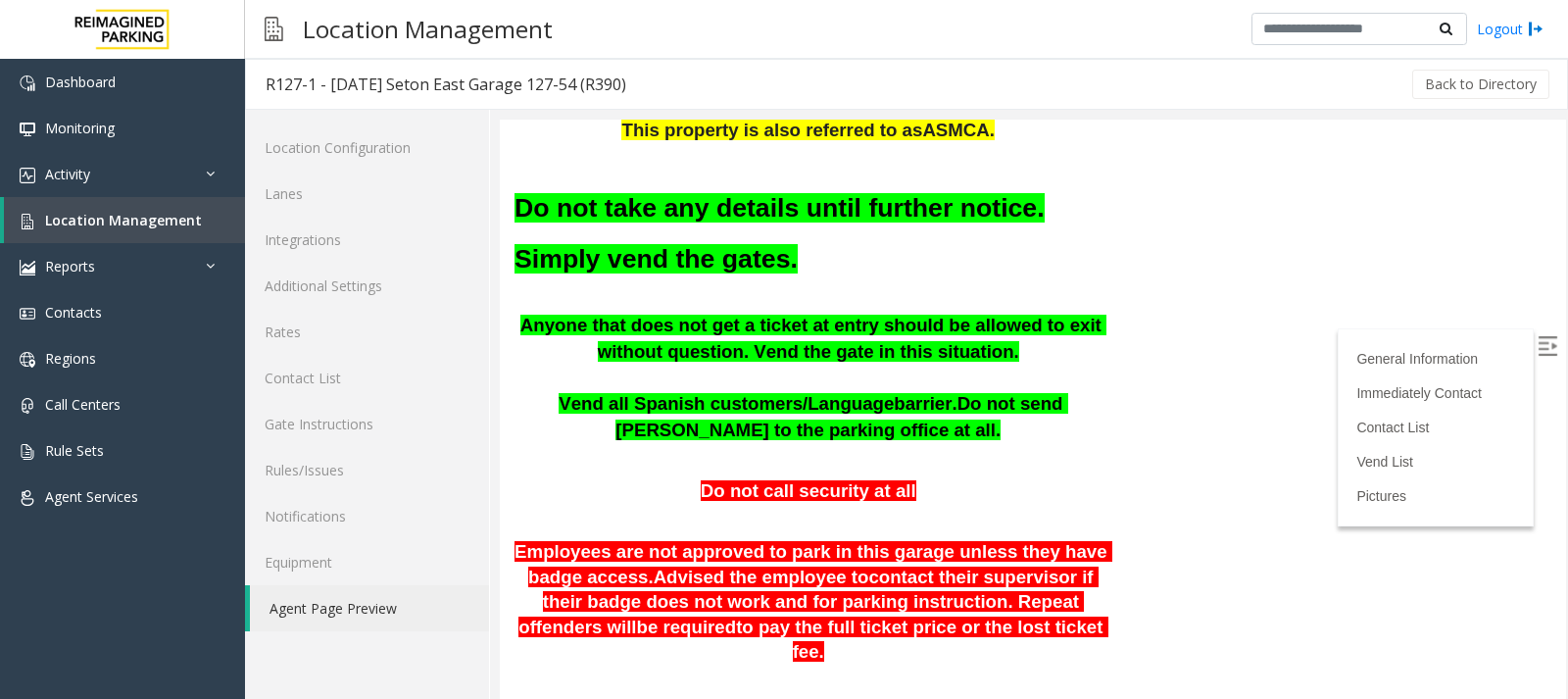 scroll, scrollTop: 392, scrollLeft: 0, axis: vertical 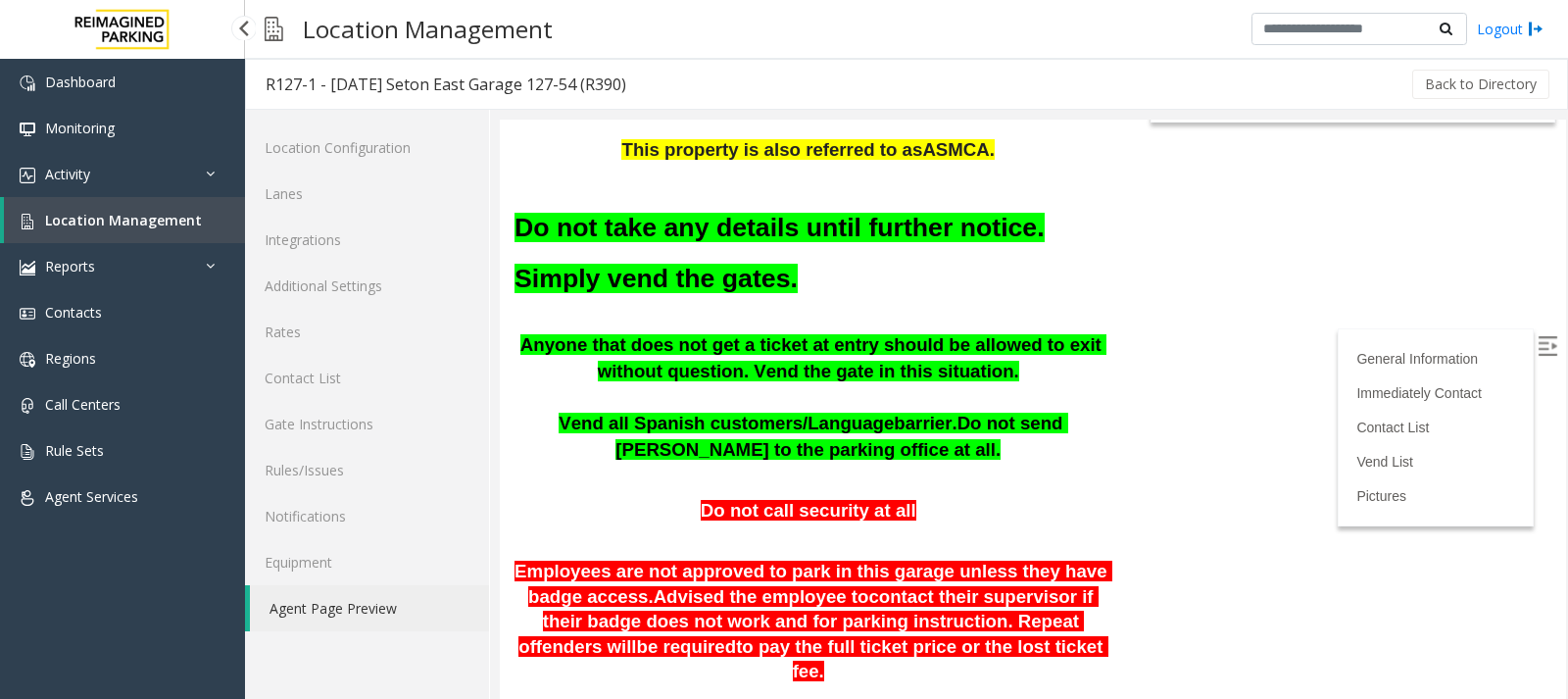 click on "Location Management" at bounding box center (123, 220) 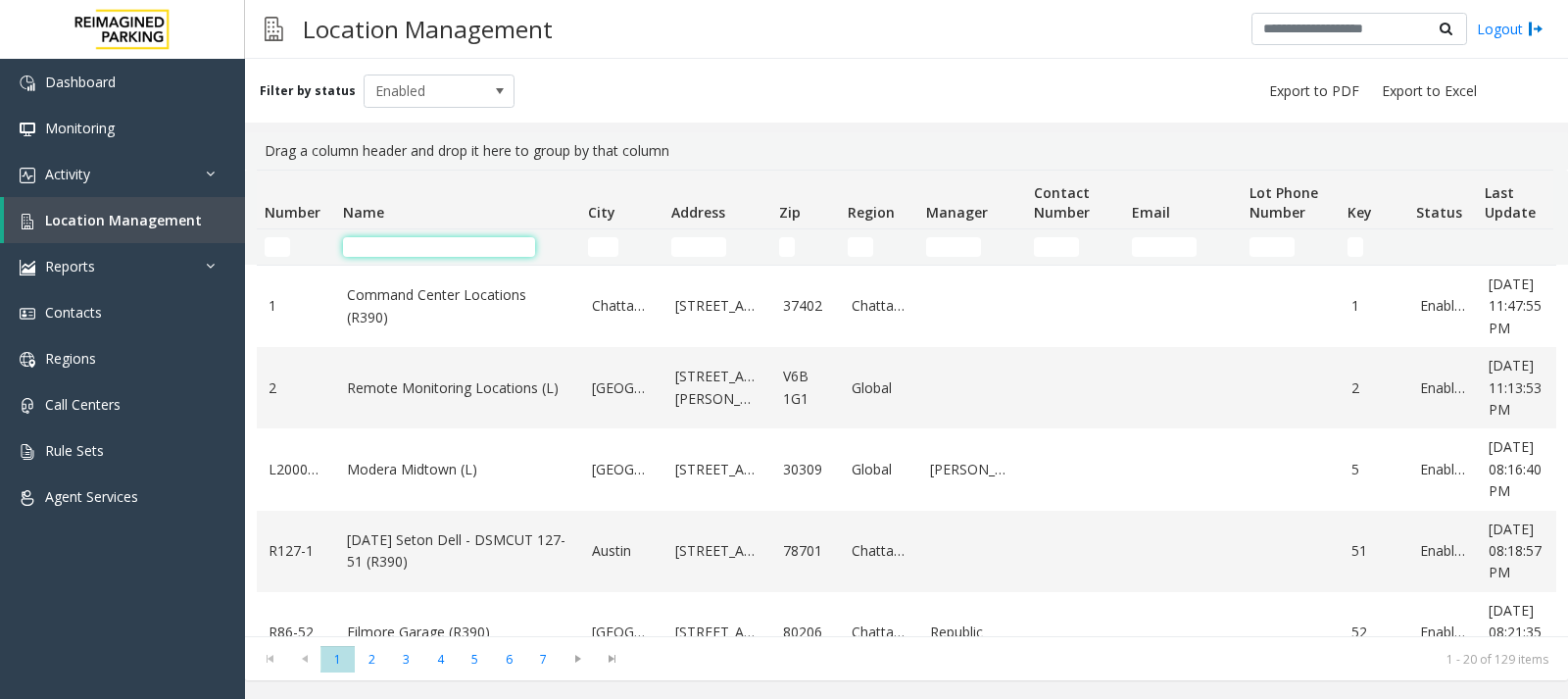 click 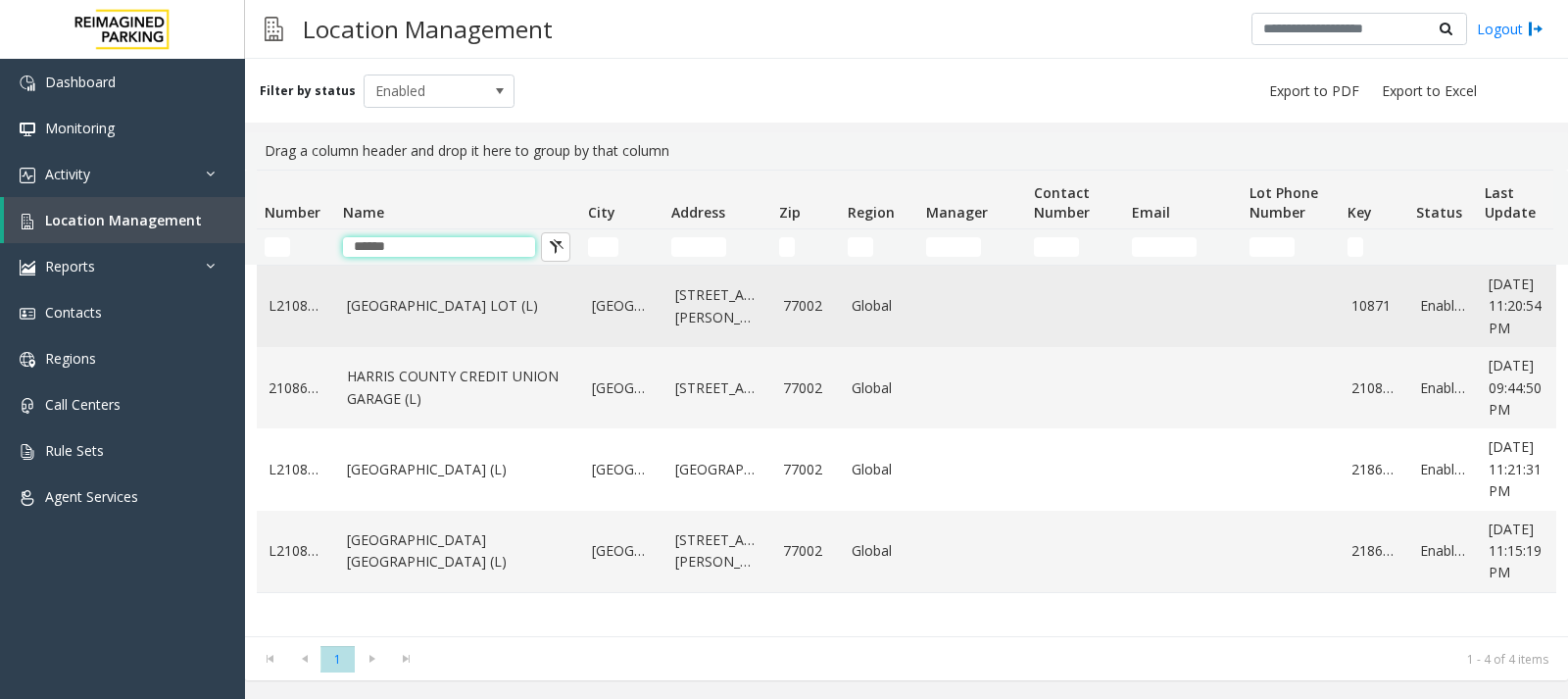 type on "******" 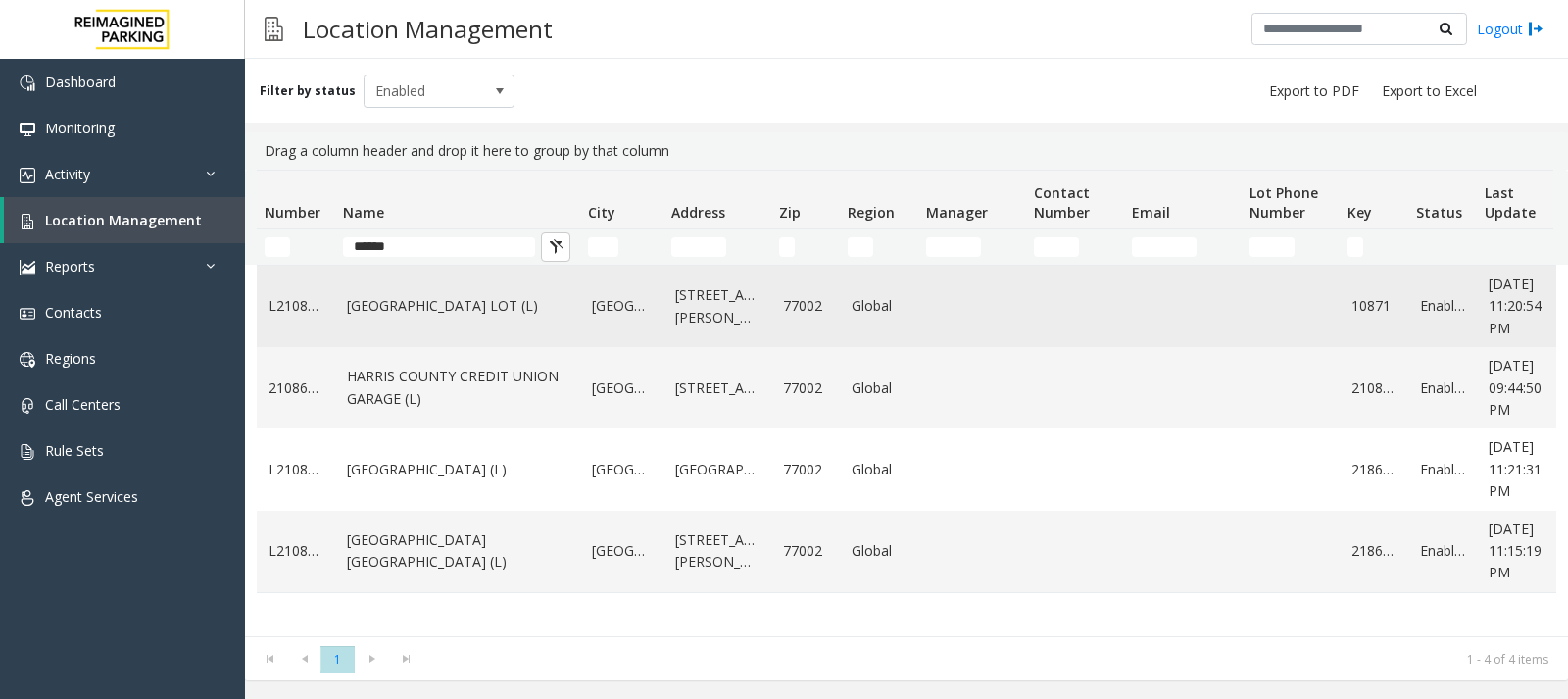 click on "HARRIS COUNTY BAKER STREET LOT (L)" 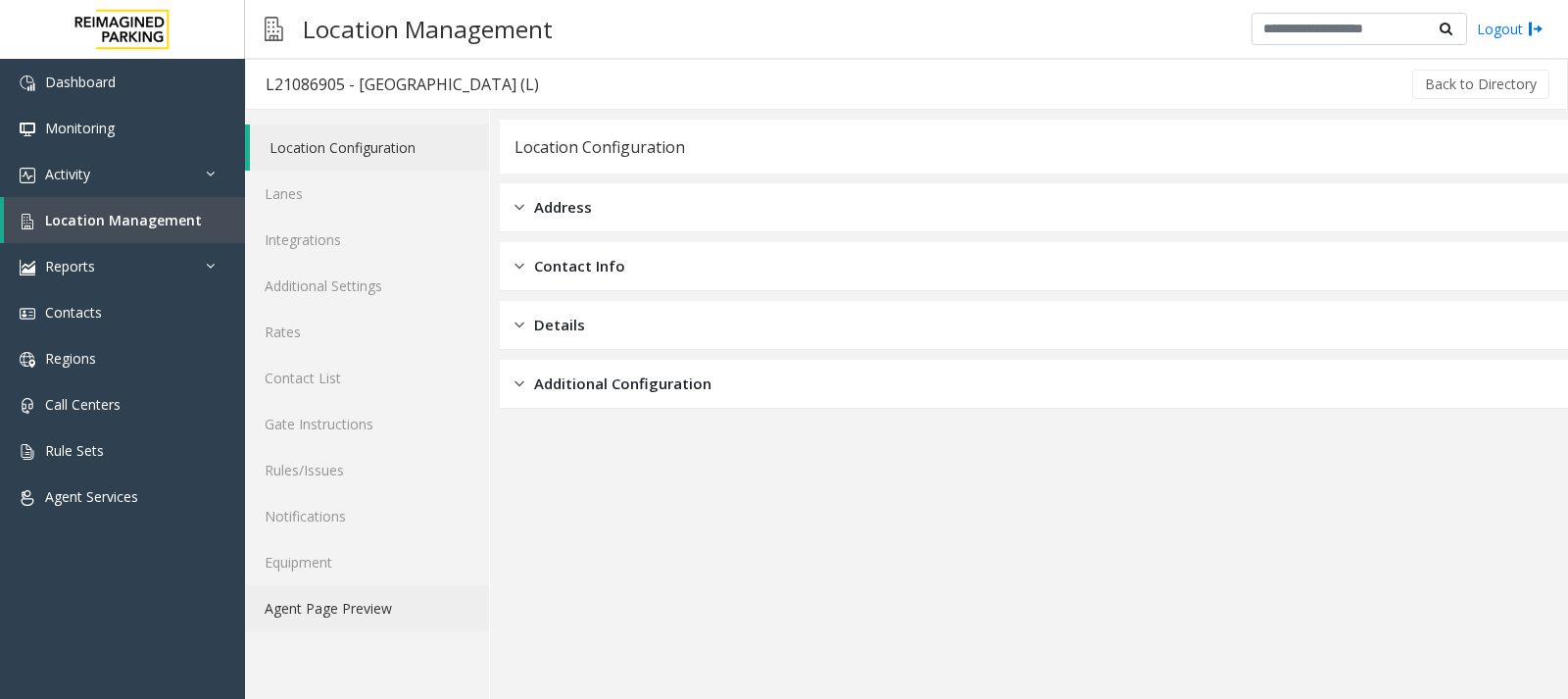 click on "Agent Page Preview" 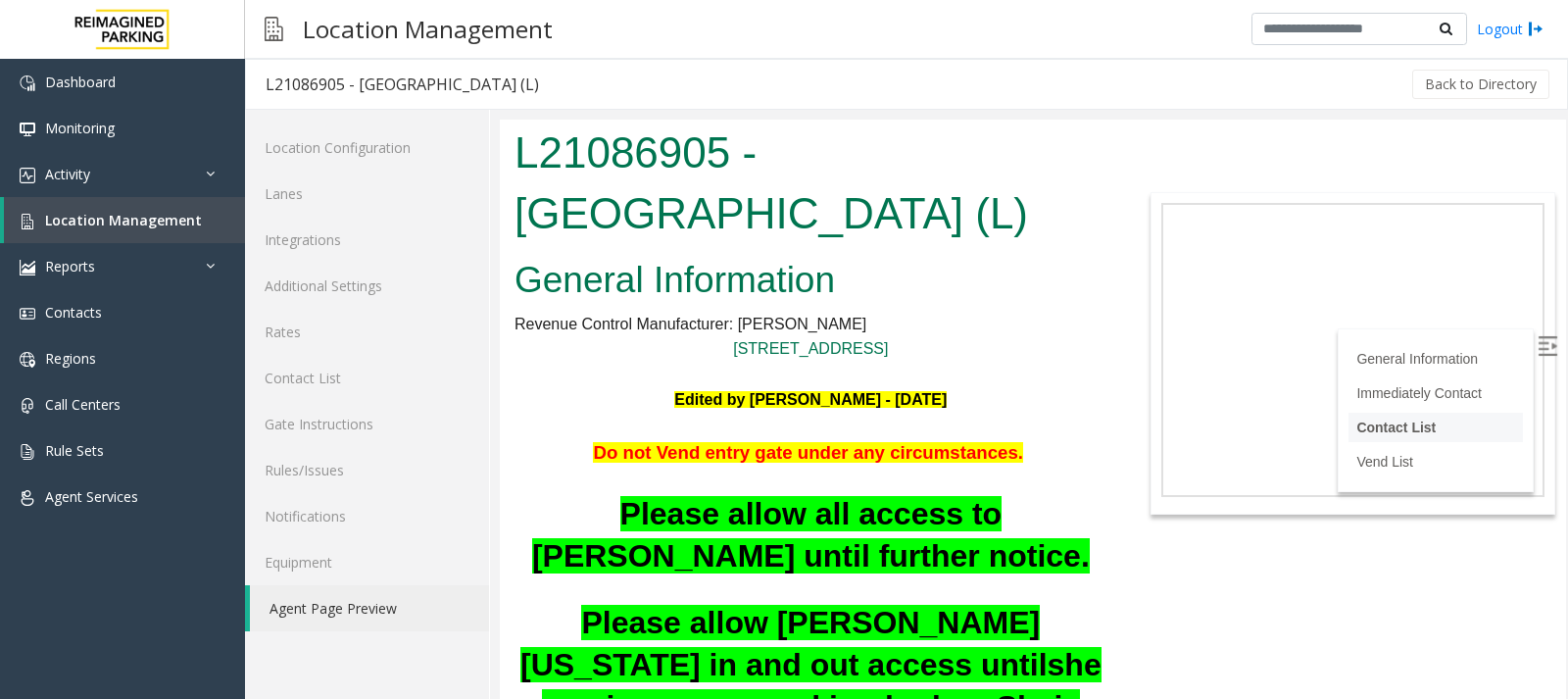 scroll, scrollTop: 607, scrollLeft: 0, axis: vertical 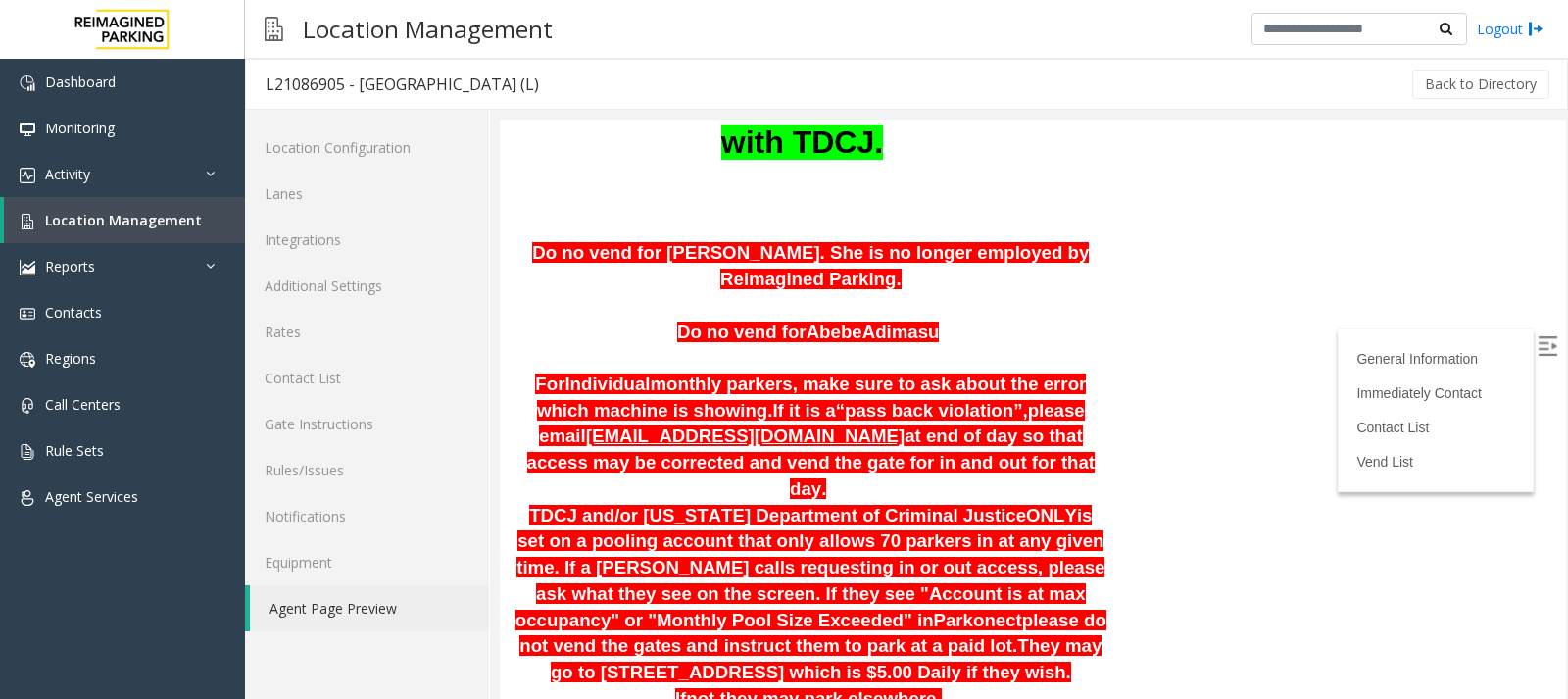 click at bounding box center [1547, 346] 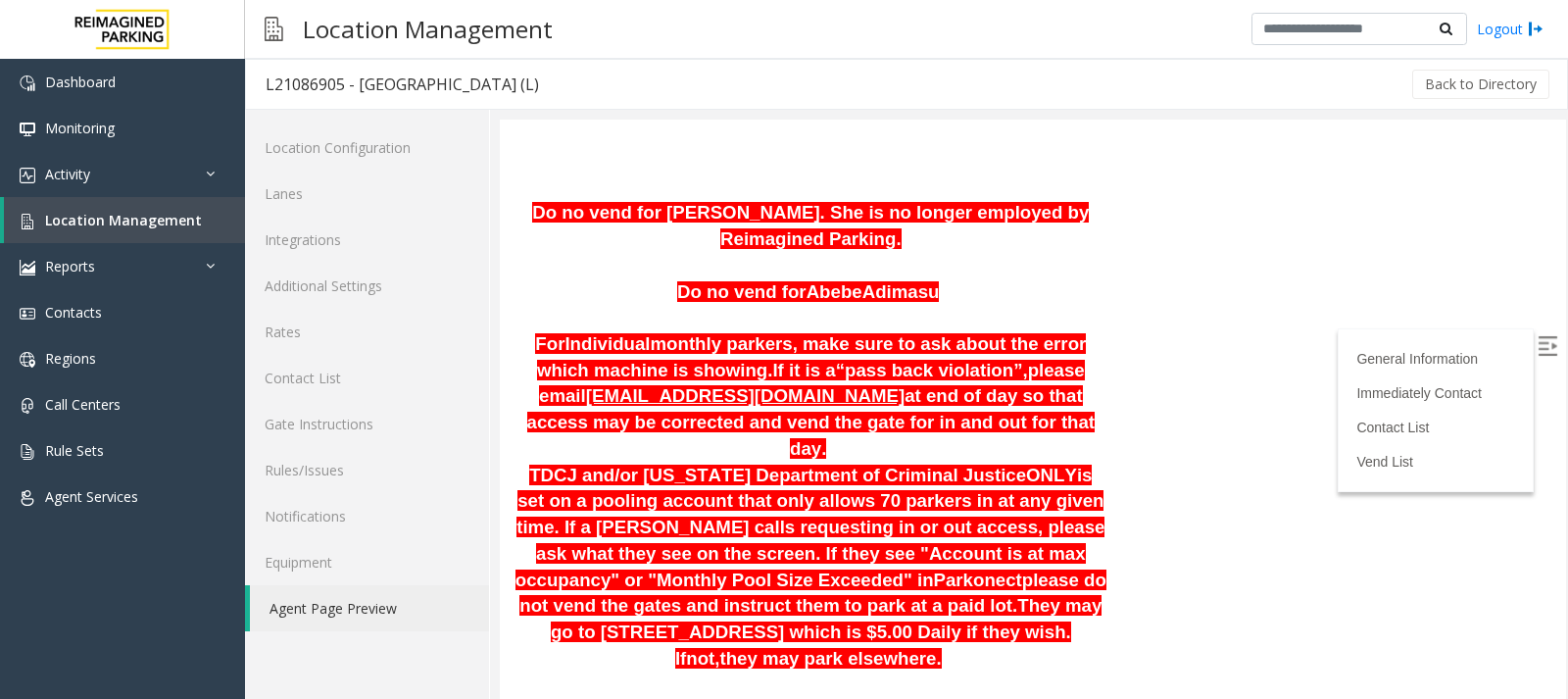 scroll, scrollTop: 681, scrollLeft: 0, axis: vertical 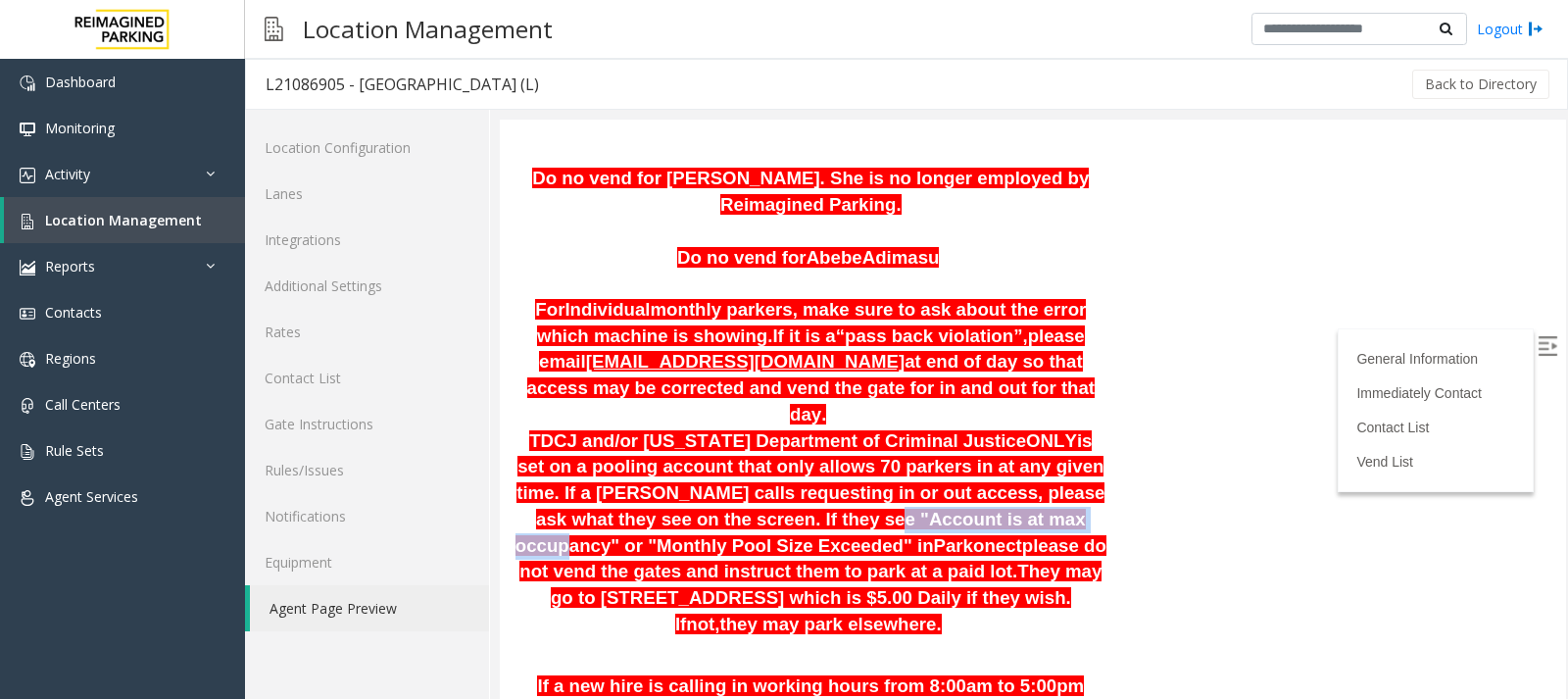 drag, startPoint x: 603, startPoint y: 512, endPoint x: 808, endPoint y: 508, distance: 205.03902 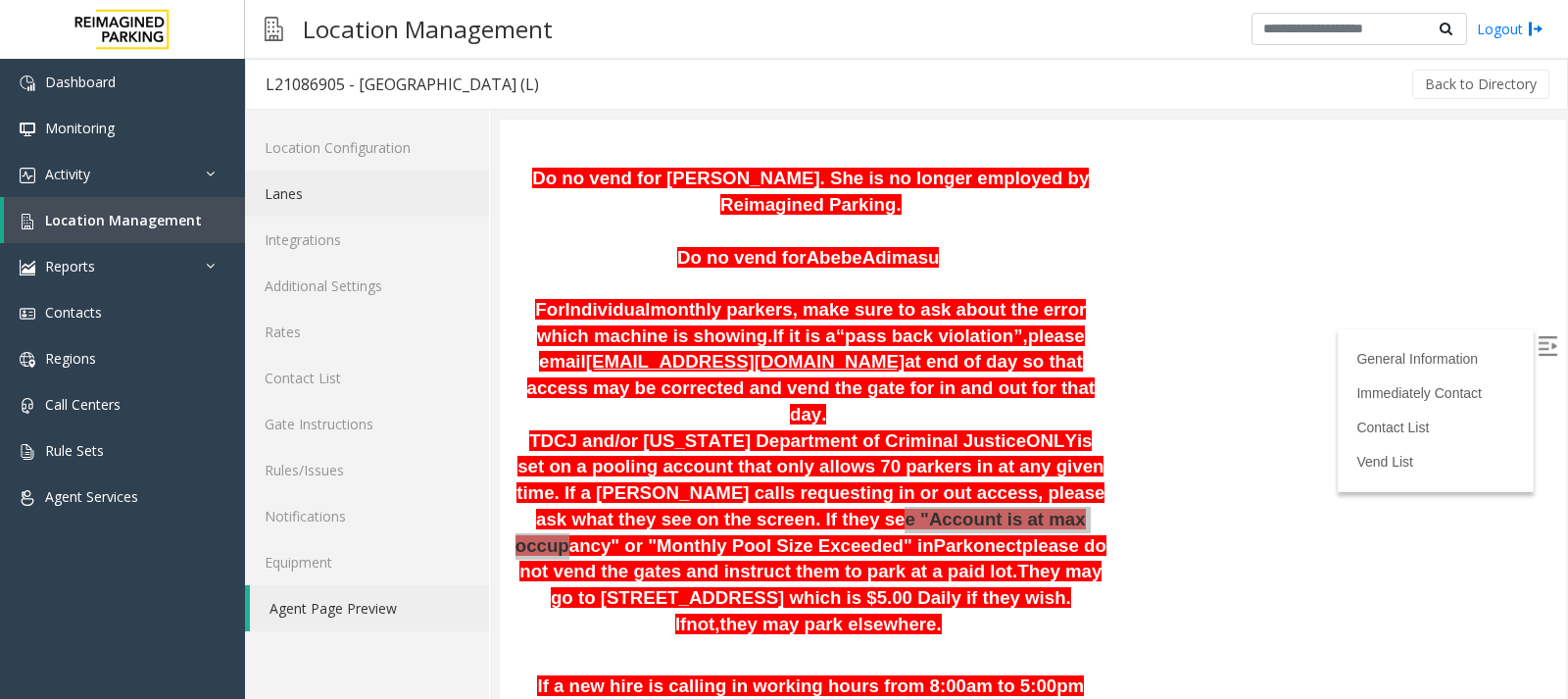 click on "Lanes" 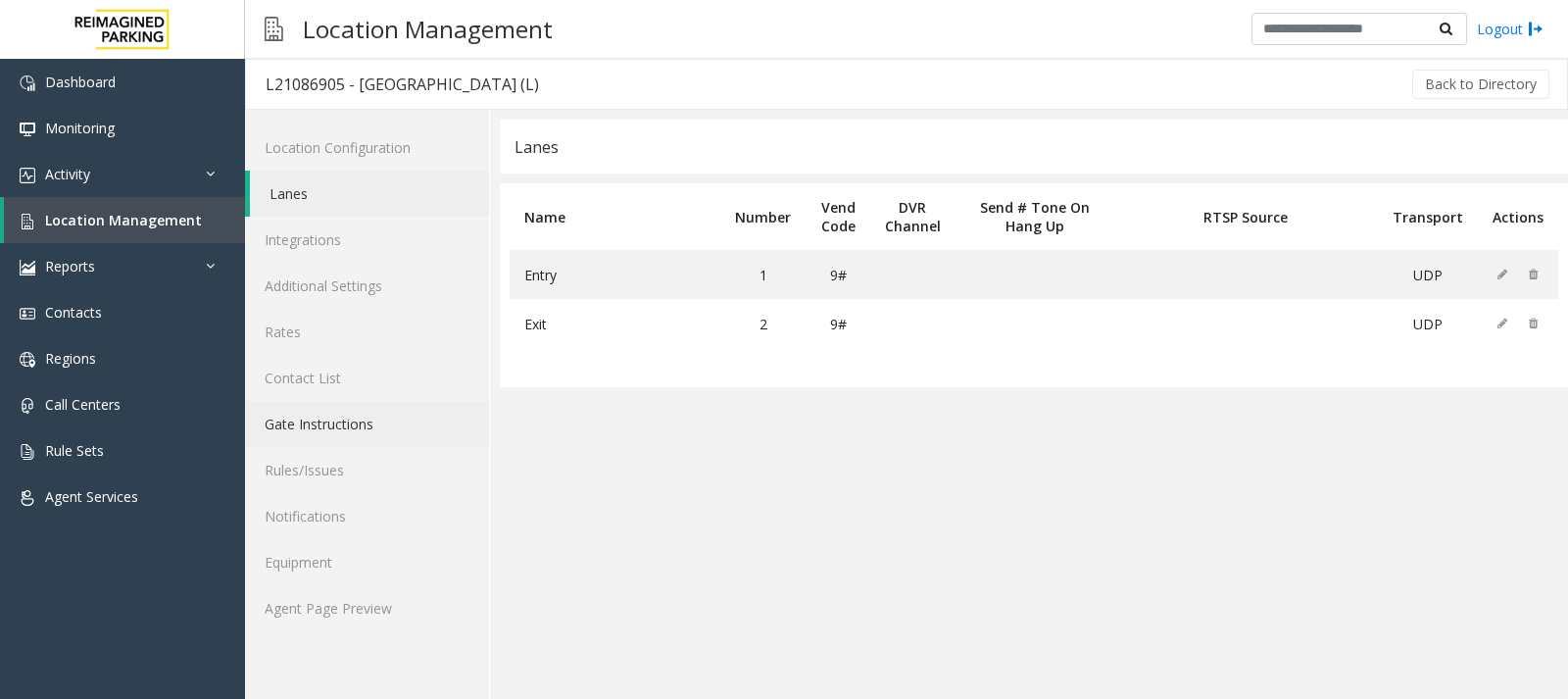 click on "Gate Instructions" 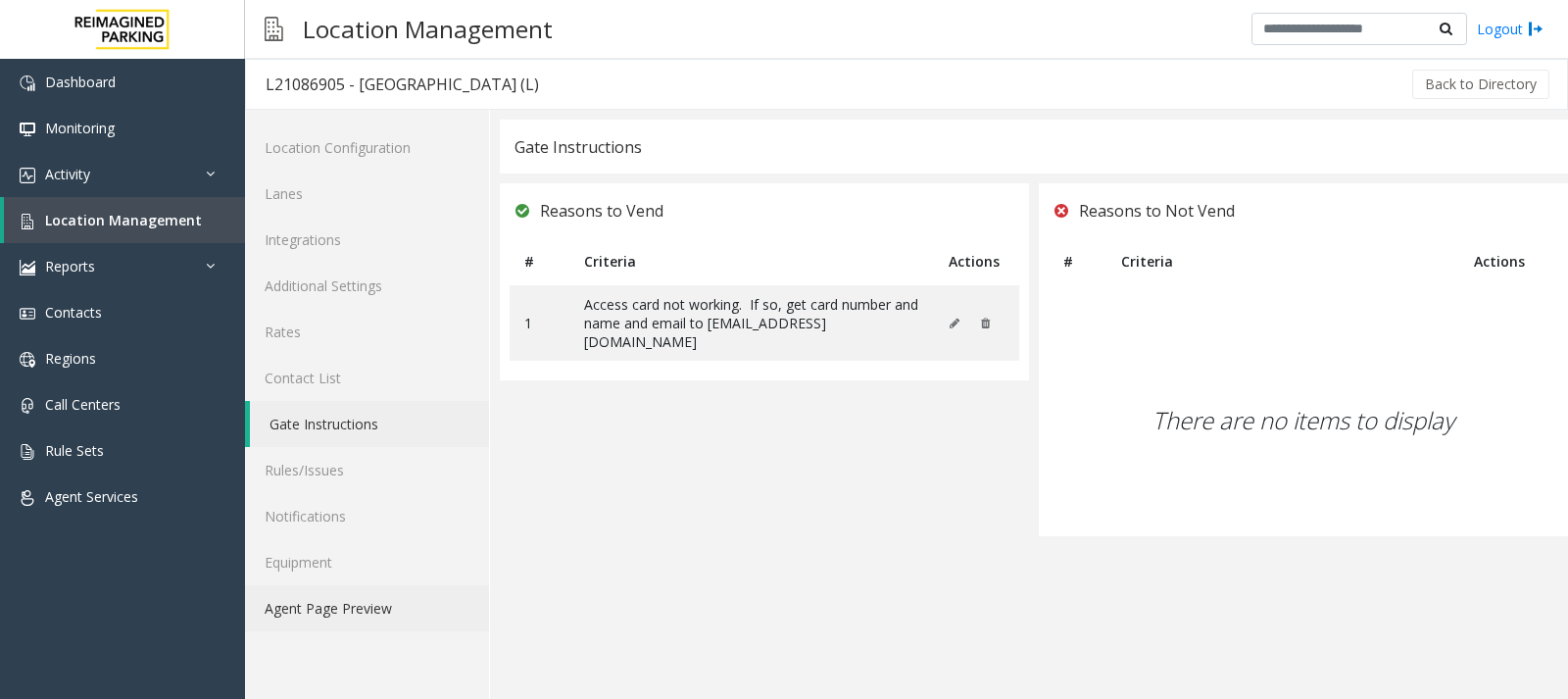 click on "Agent Page Preview" 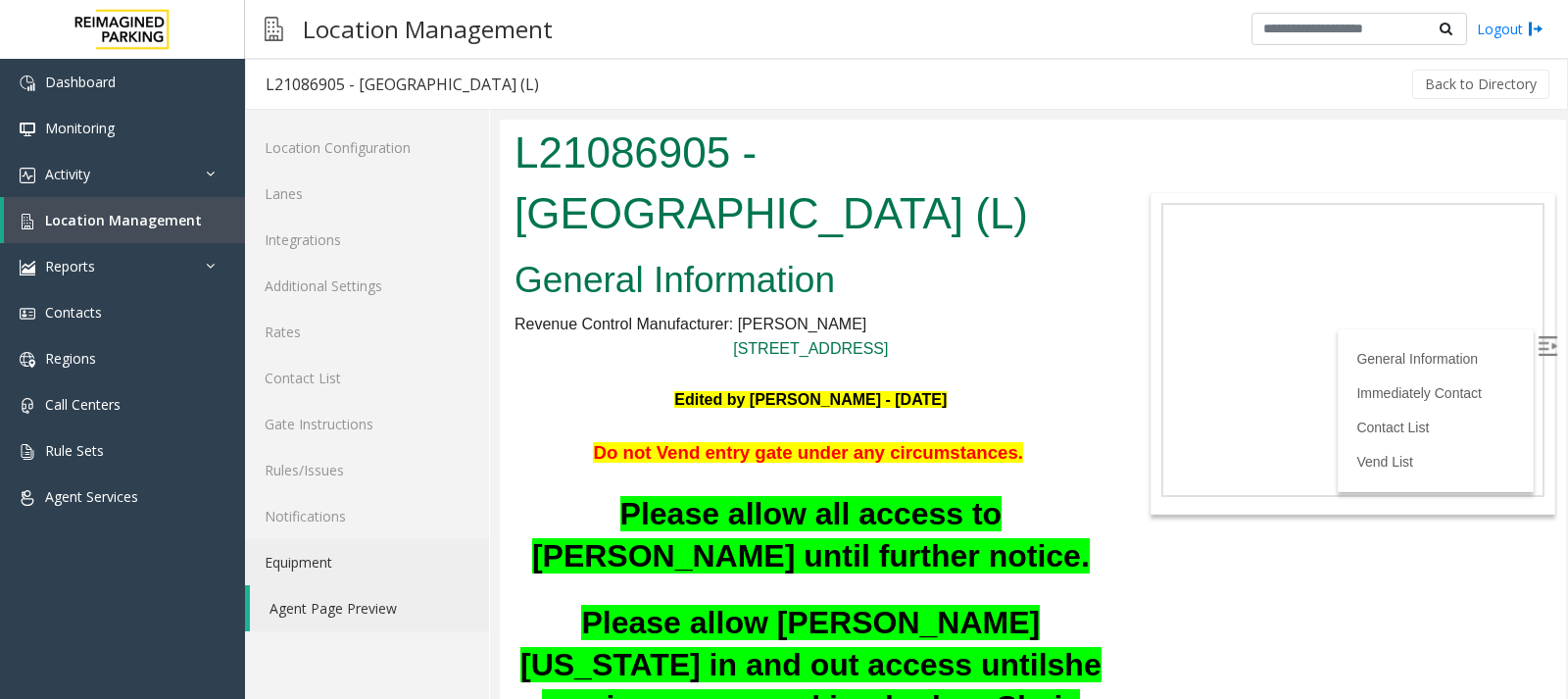 scroll, scrollTop: 607, scrollLeft: 0, axis: vertical 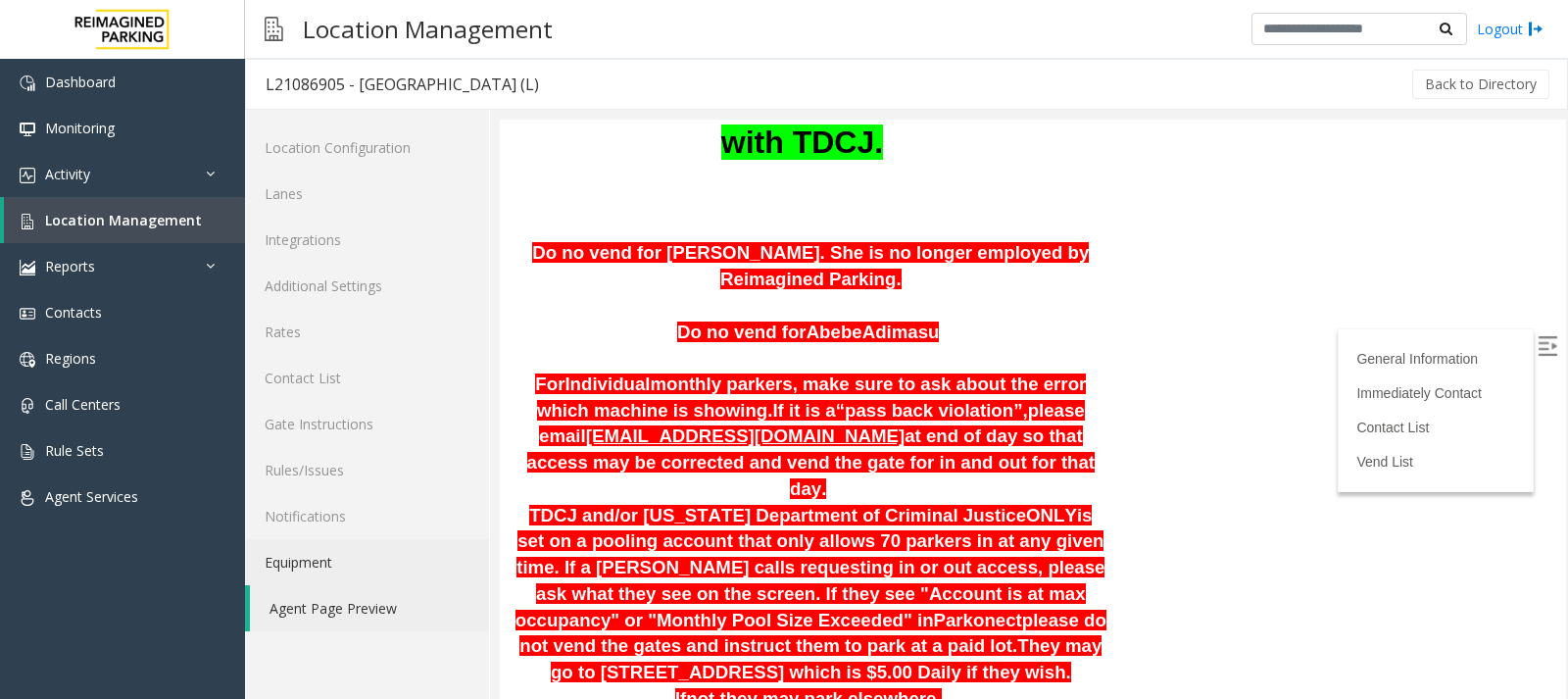 click at bounding box center [1547, 346] 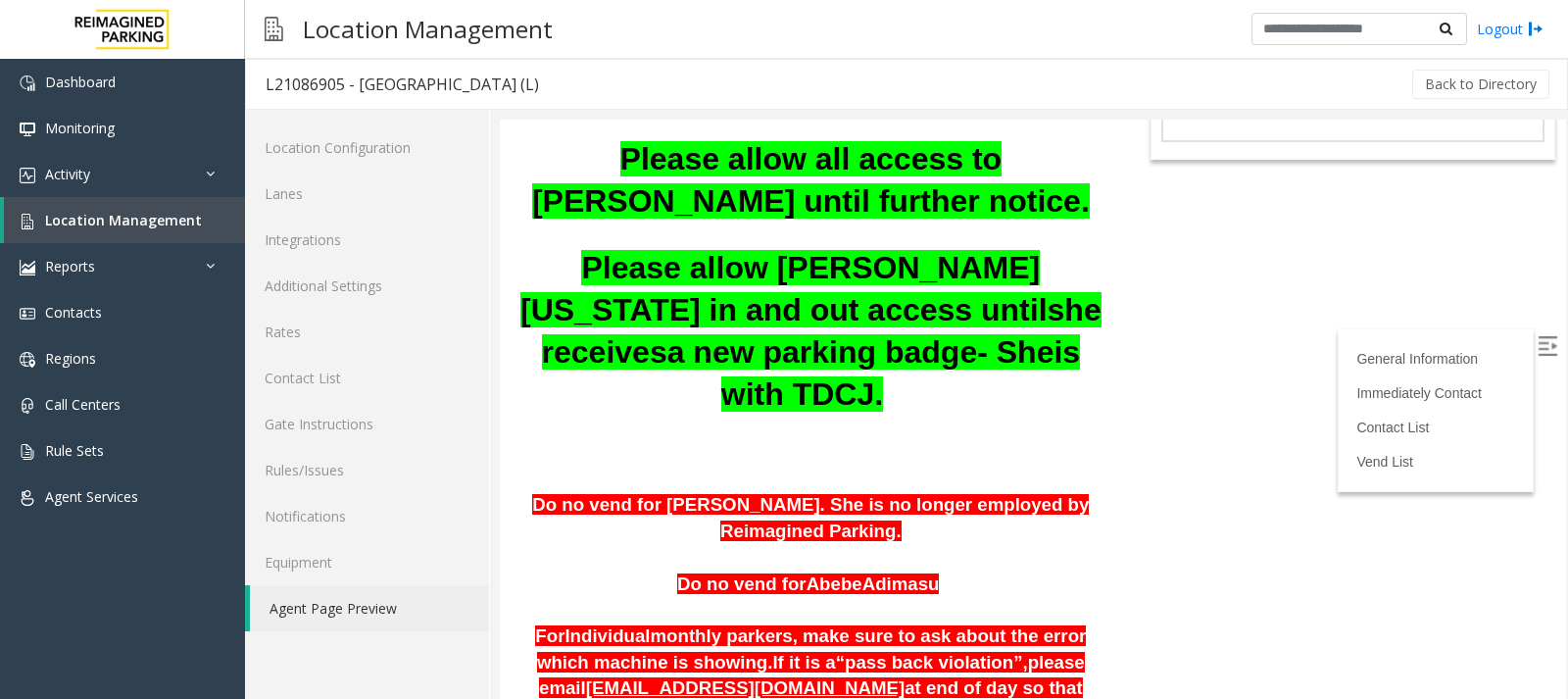 scroll, scrollTop: 299, scrollLeft: 0, axis: vertical 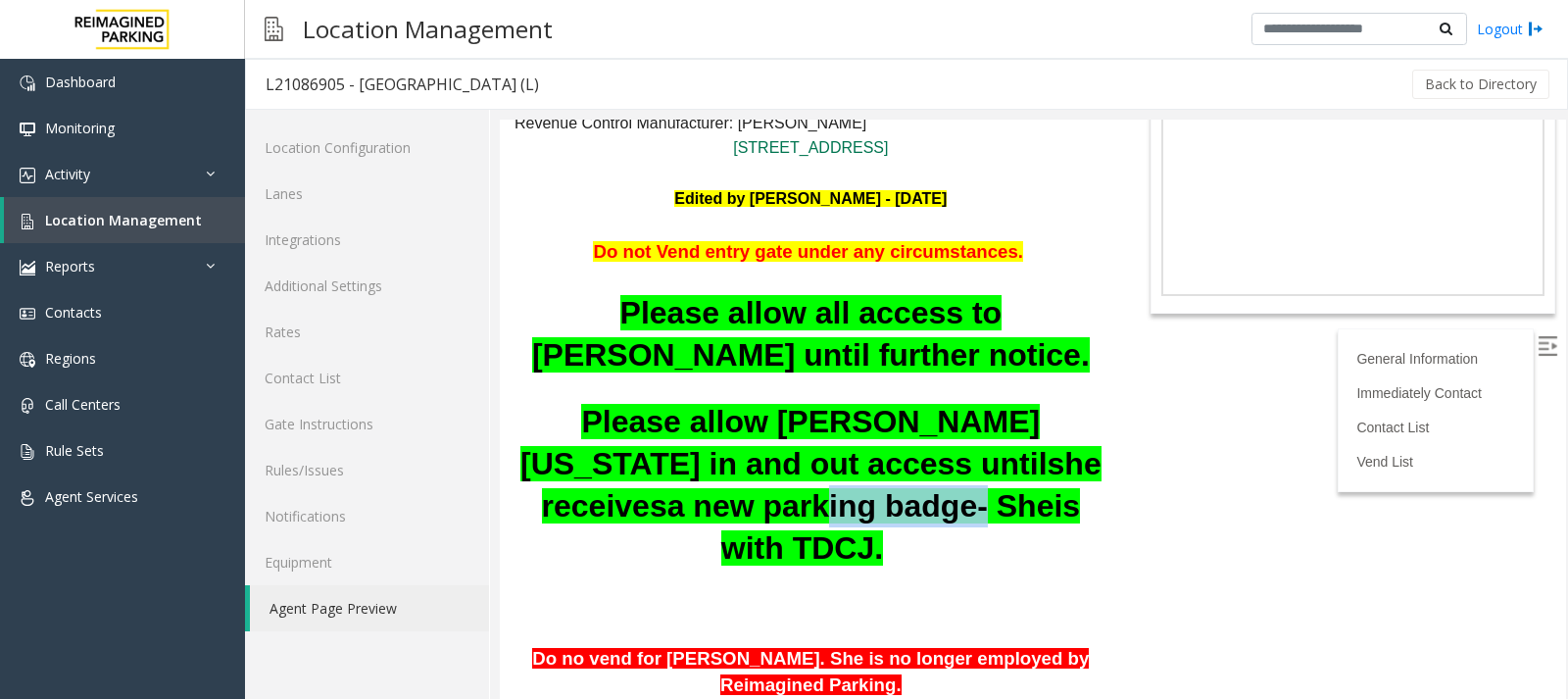 drag, startPoint x: 805, startPoint y: 568, endPoint x: 607, endPoint y: 576, distance: 198.1616 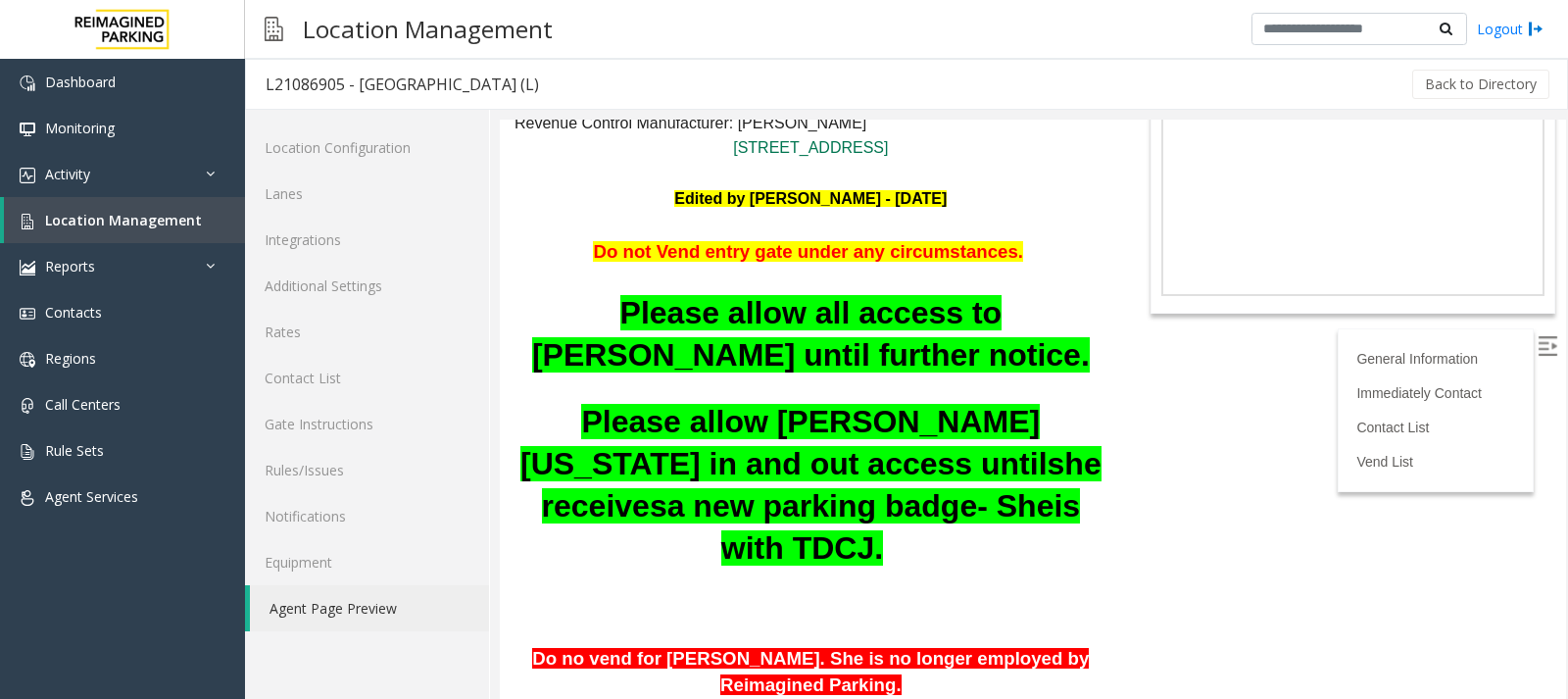 click at bounding box center (810, 608) 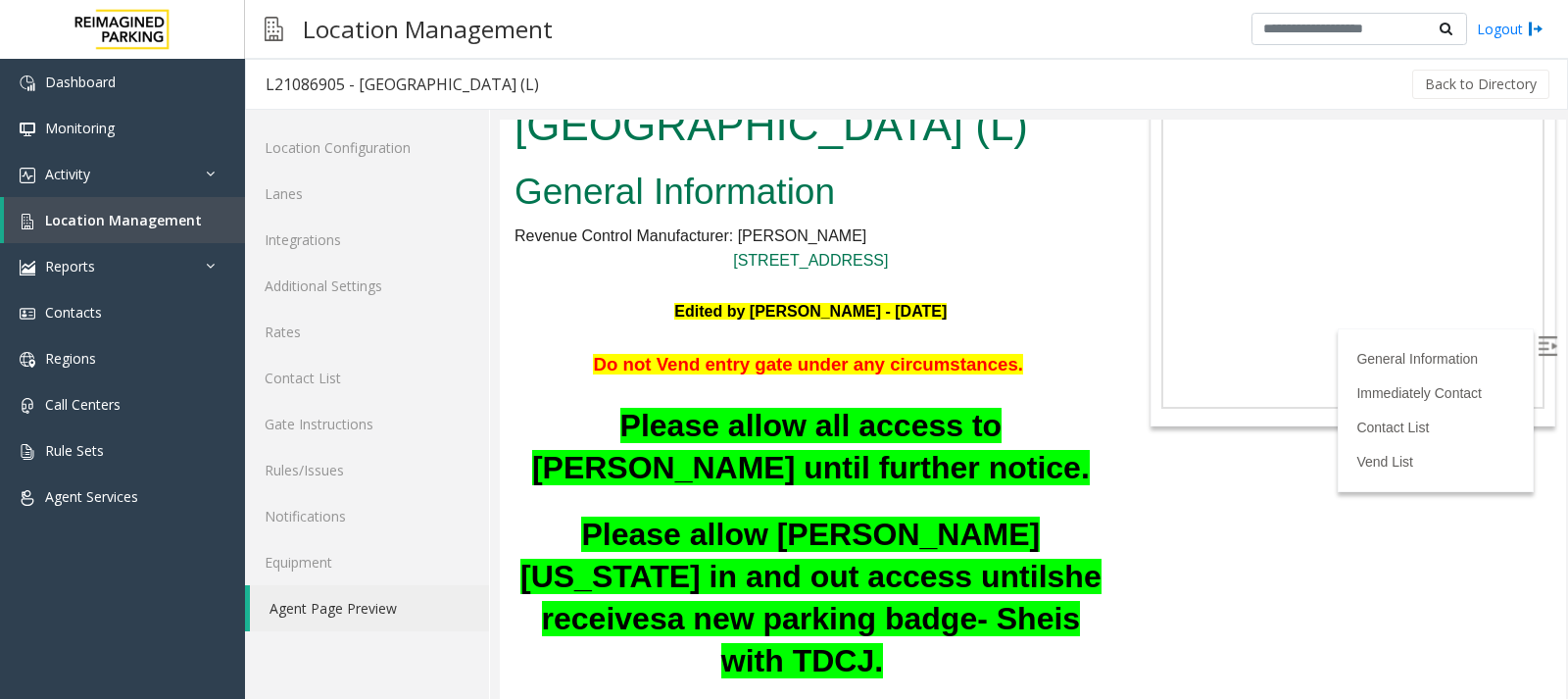 scroll, scrollTop: 0, scrollLeft: 0, axis: both 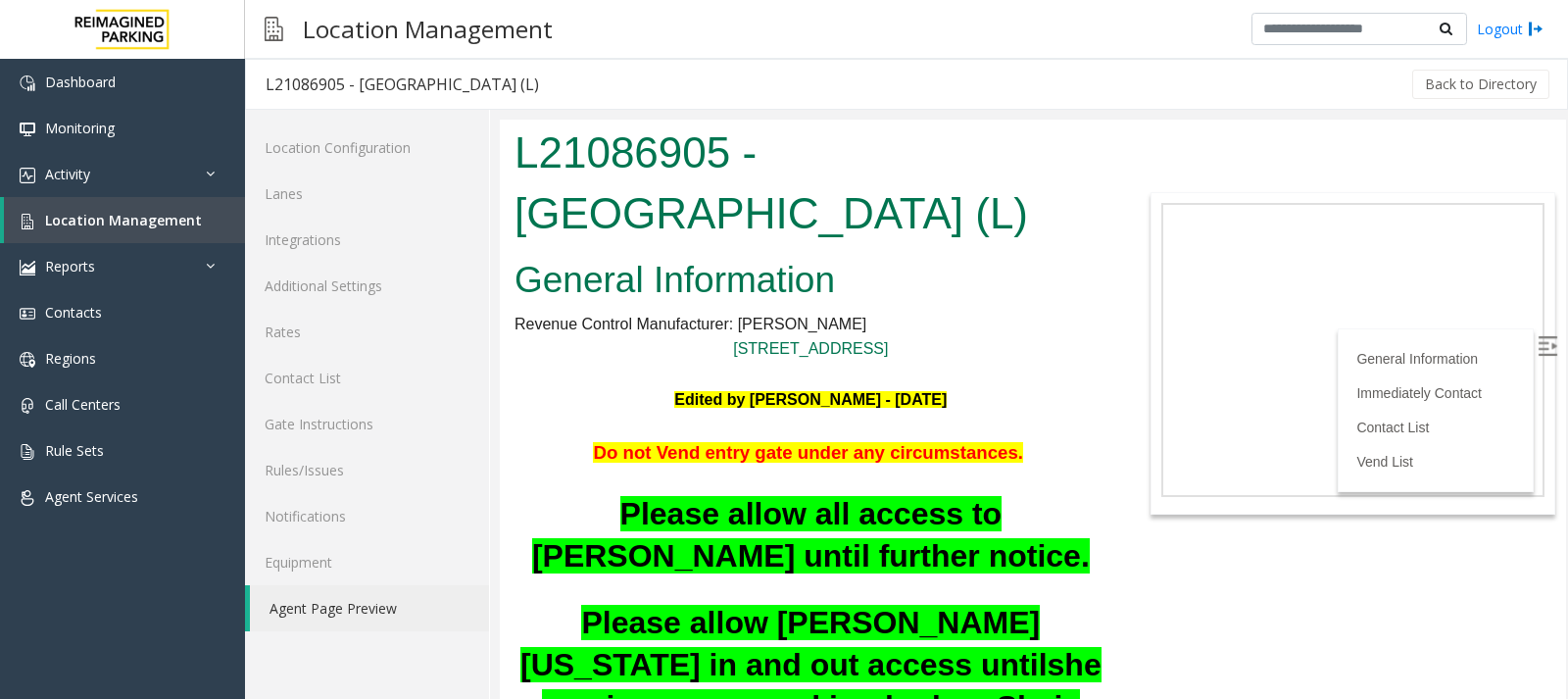 drag, startPoint x: 1559, startPoint y: 224, endPoint x: 2067, endPoint y: 264, distance: 509.57237 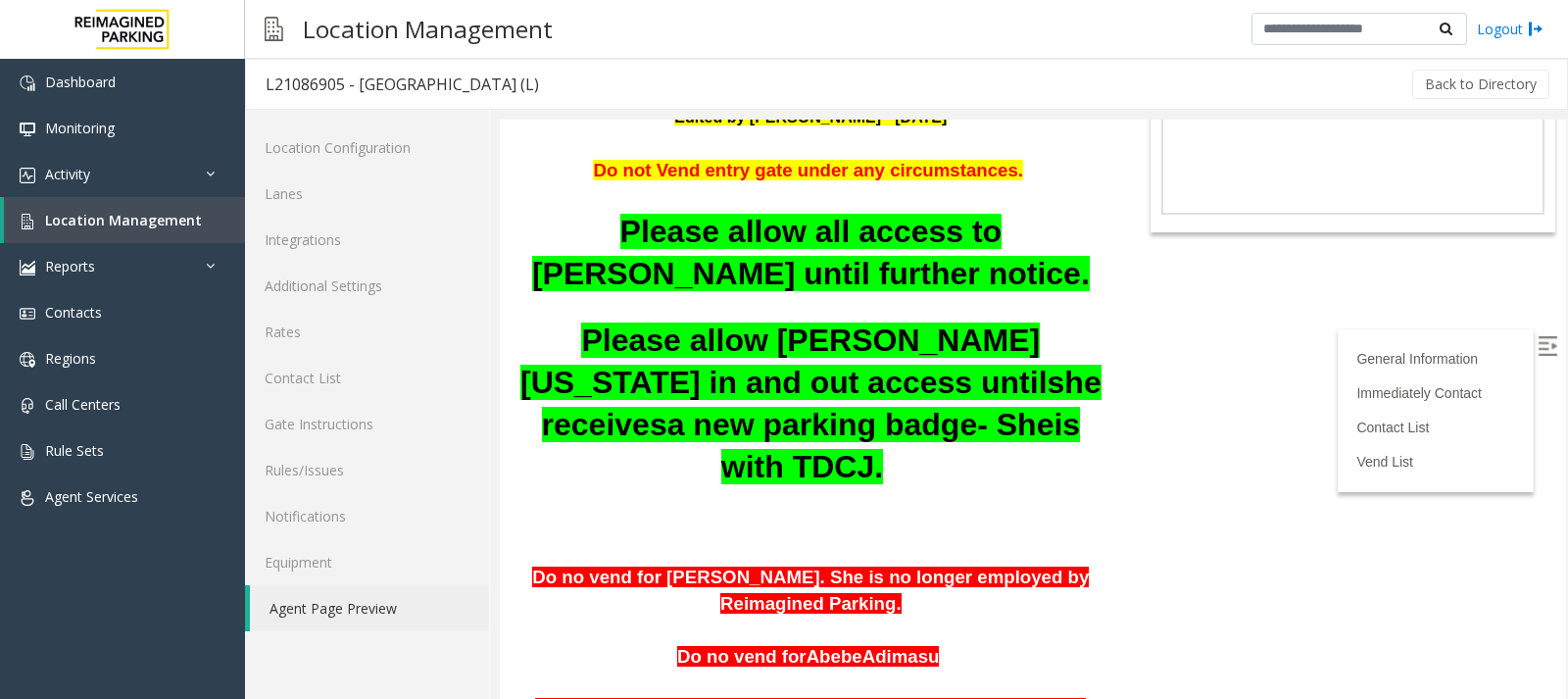 scroll, scrollTop: 328, scrollLeft: 0, axis: vertical 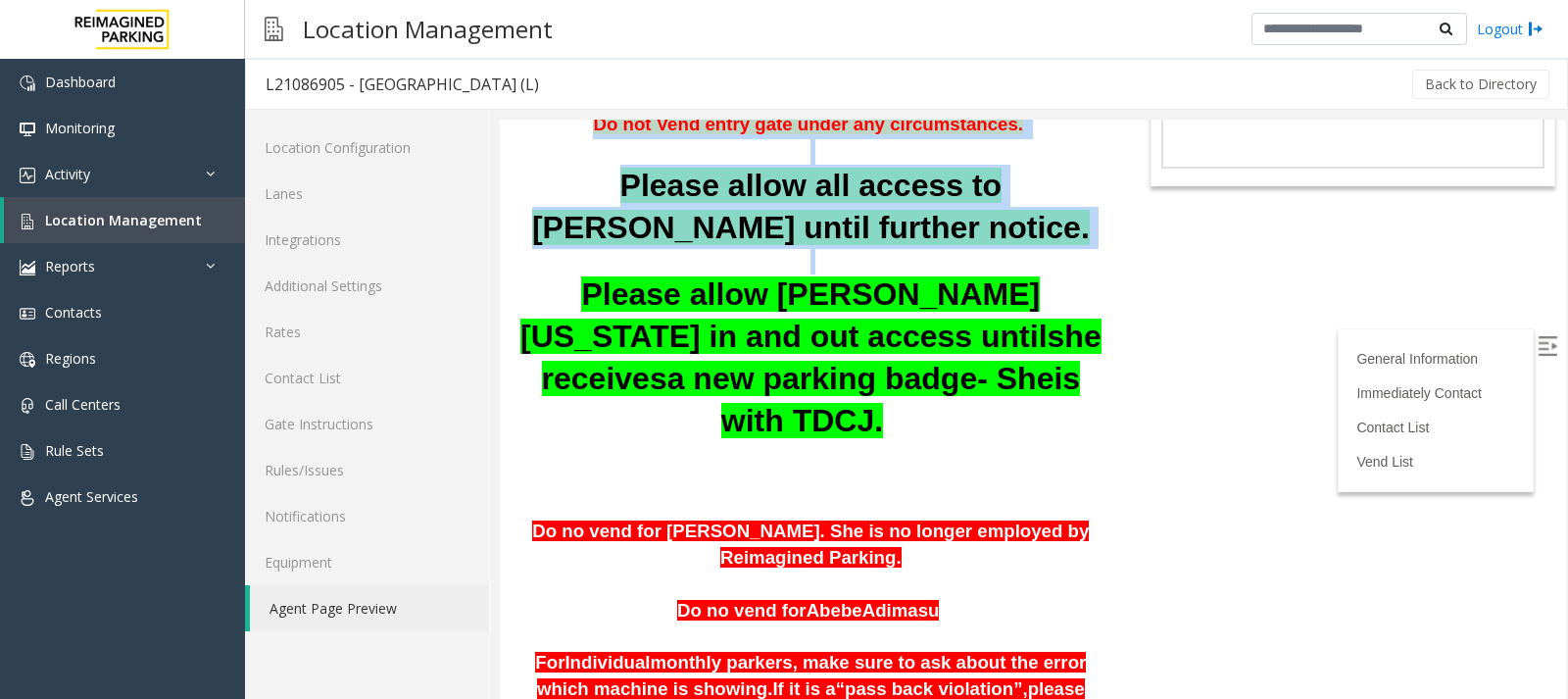 drag, startPoint x: 534, startPoint y: 333, endPoint x: 1174, endPoint y: 437, distance: 648.3949 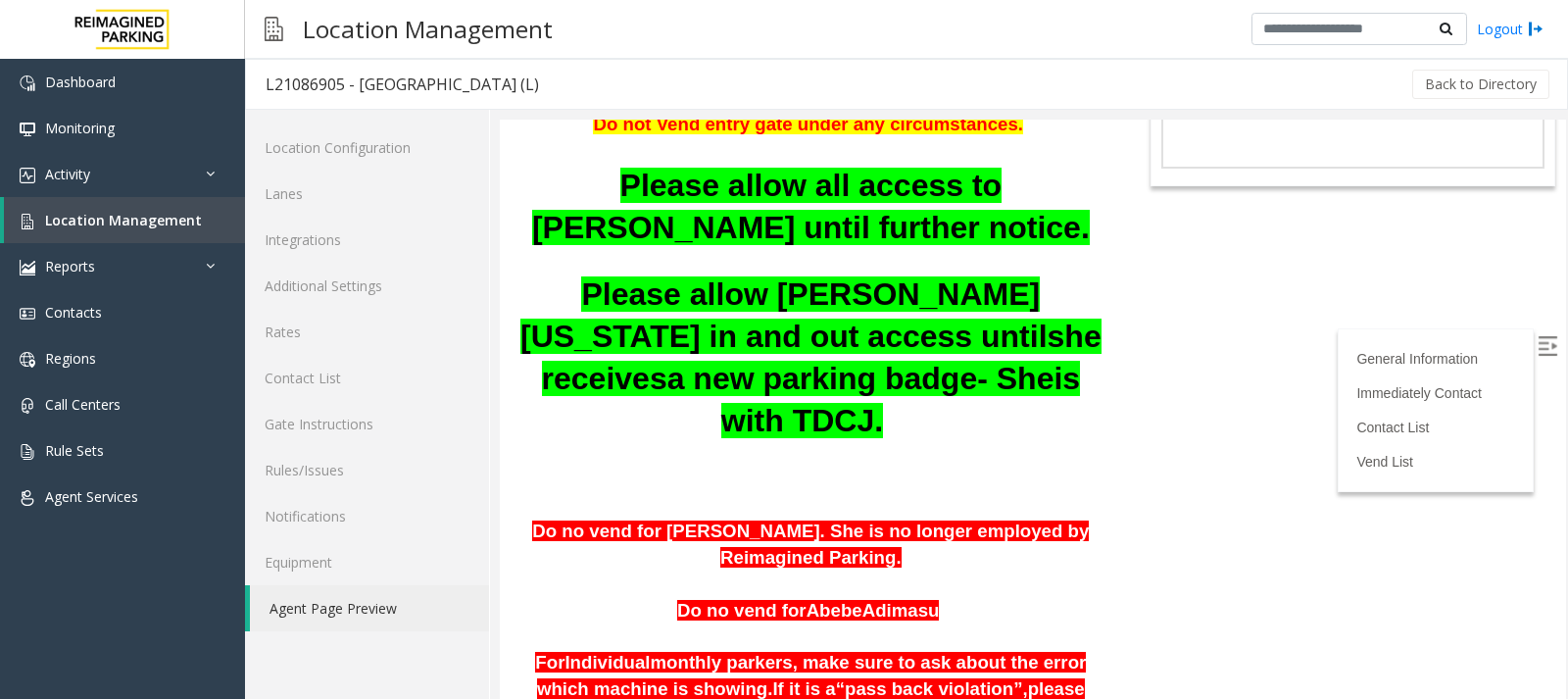 click on "L21086905 - HARRIS COUNTY BAKER STREET LOT (L)
General Information
Revenue Control Manufacturer: Amano McGann
1300 Congress St. Houston, TX Edited by Jeetendra - 18th July 2025 Do not Vend entry gate under any circumstances.   Please allow all access to Carlos Orellana until further notice. Please allow Dejanee Washington in and out access until  she receives  a new parking badge - She  is with TDCJ.     Do no vend for  Stephanie Bogany. She is no longer employed by Reimagined Parking. Do no vend for  A bebe  Ad imasu   For  Individual  monthly parkers, make sure to ask about the error which machine is showing.  If it is a  “pass back   violation ”,  please email  HarrisCounty@reimaginedparking.com  at end of day so that access may be corrected and vend the gate for in and out for that day.    TDCJ and/or Texas Department of Criminal Justice  ONLY Parkonect  please do not vend the gates and instruct them to park at a paid lot. not," at bounding box center (1033, 80) 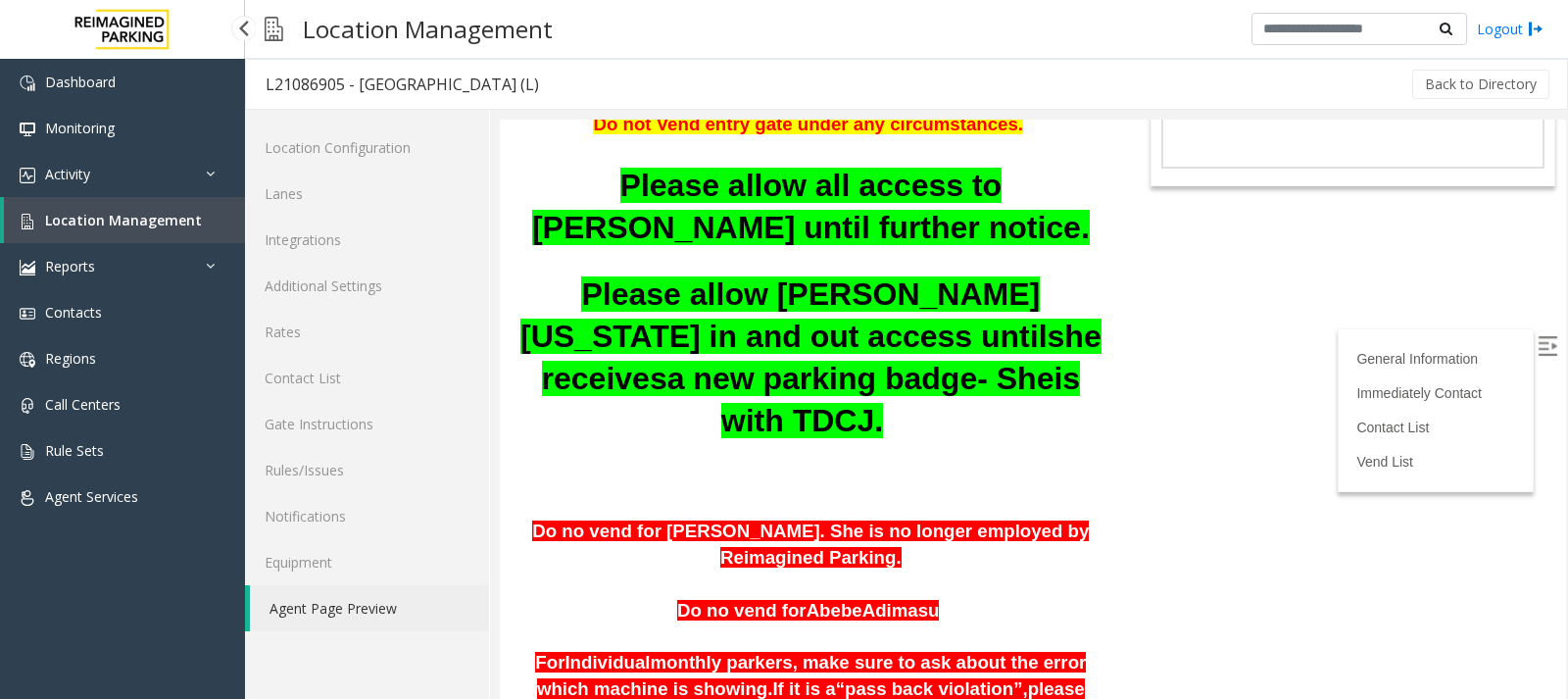click on "Location Management" at bounding box center [123, 220] 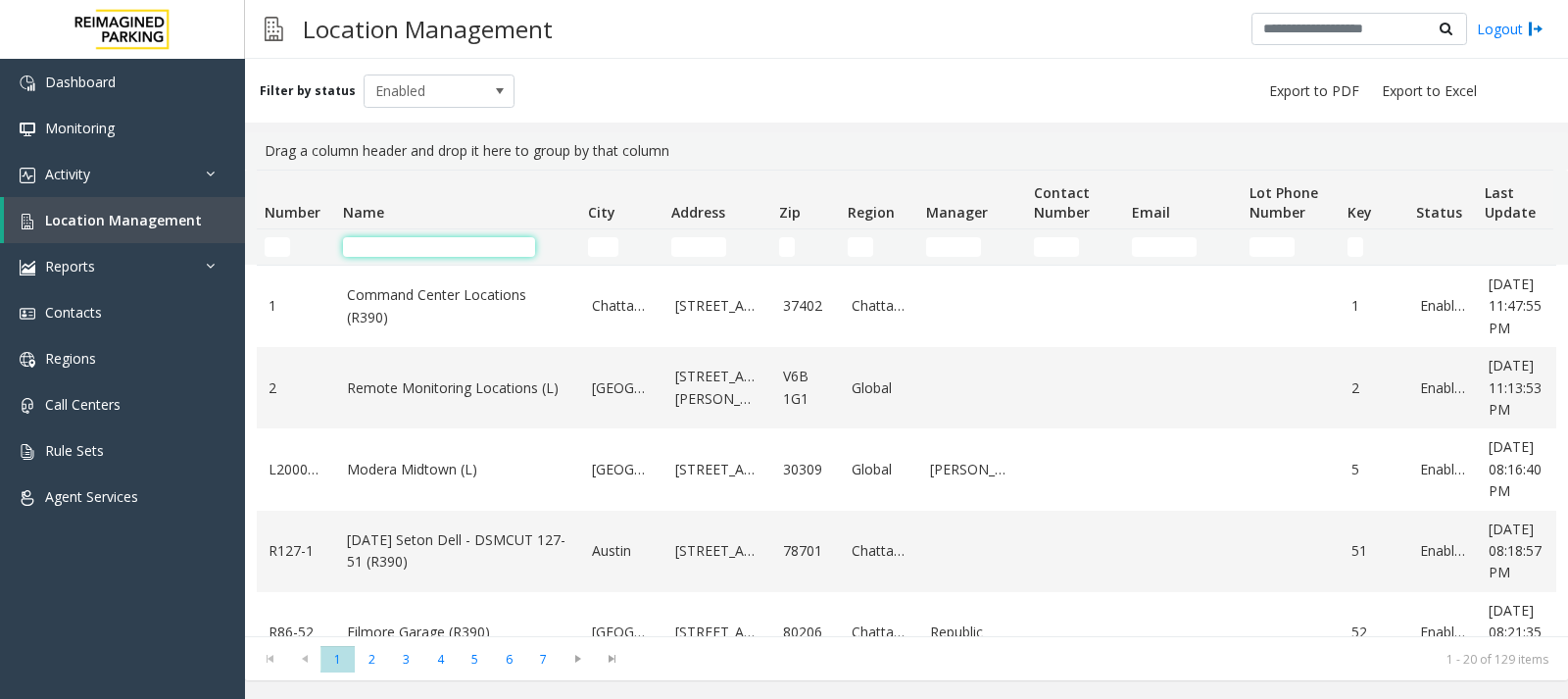 click 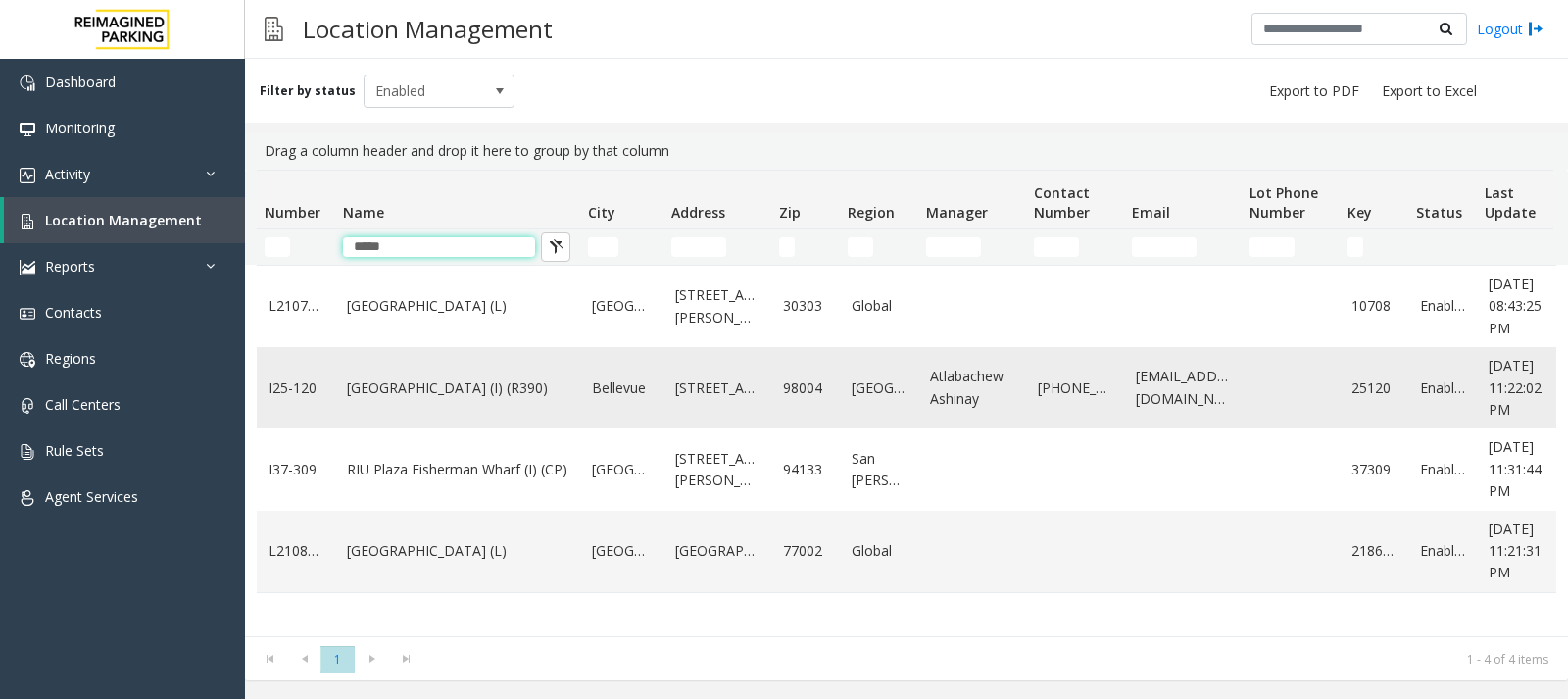 type on "*****" 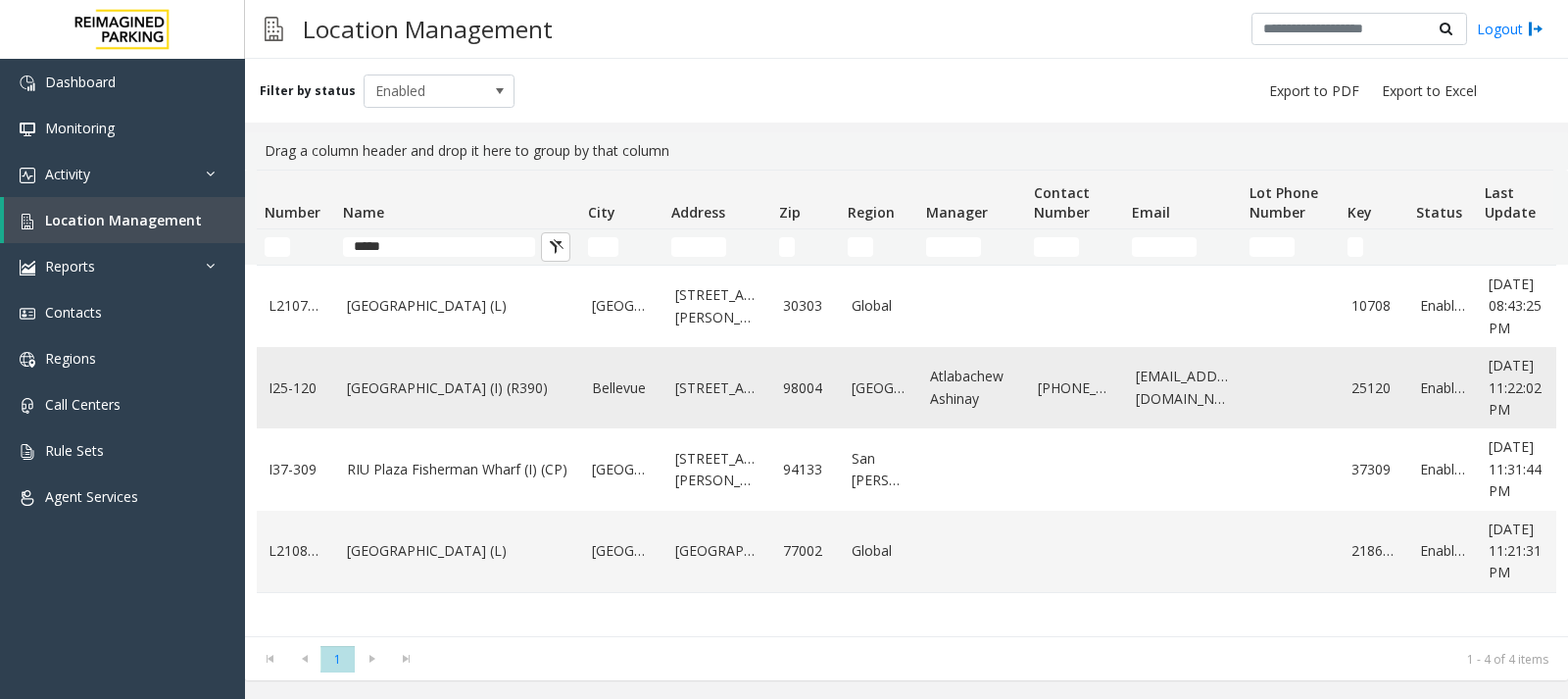 click on "Plaza East Garage (I) (R390)" 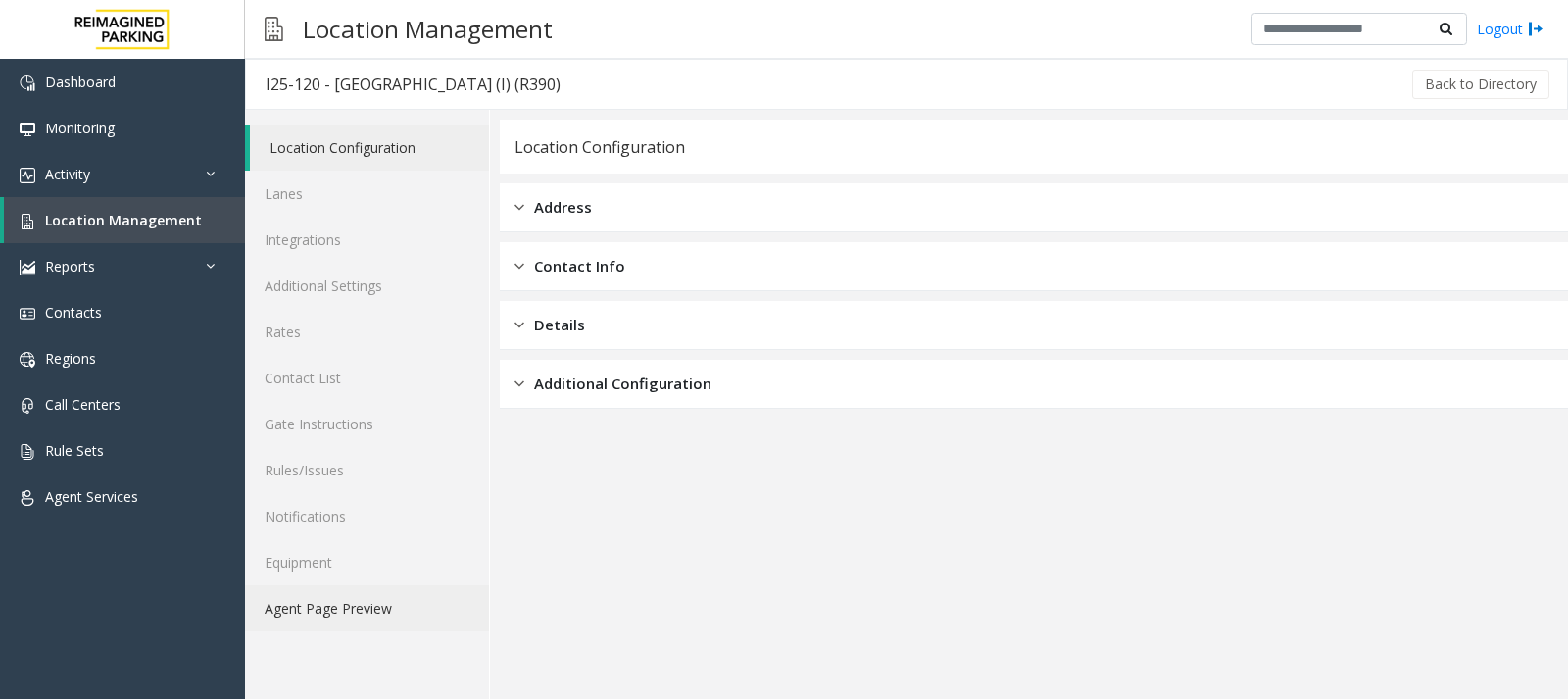 click on "Agent Page Preview" 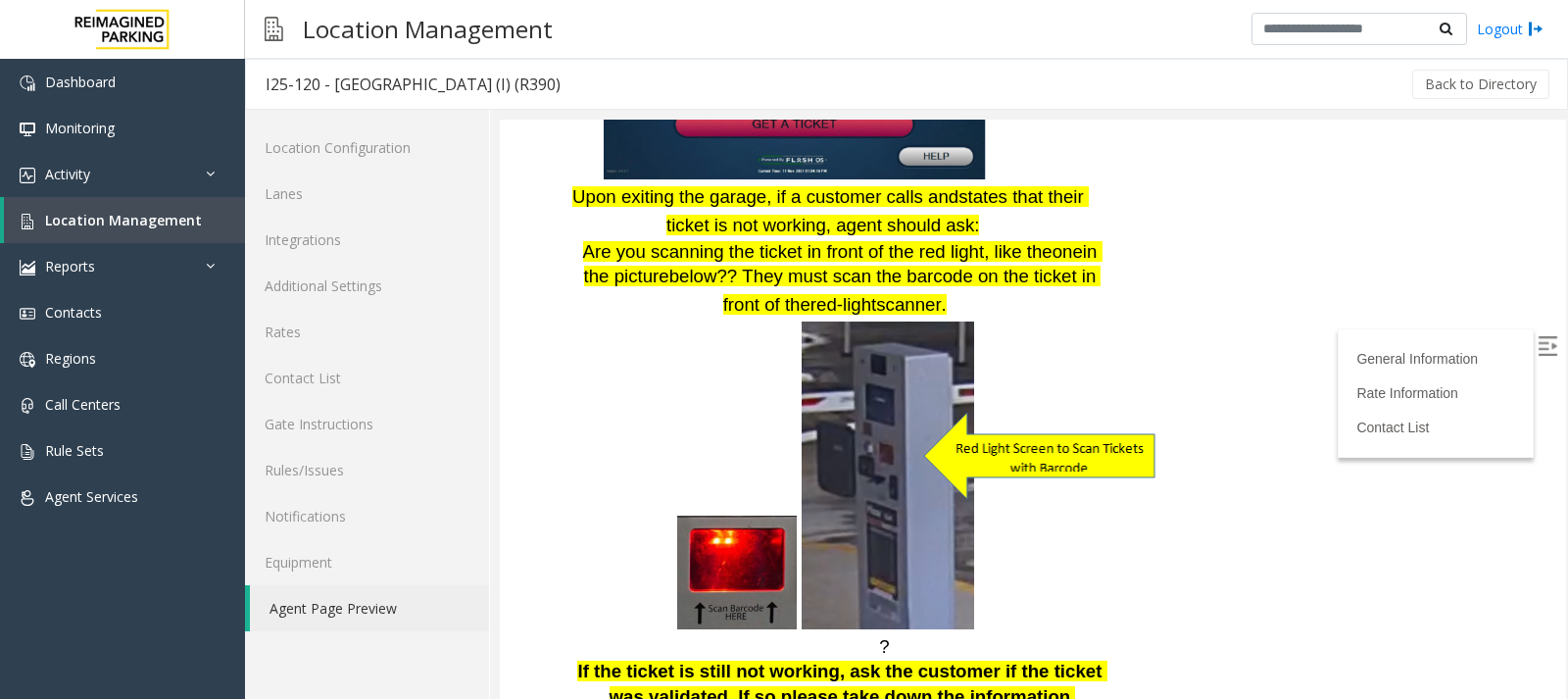 scroll, scrollTop: 1520, scrollLeft: 0, axis: vertical 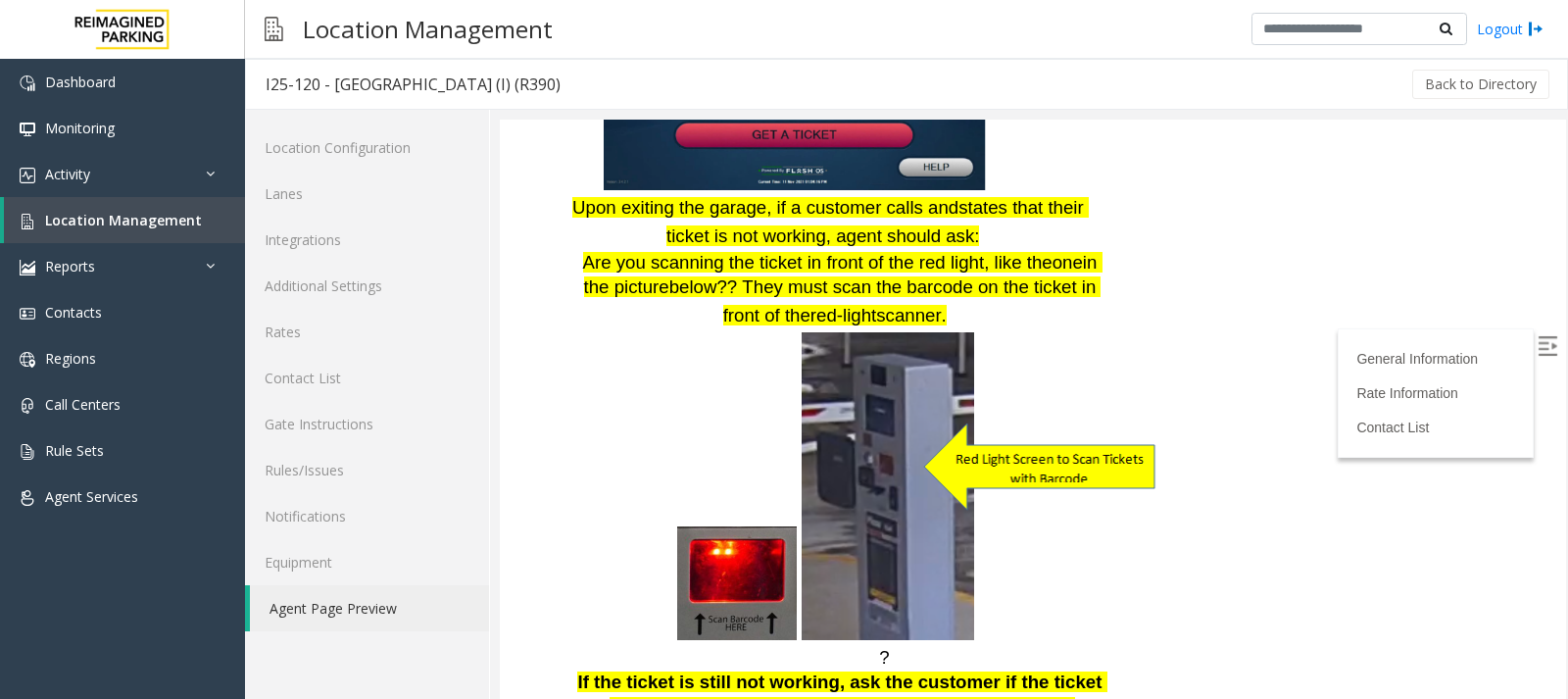 click at bounding box center (1547, 346) 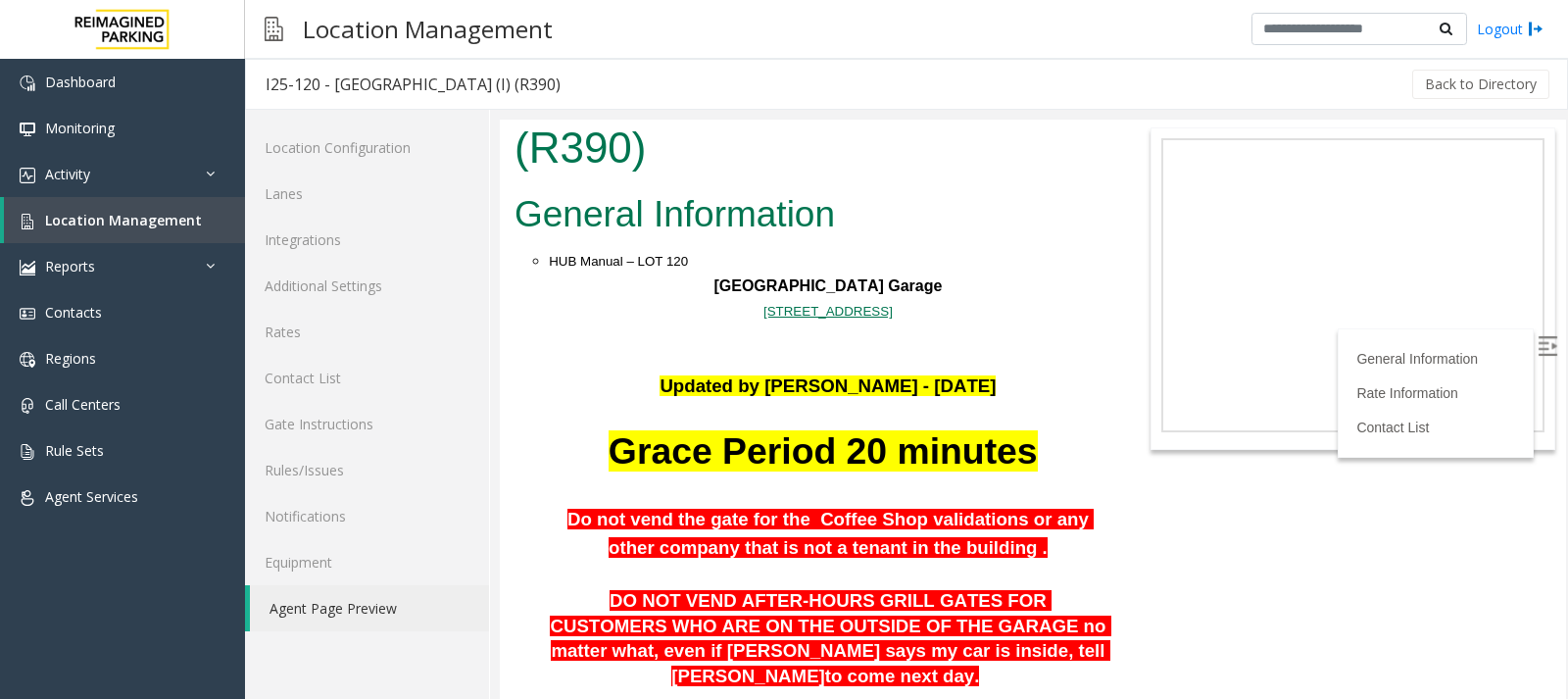 scroll, scrollTop: 96, scrollLeft: 0, axis: vertical 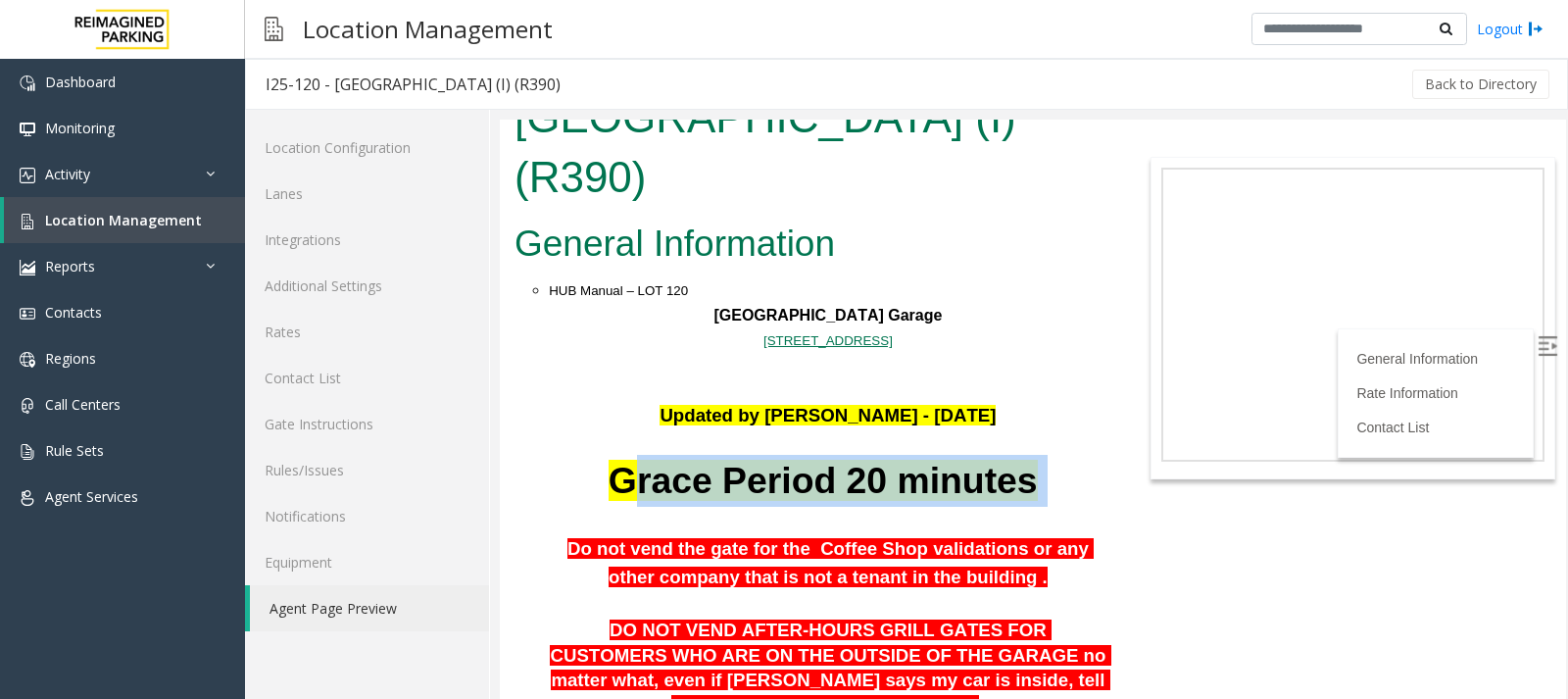 drag, startPoint x: 659, startPoint y: 405, endPoint x: 1033, endPoint y: 415, distance: 374.13367 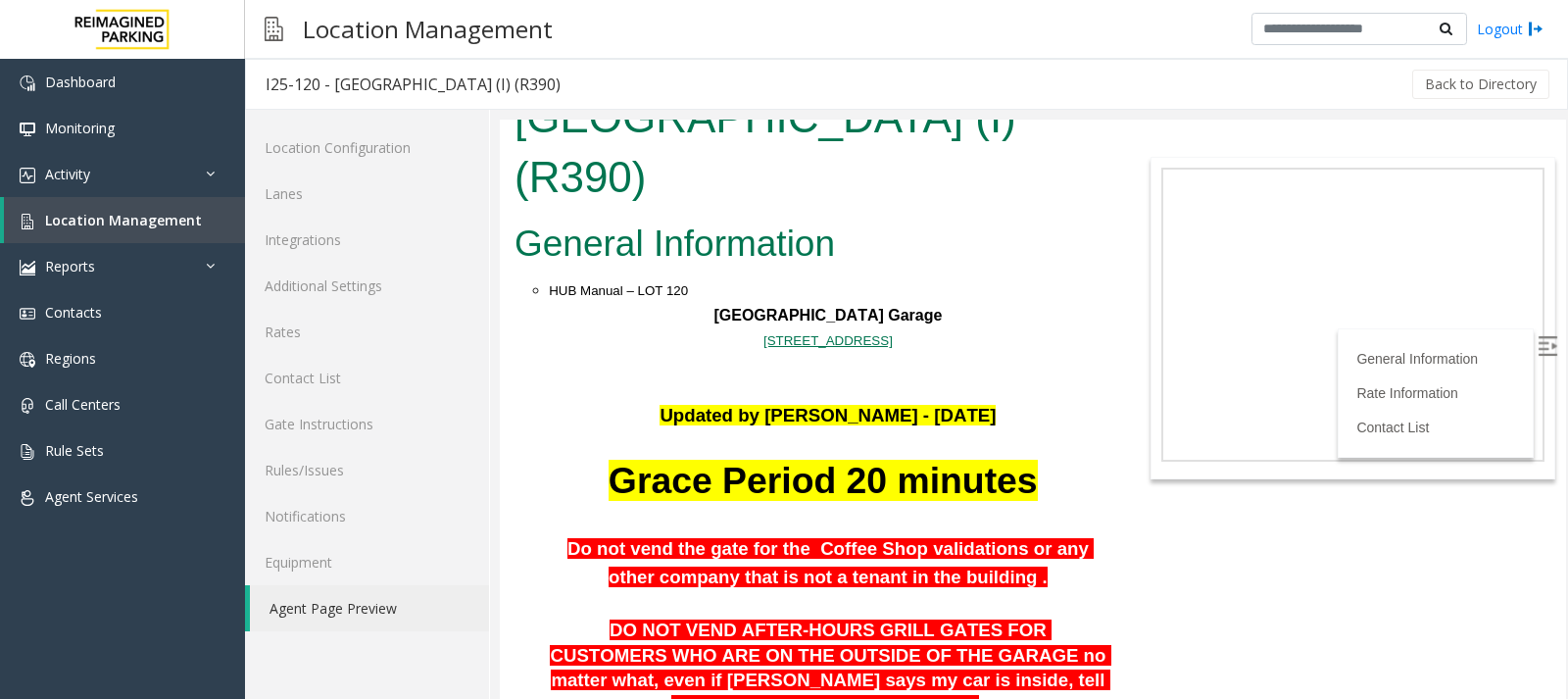 click on "I25-120 - Plaza East Garage (I) (R390)
General Information
HUB   Manual   – LOT   120 Plaza East   Garage 11000 NE 8th St. Bellevue, WA Updated by Jyoti Teotia - 7th March 2025 Grace Period 20 minutes   Do not vend the gate for the  Coffee Shop validations or any other company that is not a tenant in the building .   DO NOT VEND AFTER-HOURS GRILL GATES FOR CUSTOMERS WHO ARE ON THE OUTSIDE OF THE GARAGE no matter what, even if parker says my car is inside, tell parker  to come next day.     Do not vend the Entry Gate whatsoever. Parker either should take a ticket or use his credit card or a phone number at the entry and he needs to use to same at the exit.   If you are unable to hear the parker due to background noise or faint voice, do not disconnect the call. Call MOD so that they can  assist . There should not be any call where you are telling a parker to call back.   Plaza East (Lot 25-0120) Main Entry & Exit Gates     to" at bounding box center (1033, 313) 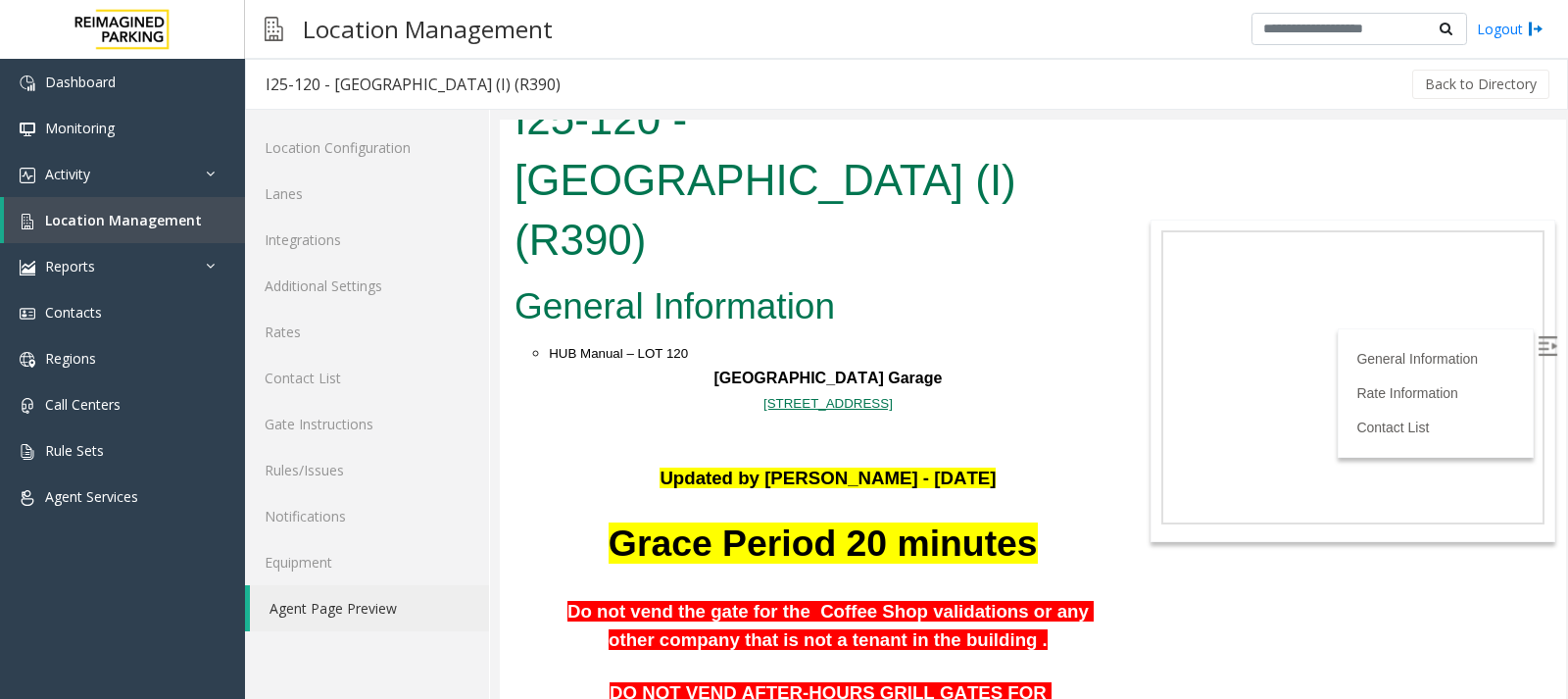 scroll, scrollTop: 0, scrollLeft: 0, axis: both 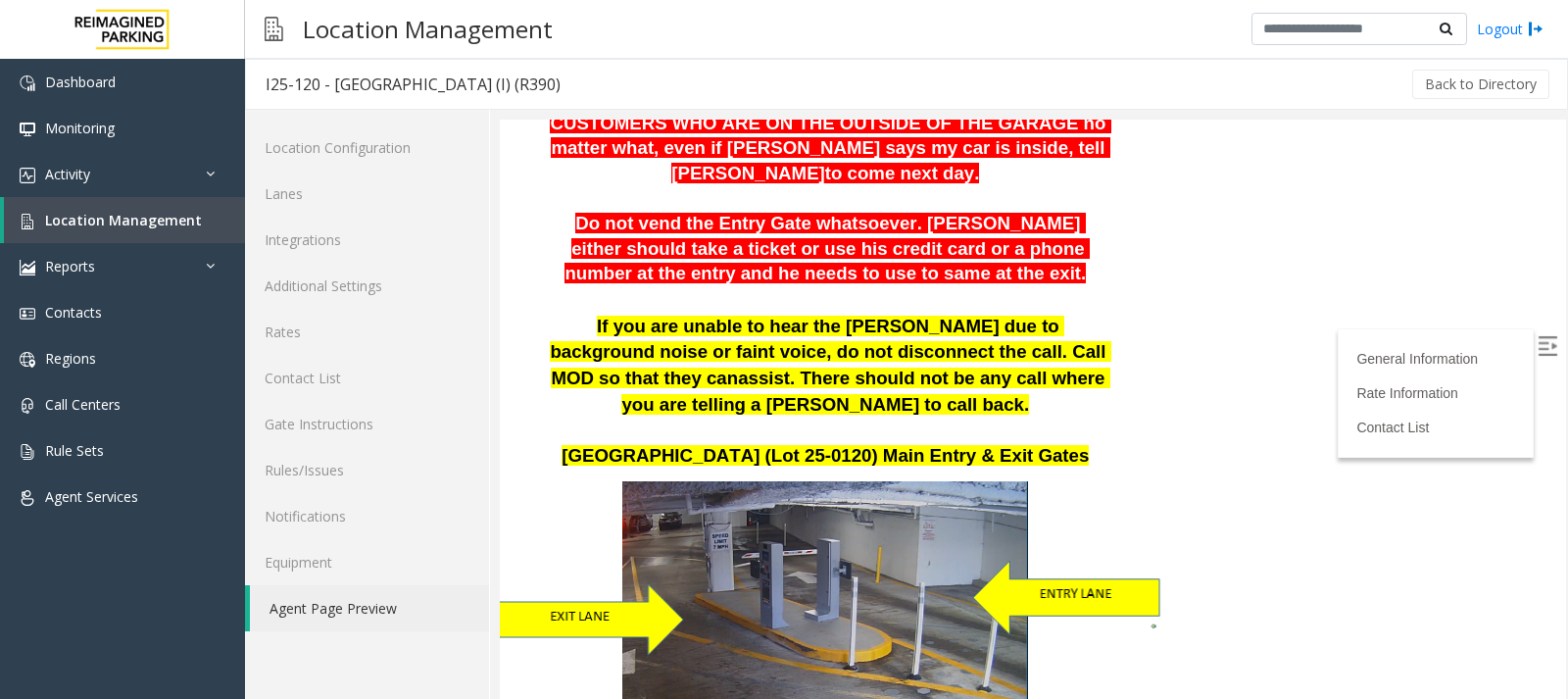 drag, startPoint x: 628, startPoint y: 520, endPoint x: 628, endPoint y: 546, distance: 26 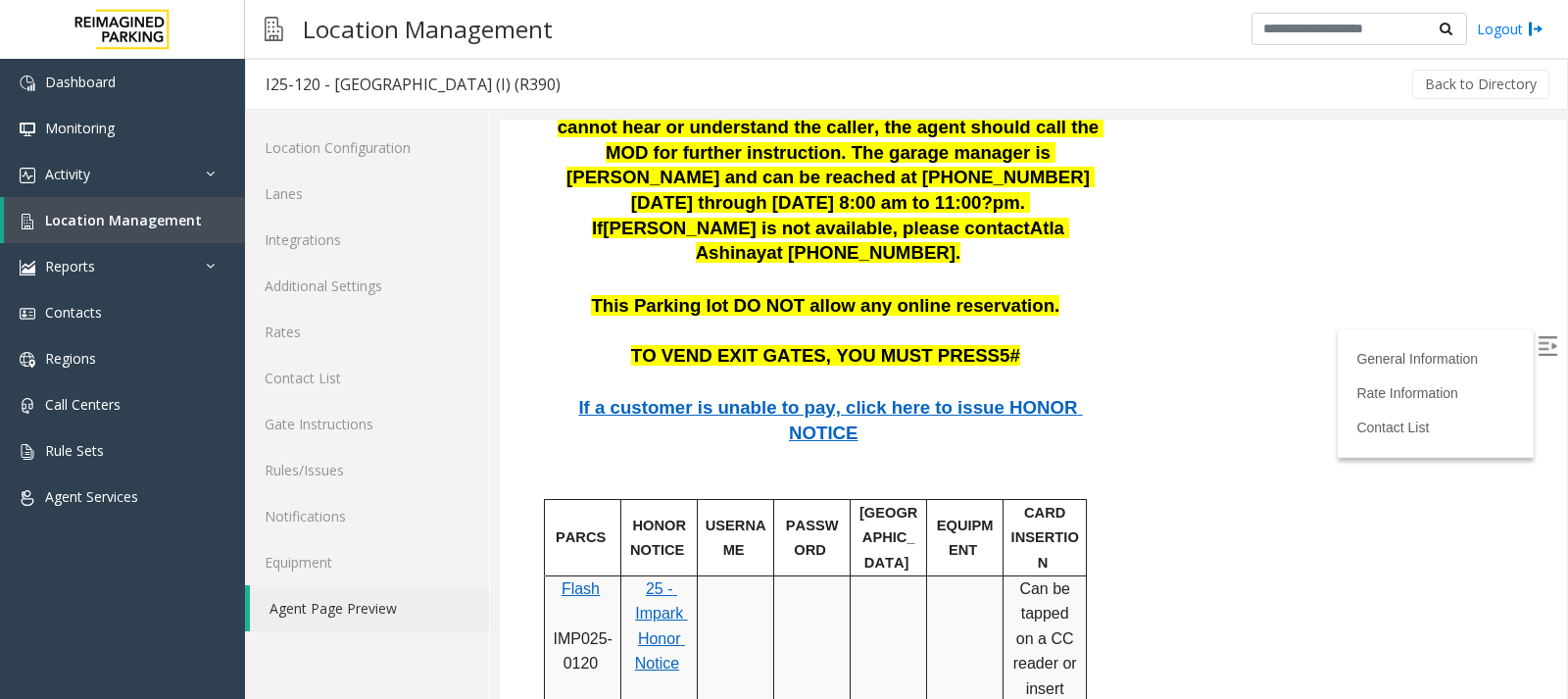 scroll, scrollTop: 2393, scrollLeft: 0, axis: vertical 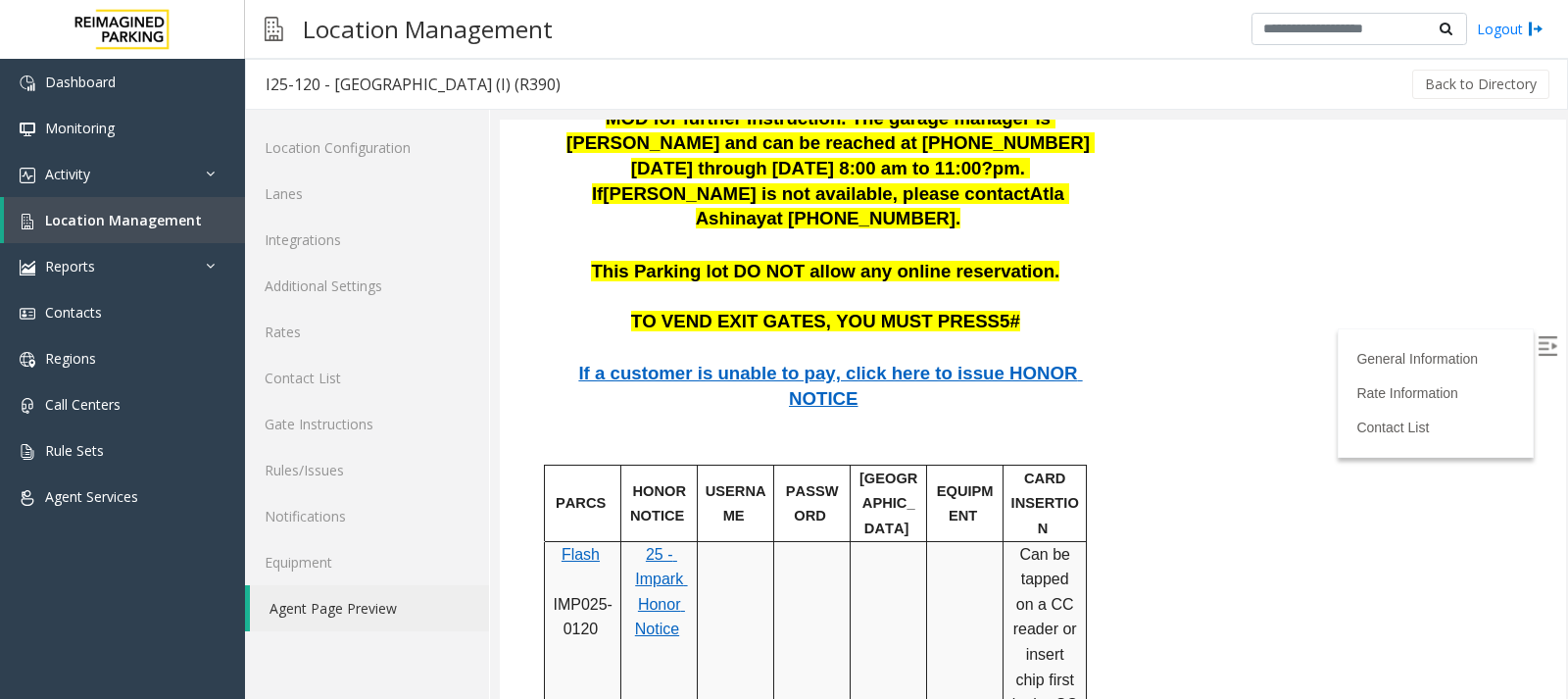 click on "25 - Impark Honor Notice" at bounding box center (662, 592) 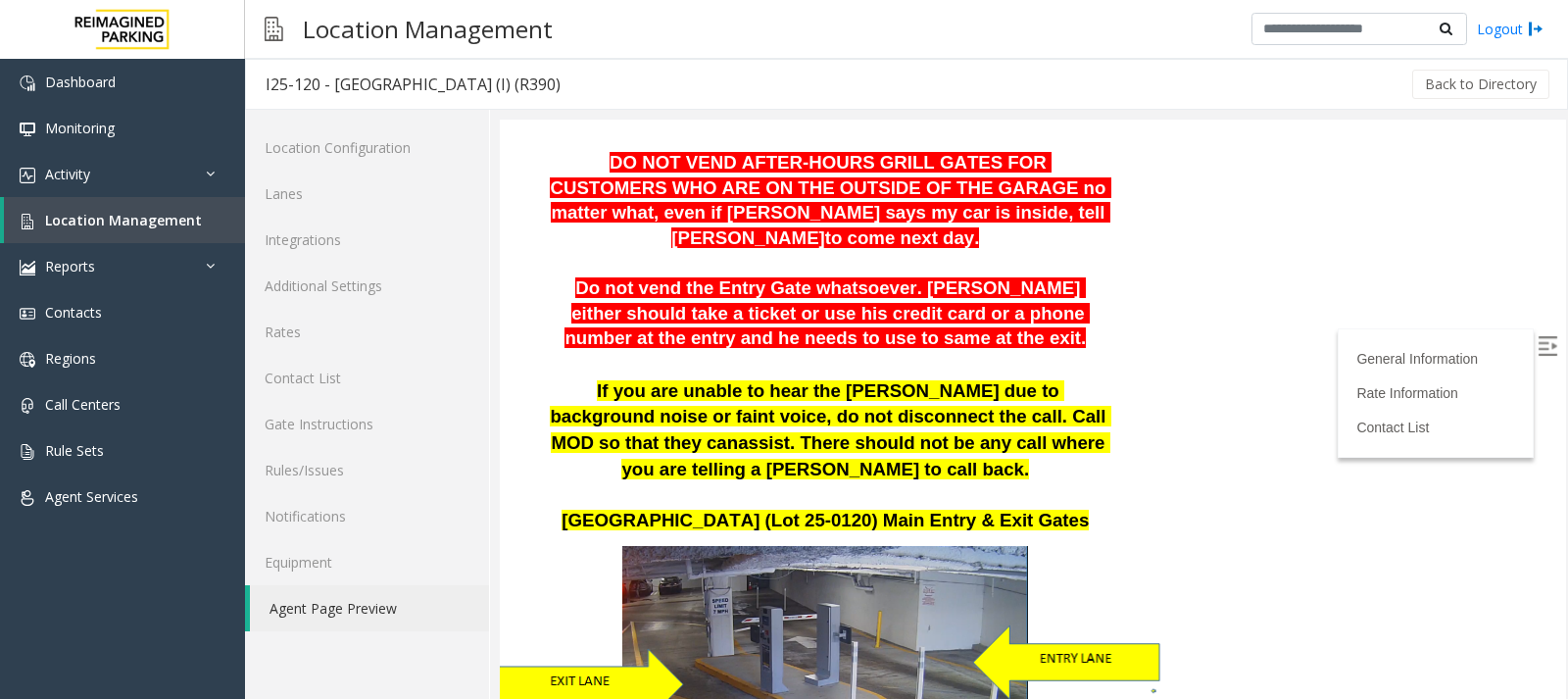scroll, scrollTop: 188, scrollLeft: 0, axis: vertical 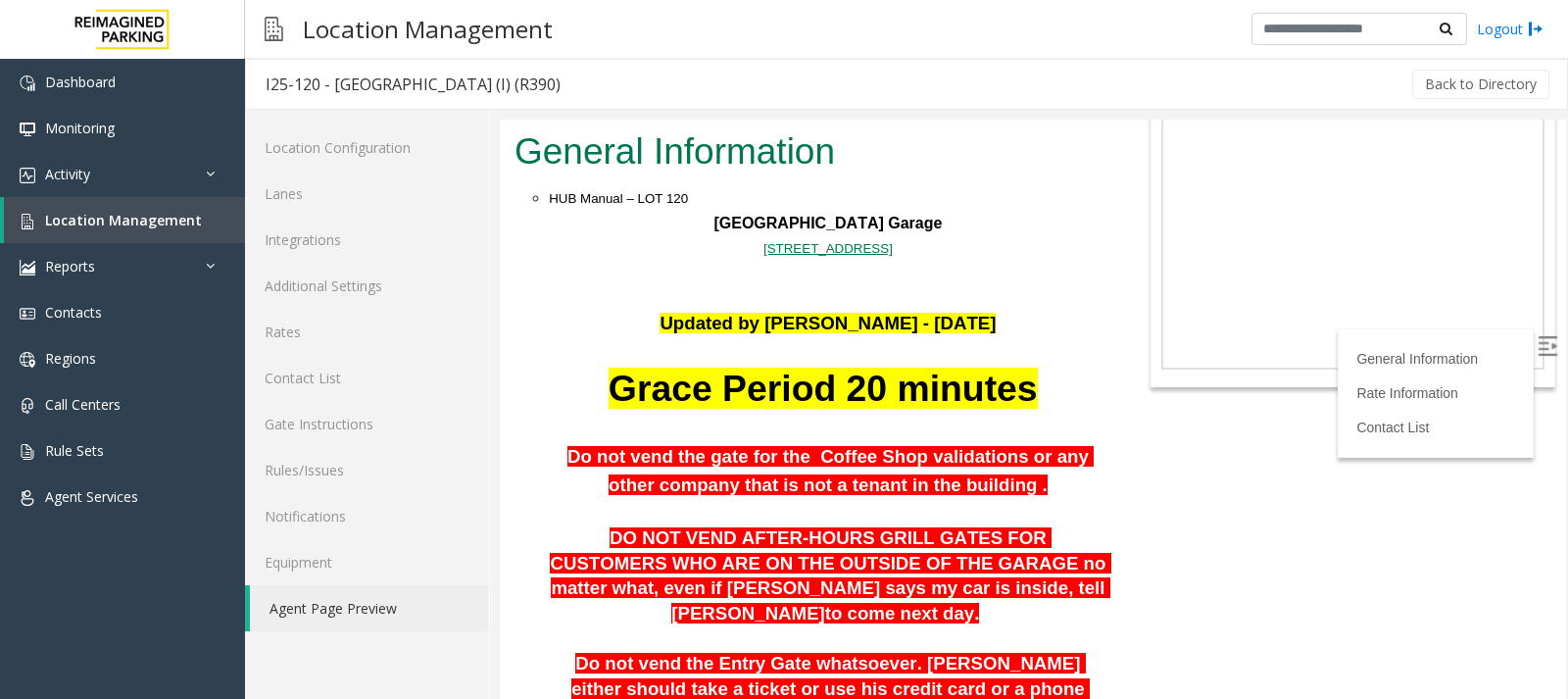 drag, startPoint x: 1559, startPoint y: 411, endPoint x: 2067, endPoint y: 312, distance: 517.5568 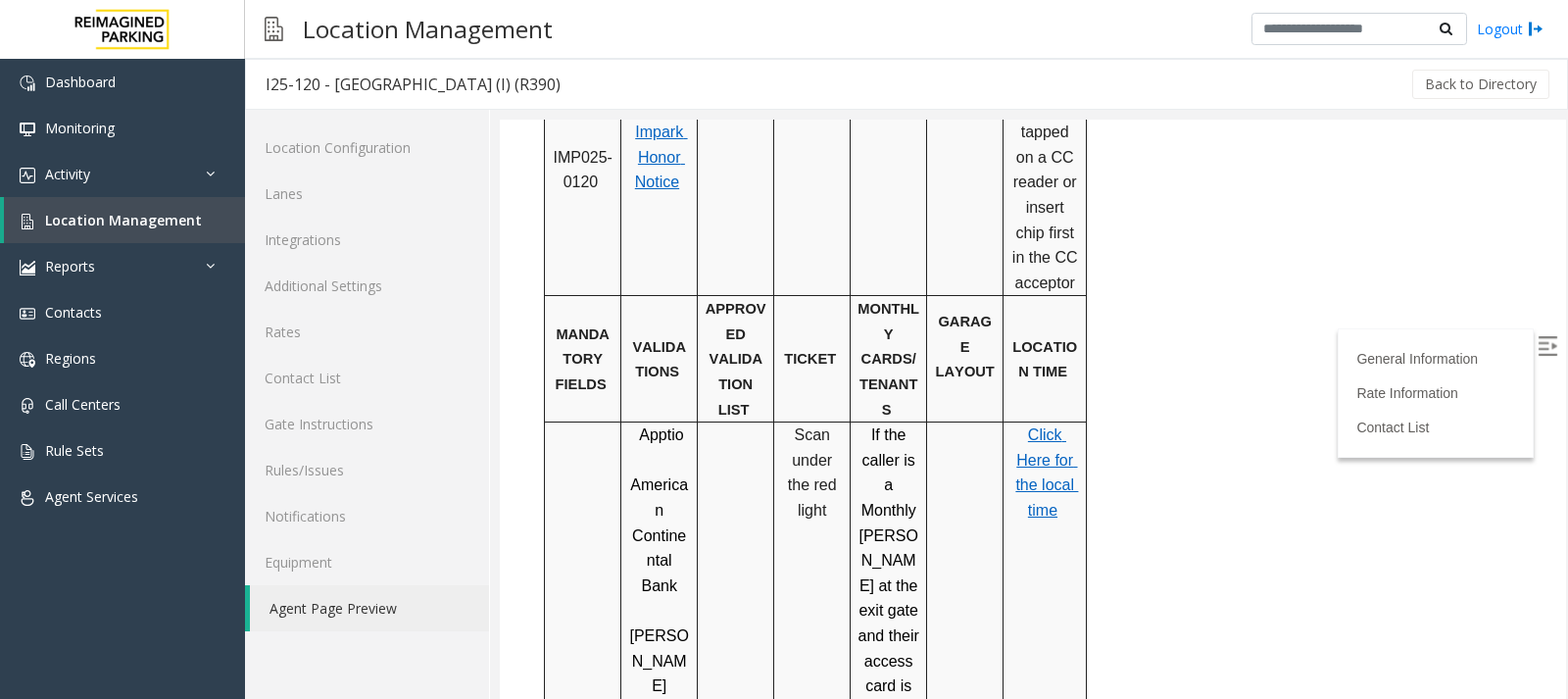 scroll, scrollTop: 2843, scrollLeft: 0, axis: vertical 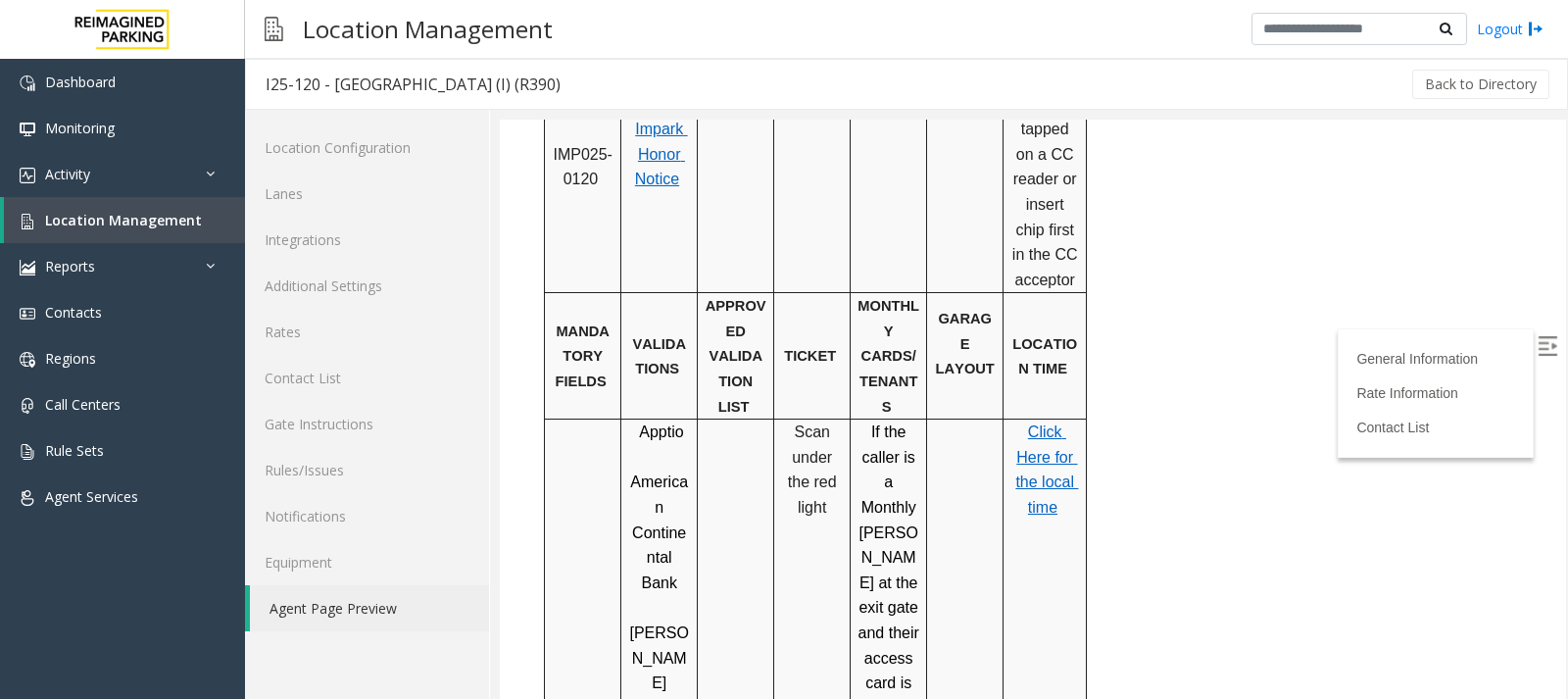 click on "the local time" at bounding box center (1047, 494) 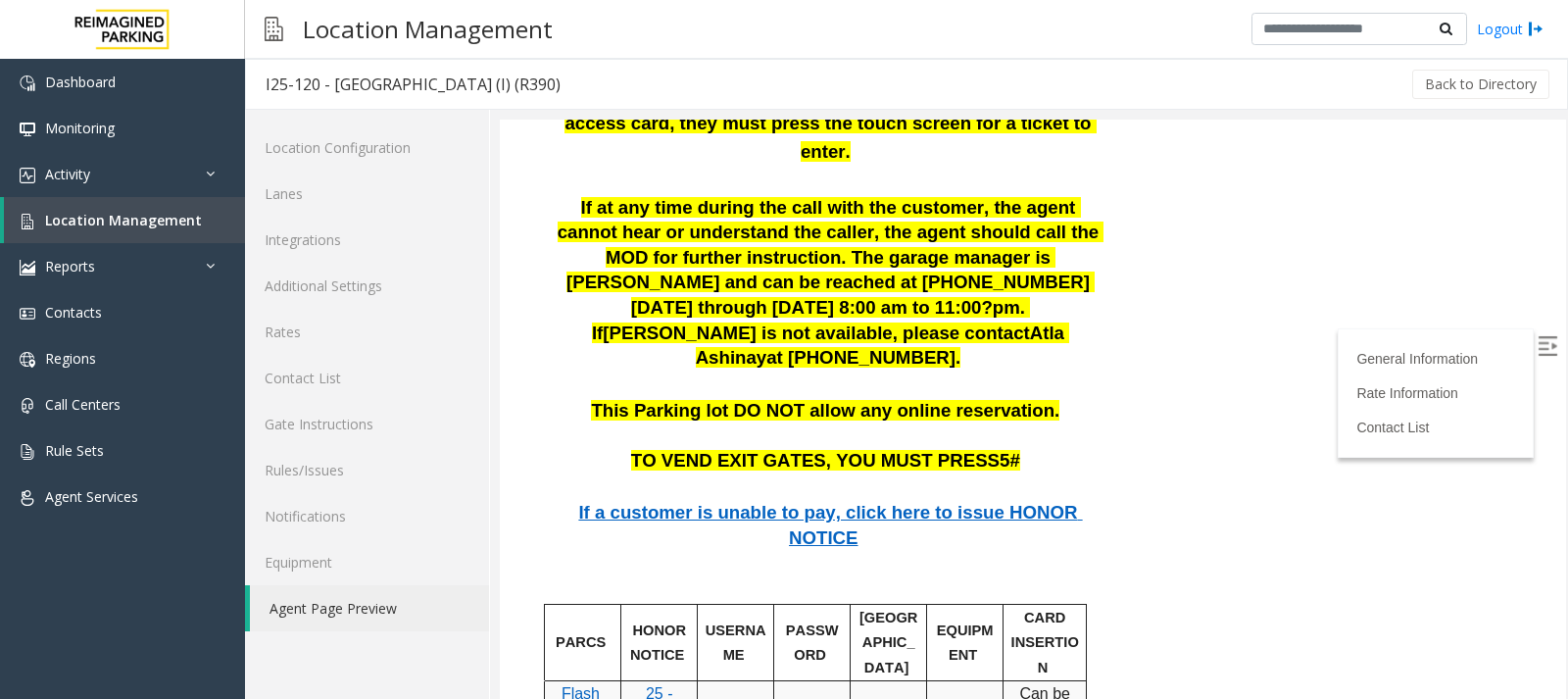 scroll, scrollTop: 2255, scrollLeft: 0, axis: vertical 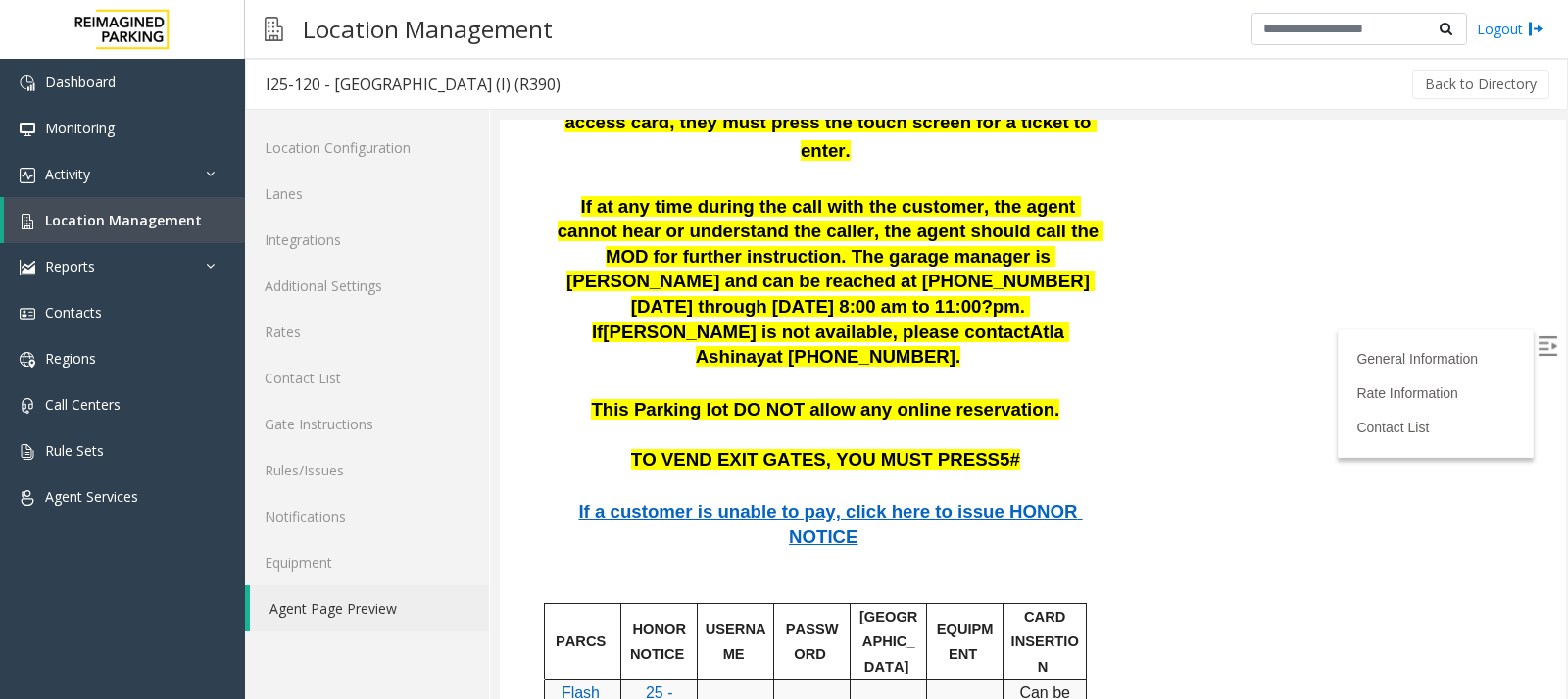 click at bounding box center [1547, 346] 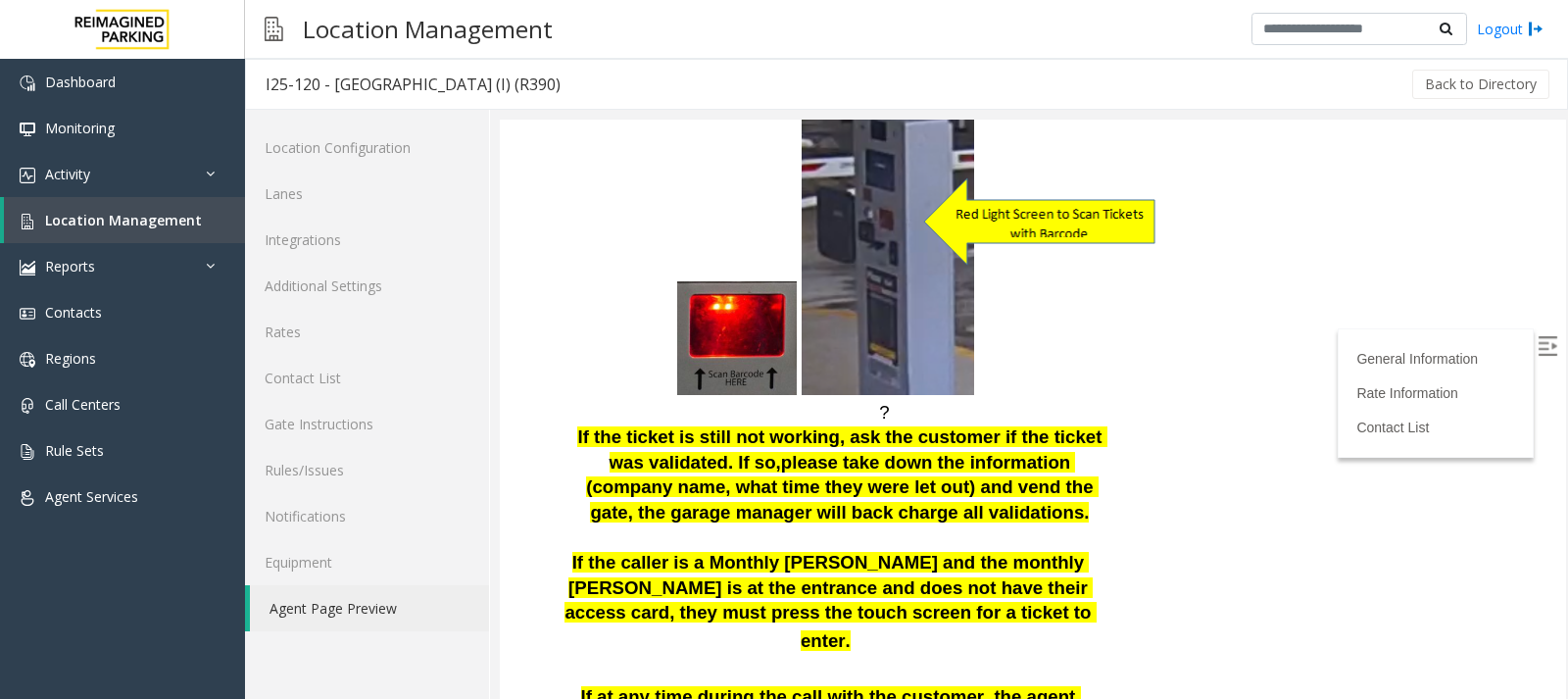 scroll, scrollTop: 290, scrollLeft: 0, axis: vertical 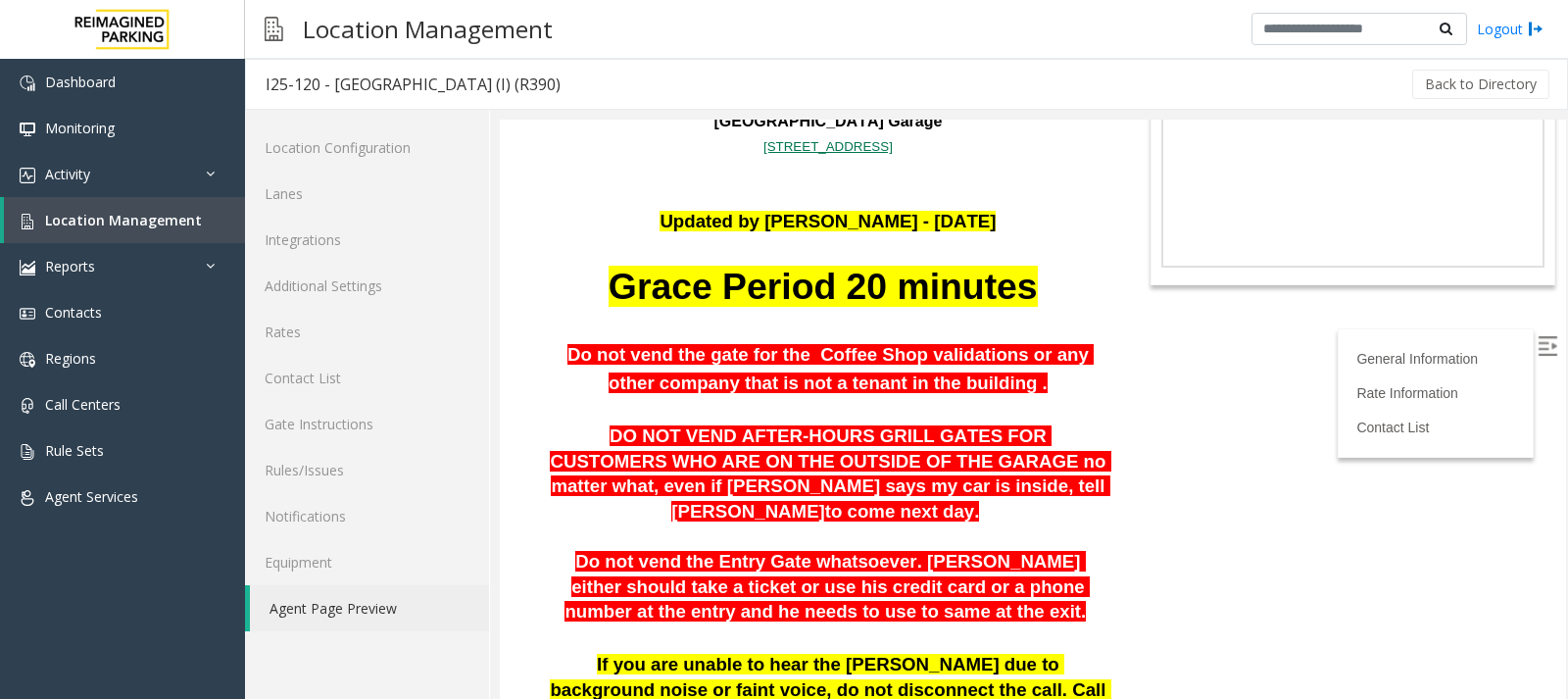 click on "I25-120 - Plaza East Garage (I) (R390)
General Information
HUB   Manual   – LOT   120 Plaza East   Garage 11000 NE 8th St. Bellevue, WA Updated by Jyoti Teotia - 7th March 2025 Grace Period 20 minutes   Do not vend the gate for the  Coffee Shop validations or any other company that is not a tenant in the building .   DO NOT VEND AFTER-HOURS GRILL GATES FOR CUSTOMERS WHO ARE ON THE OUTSIDE OF THE GARAGE no matter what, even if parker says my car is inside, tell parker  to come next day.     Do not vend the Entry Gate whatsoever. Parker either should take a ticket or use his credit card or a phone number at the entry and he needs to use to same at the exit.   If you are unable to hear the parker due to background noise or faint voice, do not disconnect the call. Call MOD so that they can  assist . There should not be any call where you are telling a parker to call back.   Plaza East (Lot 25-0120) Main Entry & Exit Gates     to" at bounding box center [1033, 119] 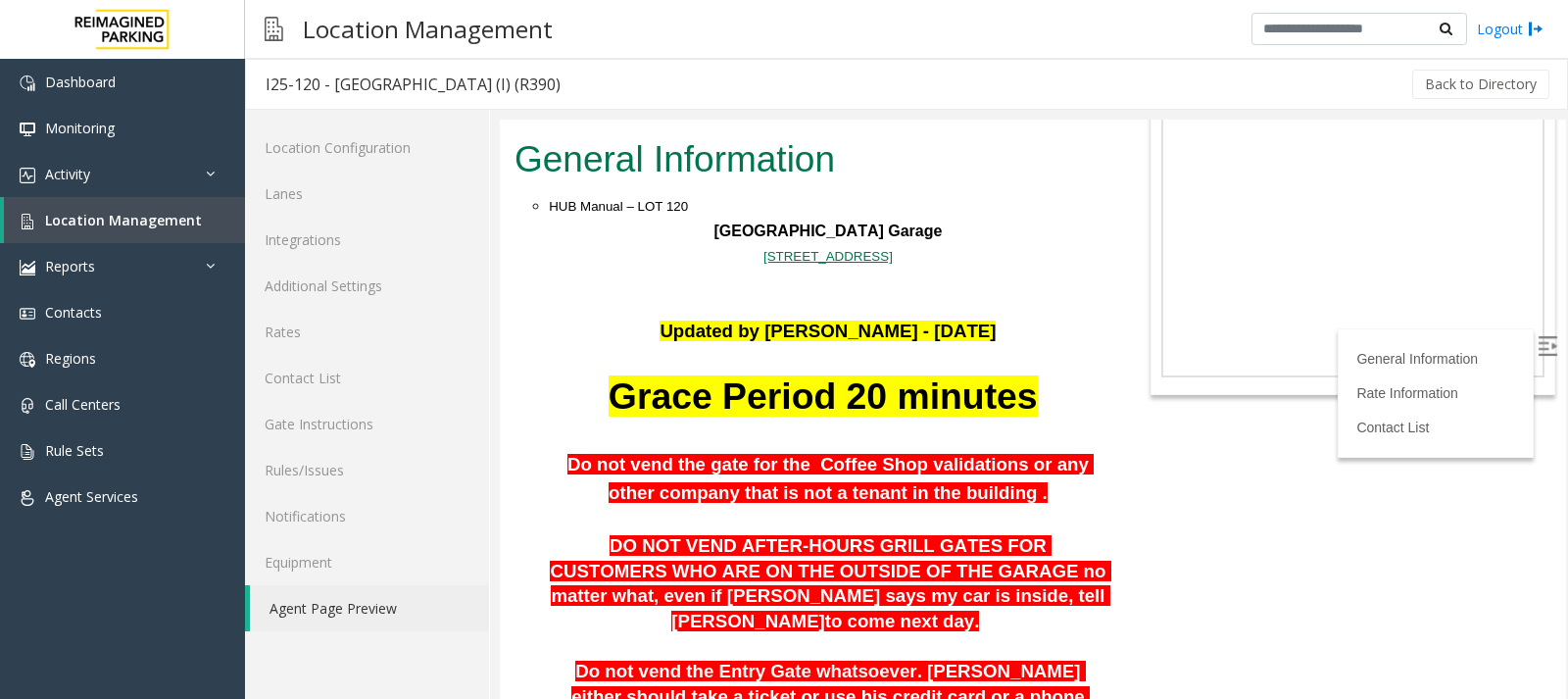 scroll, scrollTop: 94, scrollLeft: 0, axis: vertical 